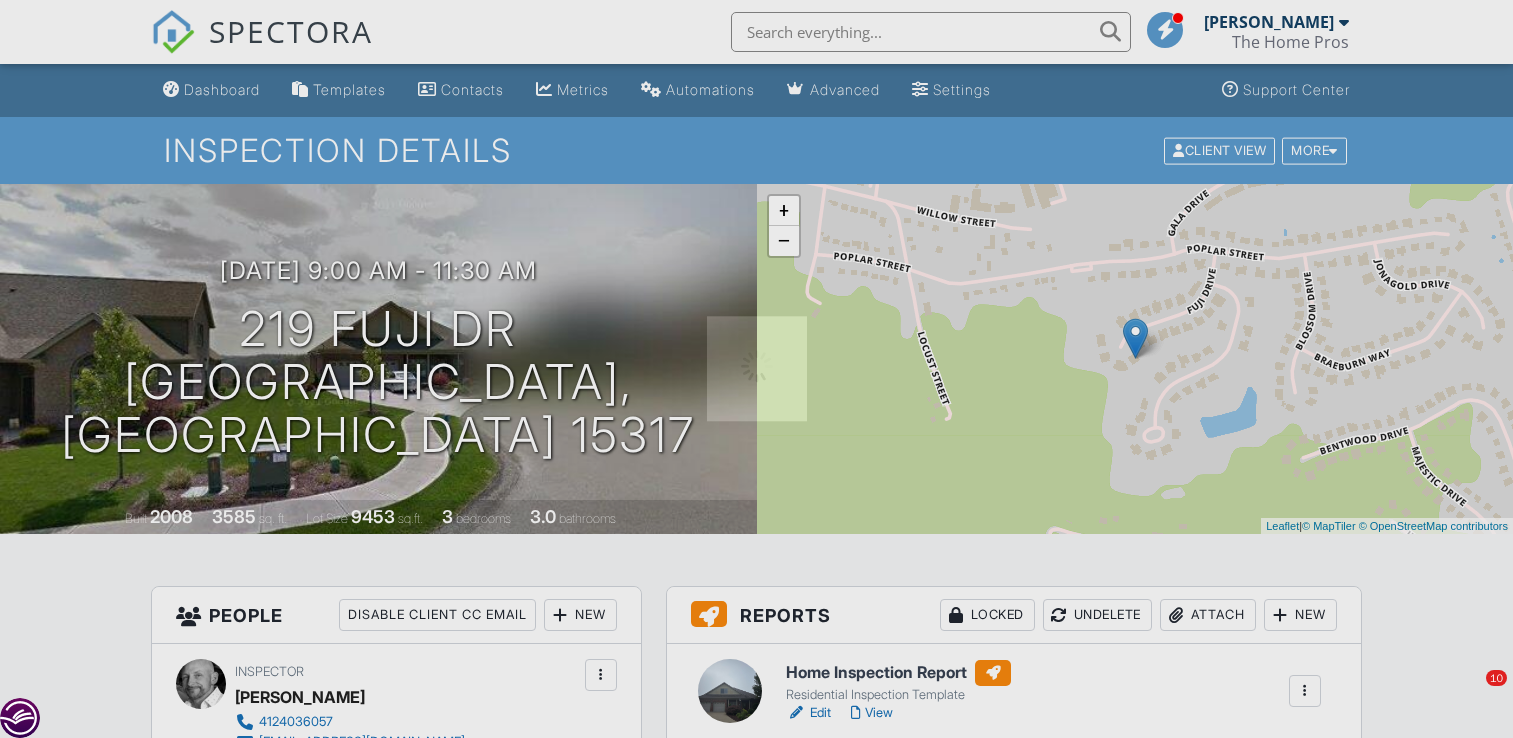 scroll, scrollTop: 0, scrollLeft: 0, axis: both 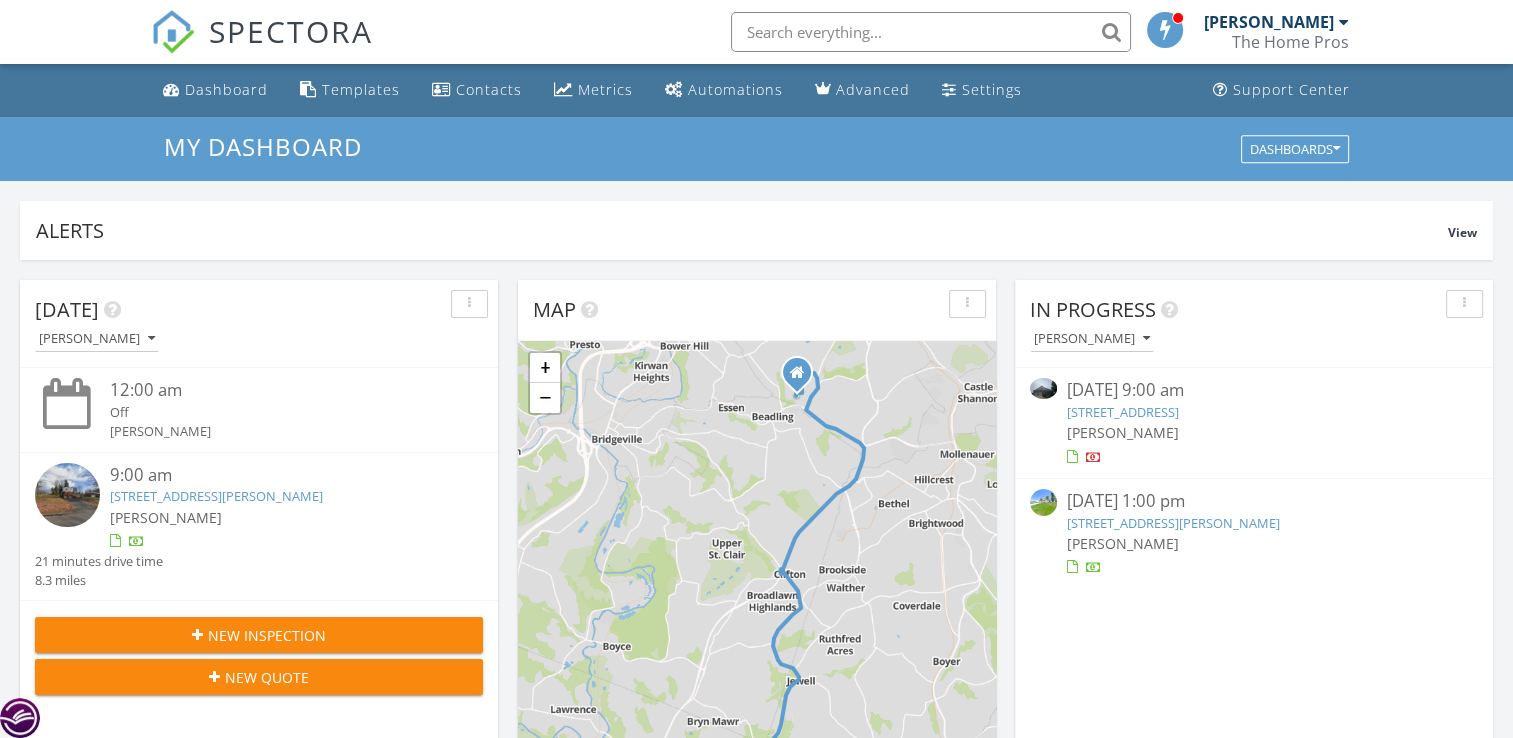 click on "219 Fuji Dr, Canonsburg, PA 15317" at bounding box center (1123, 412) 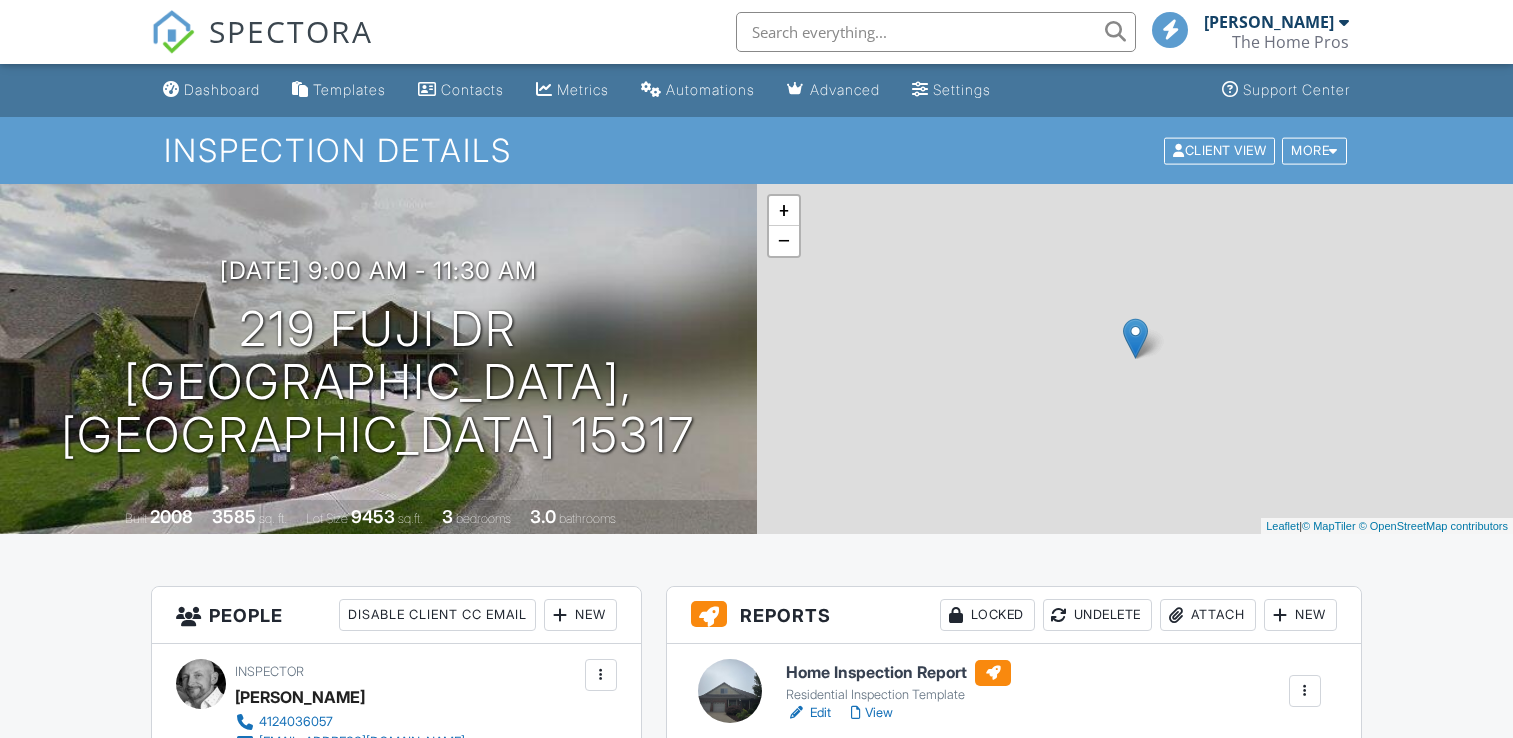 scroll, scrollTop: 0, scrollLeft: 0, axis: both 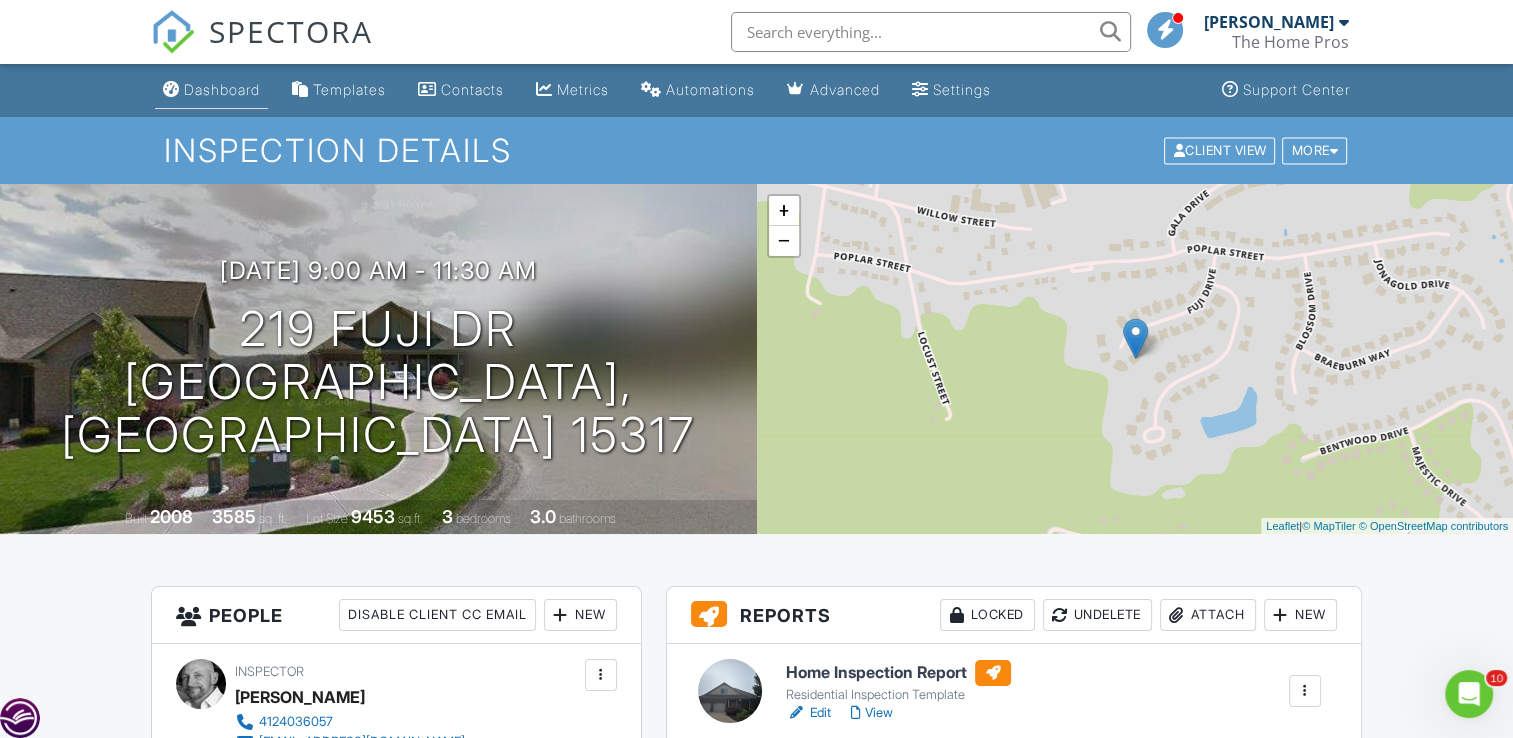 click on "Dashboard" at bounding box center (222, 89) 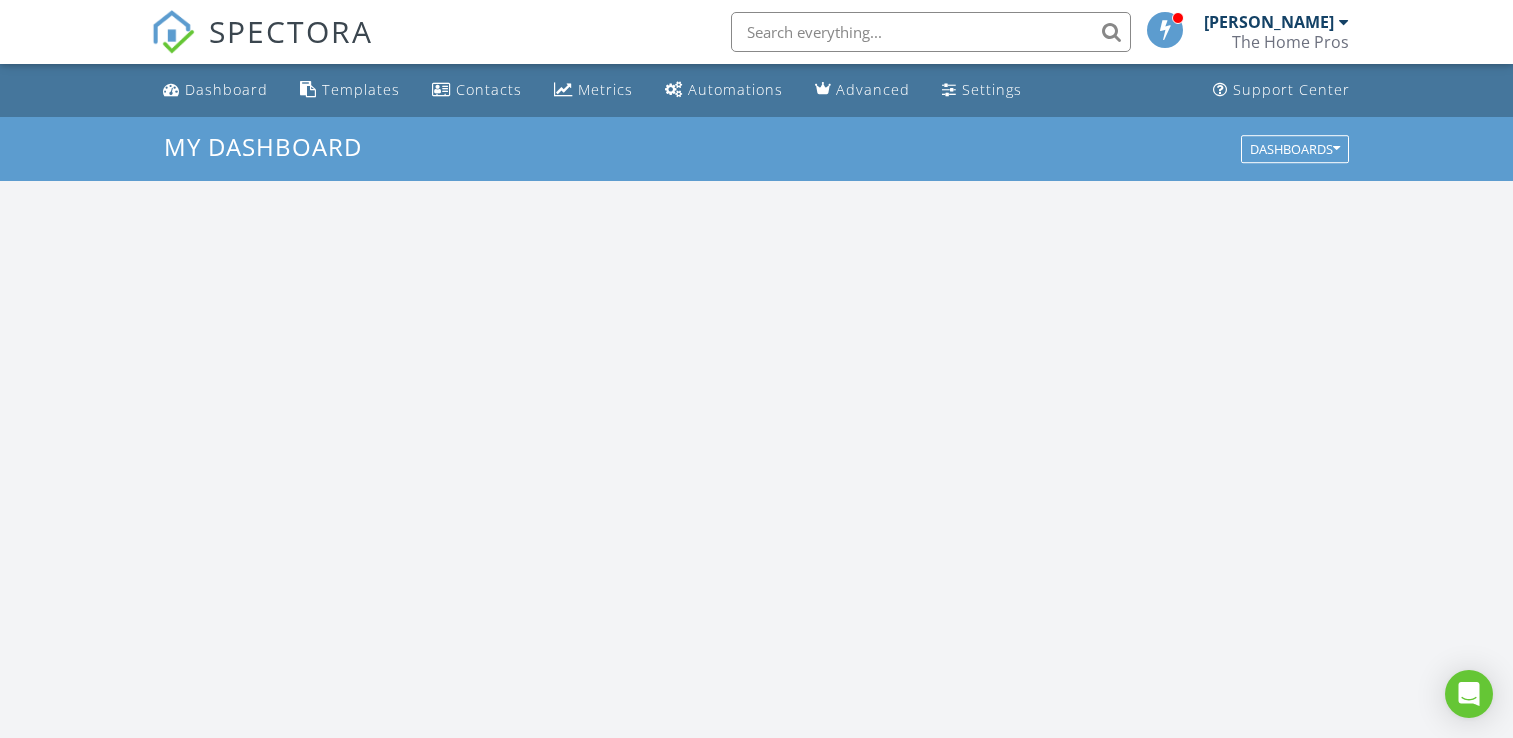 scroll, scrollTop: 0, scrollLeft: 0, axis: both 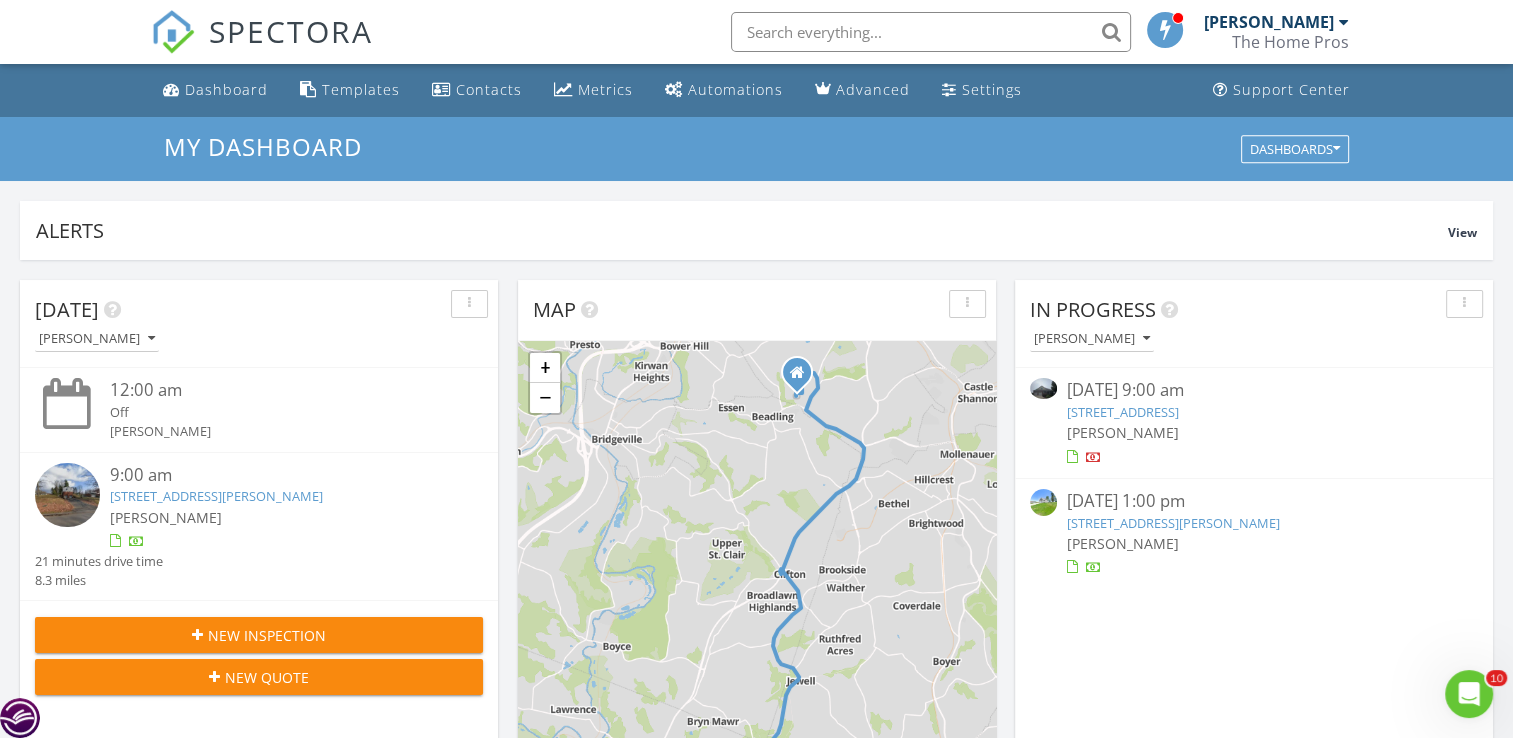 click on "9224 Willoughby Rd, Pittsburgh, PA 15237" at bounding box center [1173, 523] 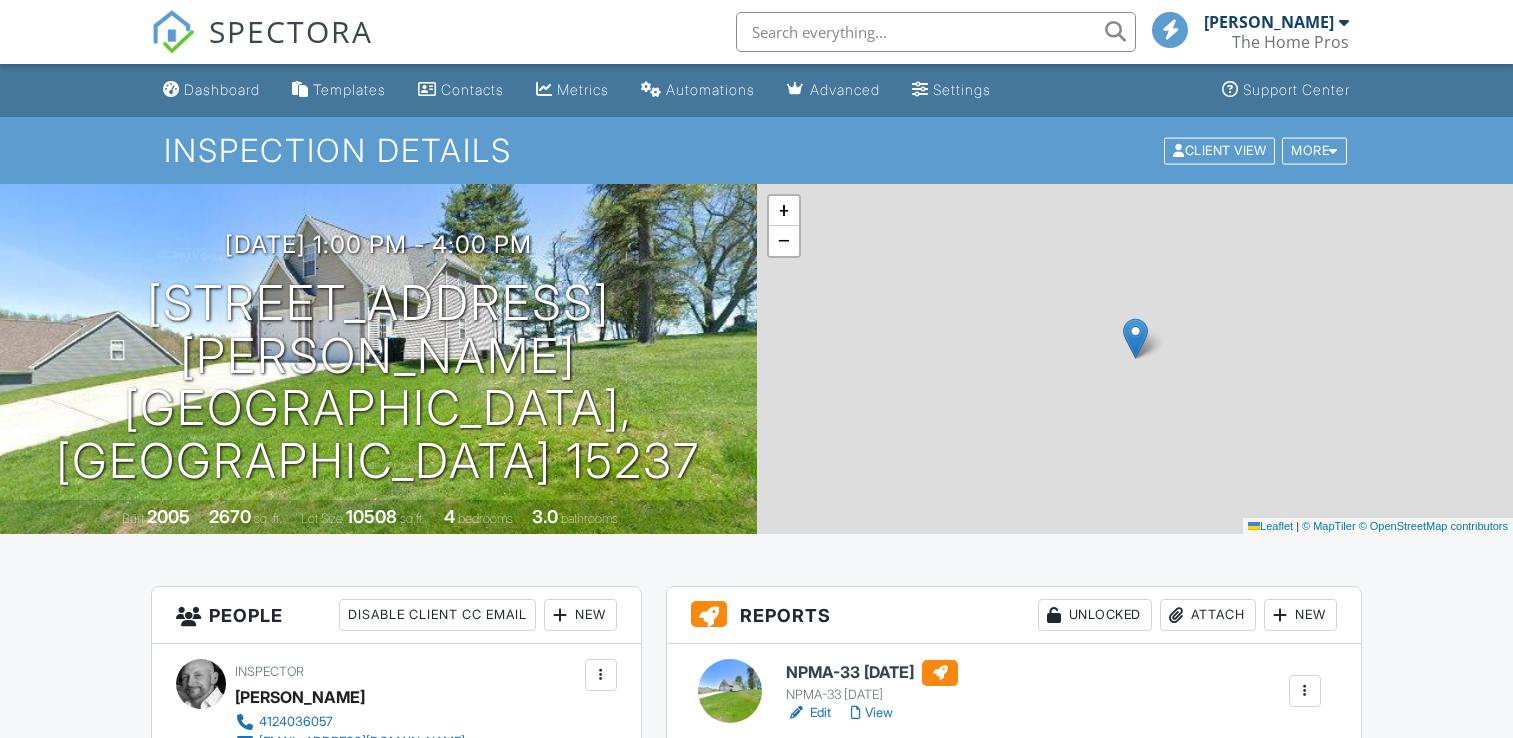 scroll, scrollTop: 0, scrollLeft: 0, axis: both 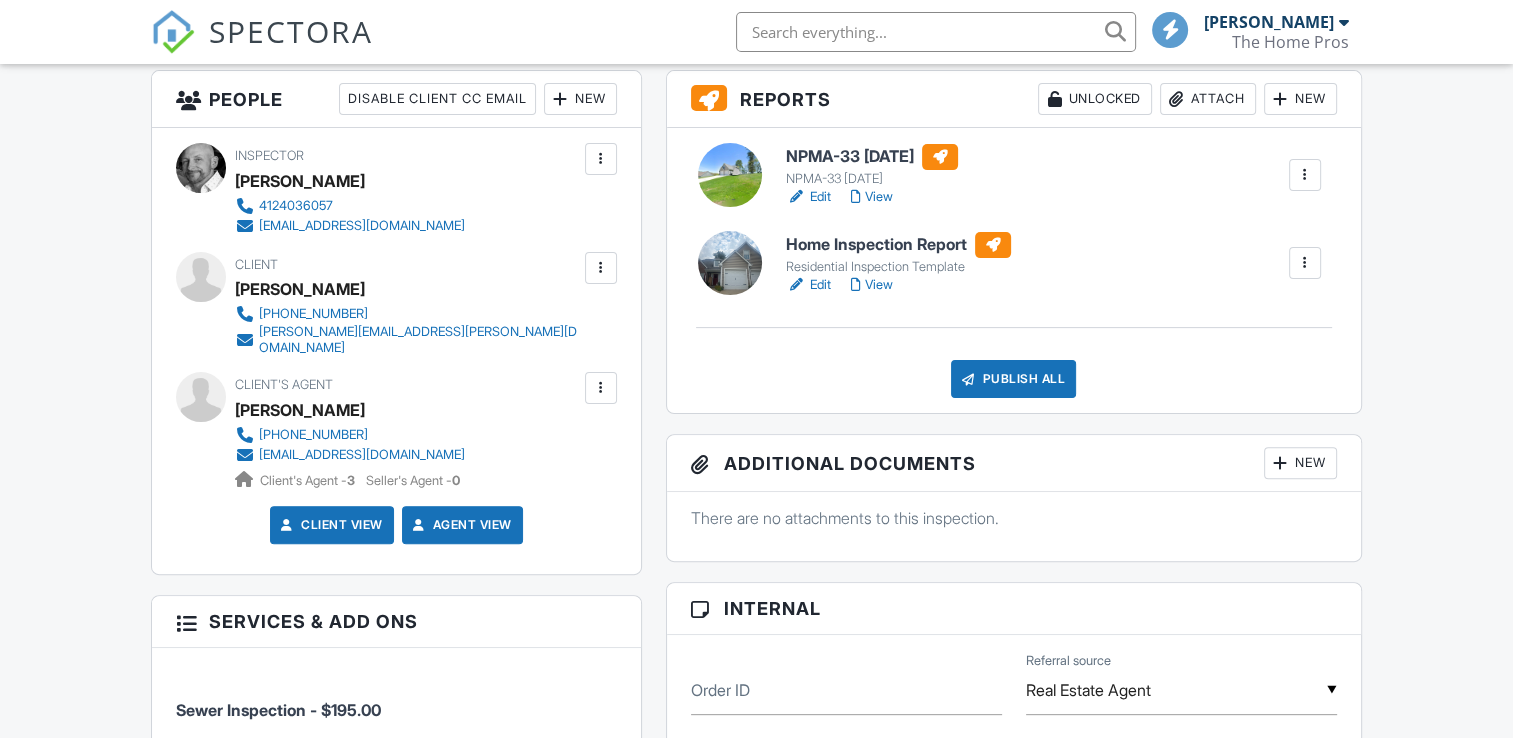 click at bounding box center [1305, 175] 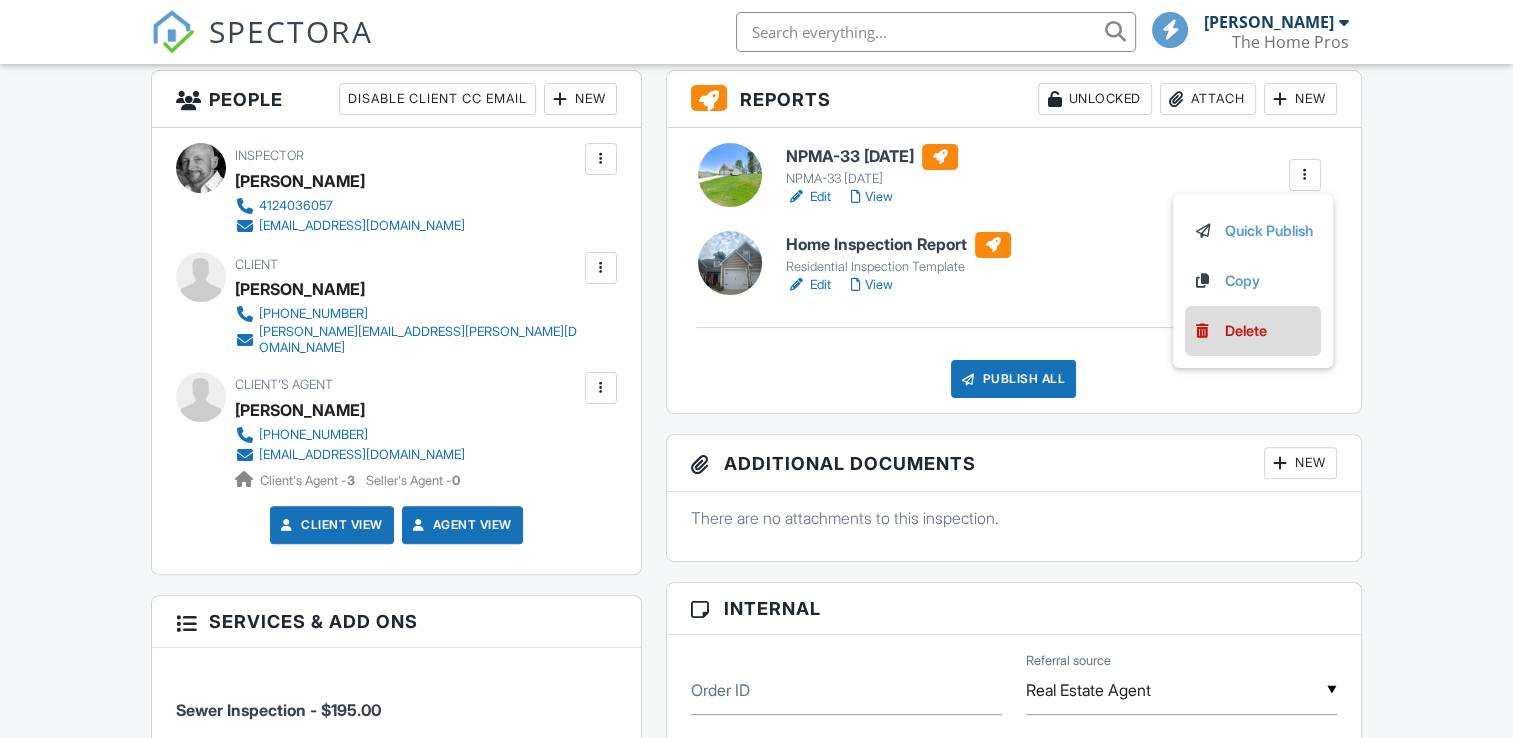click on "Delete" at bounding box center [1246, 331] 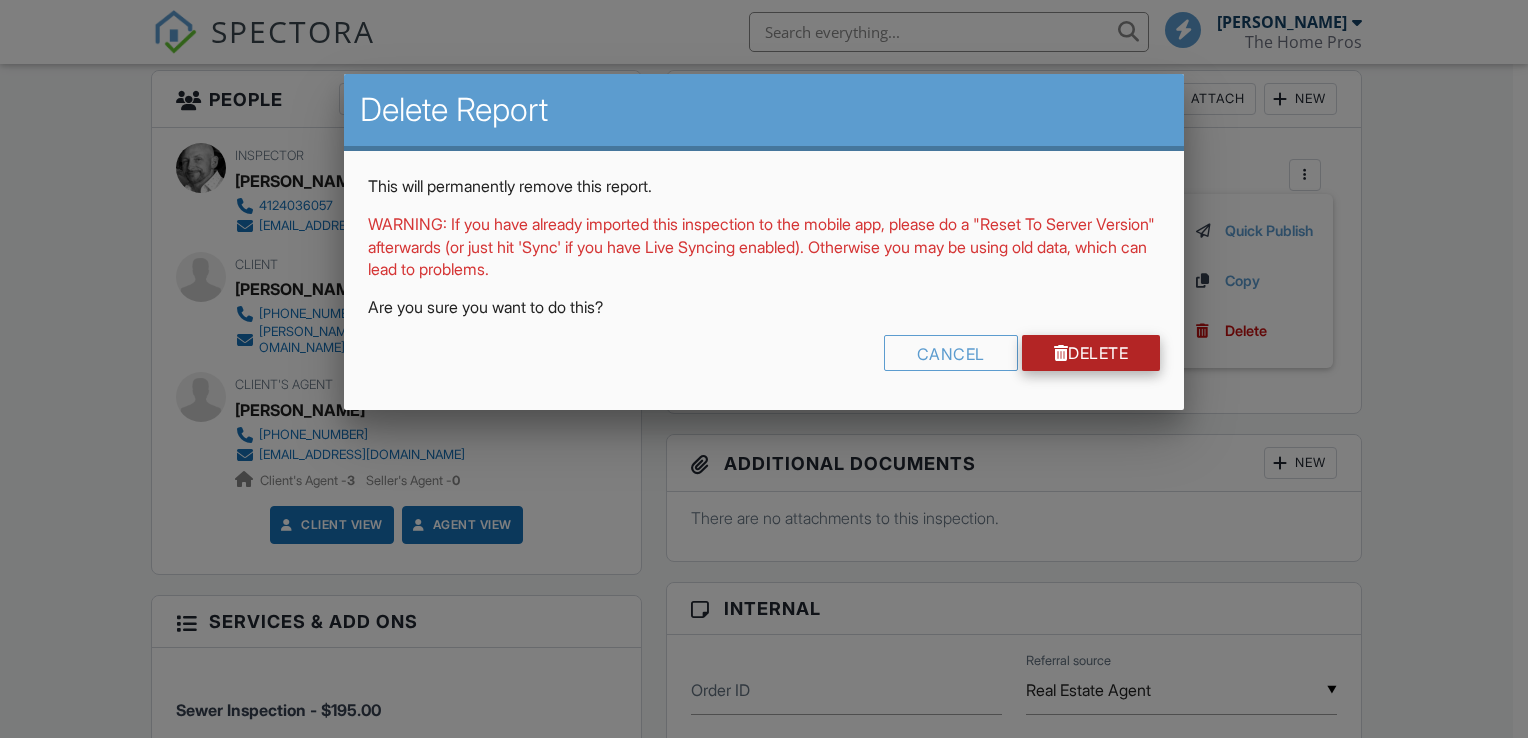 click on "Delete" at bounding box center (1091, 353) 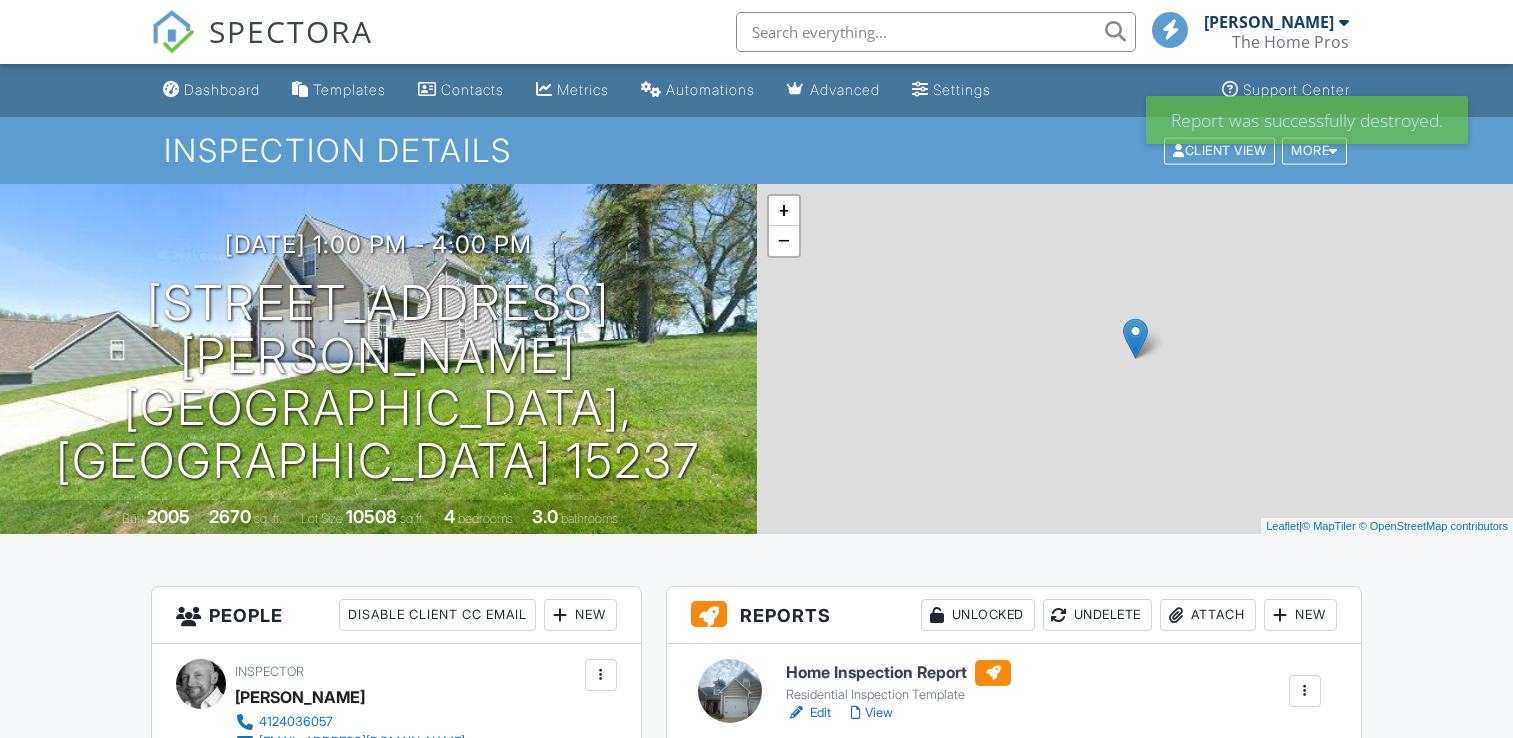 scroll, scrollTop: 0, scrollLeft: 0, axis: both 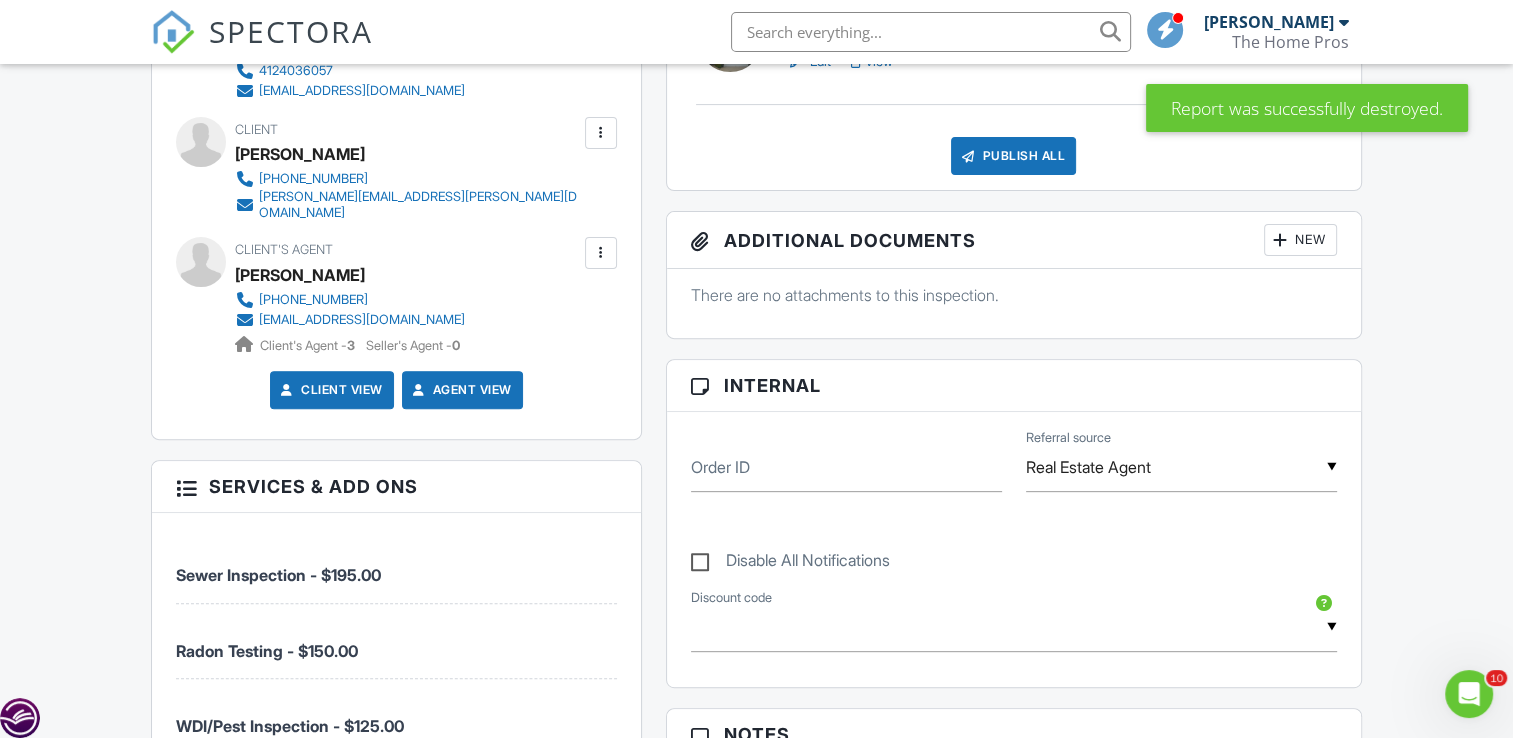 click on "New" at bounding box center [1300, 240] 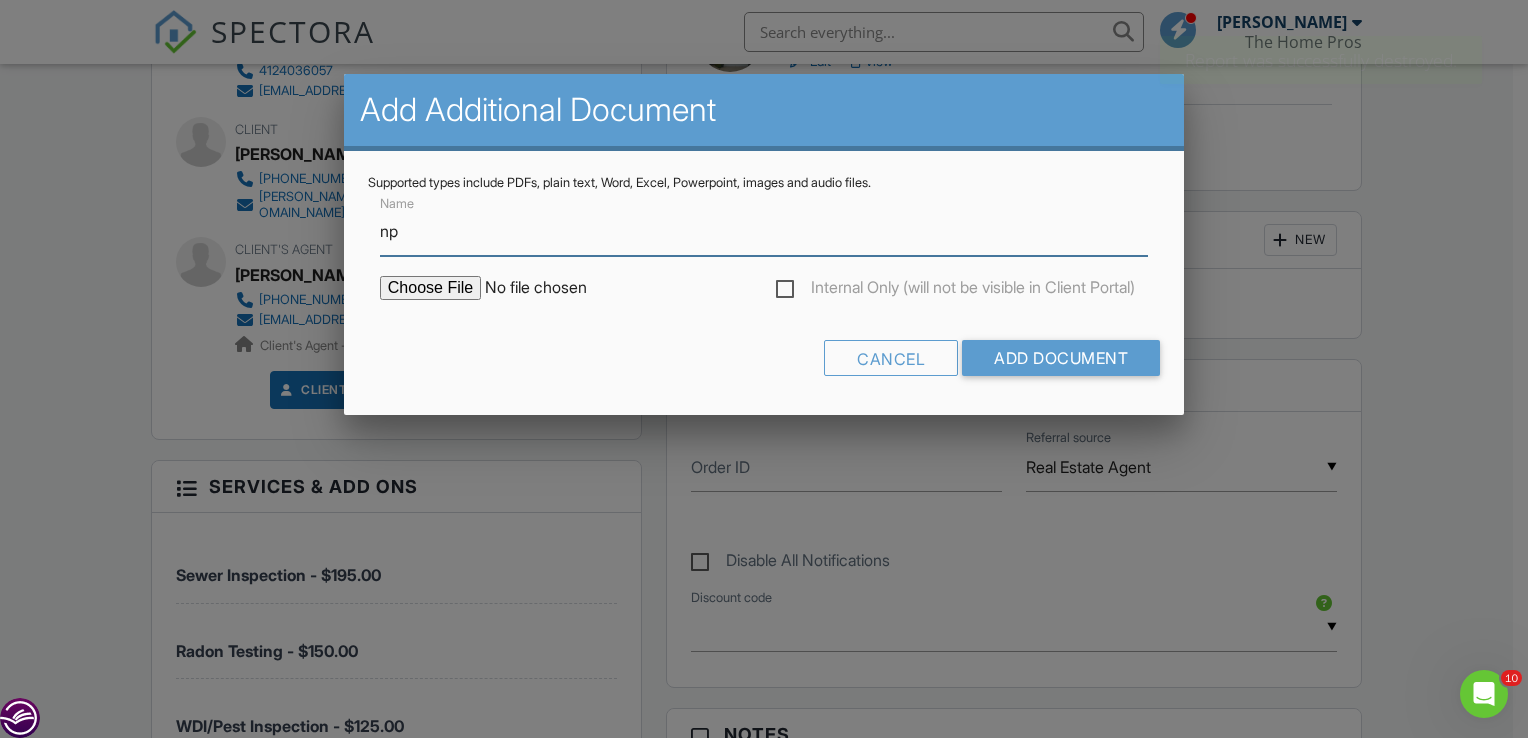 type on "NPMA-33 WDI Report" 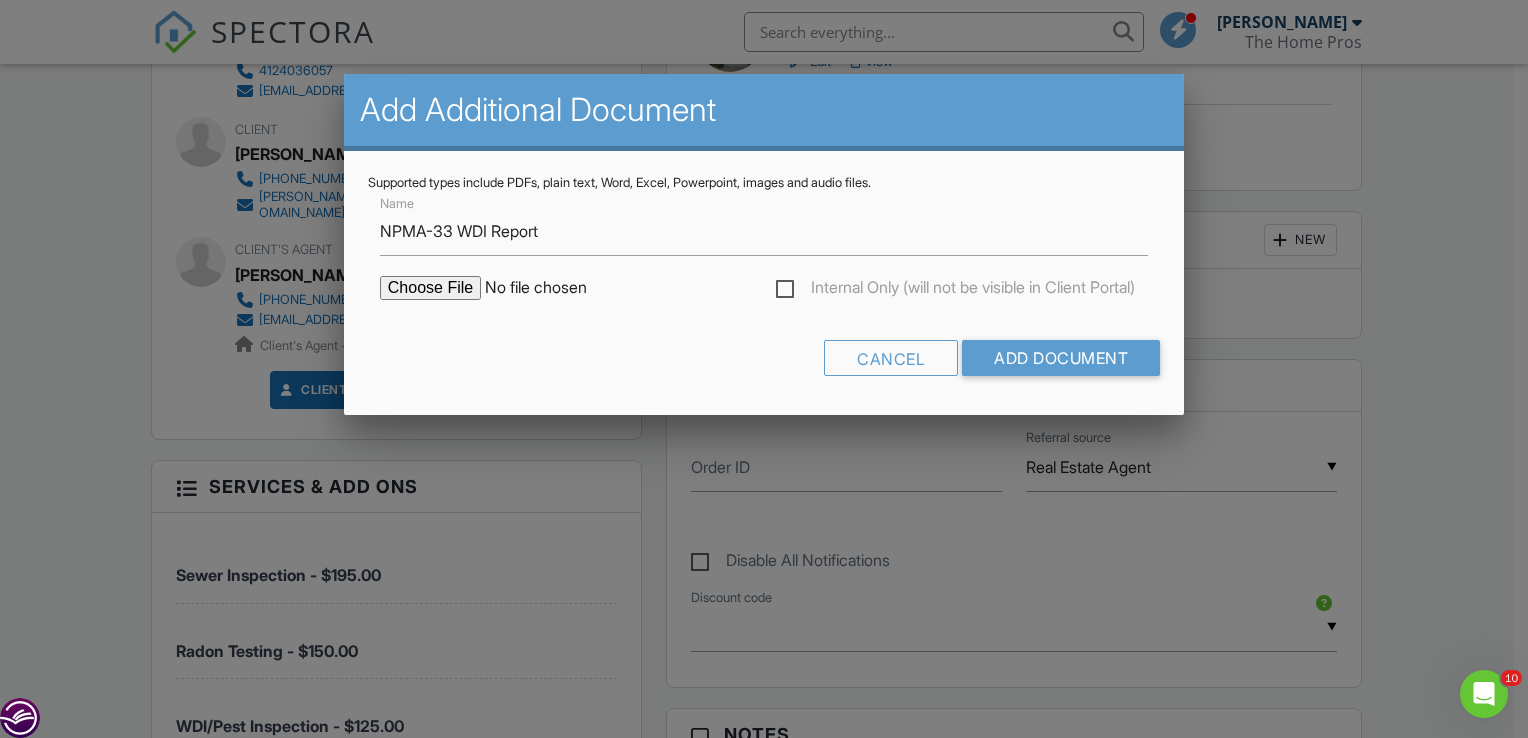 click at bounding box center (550, 288) 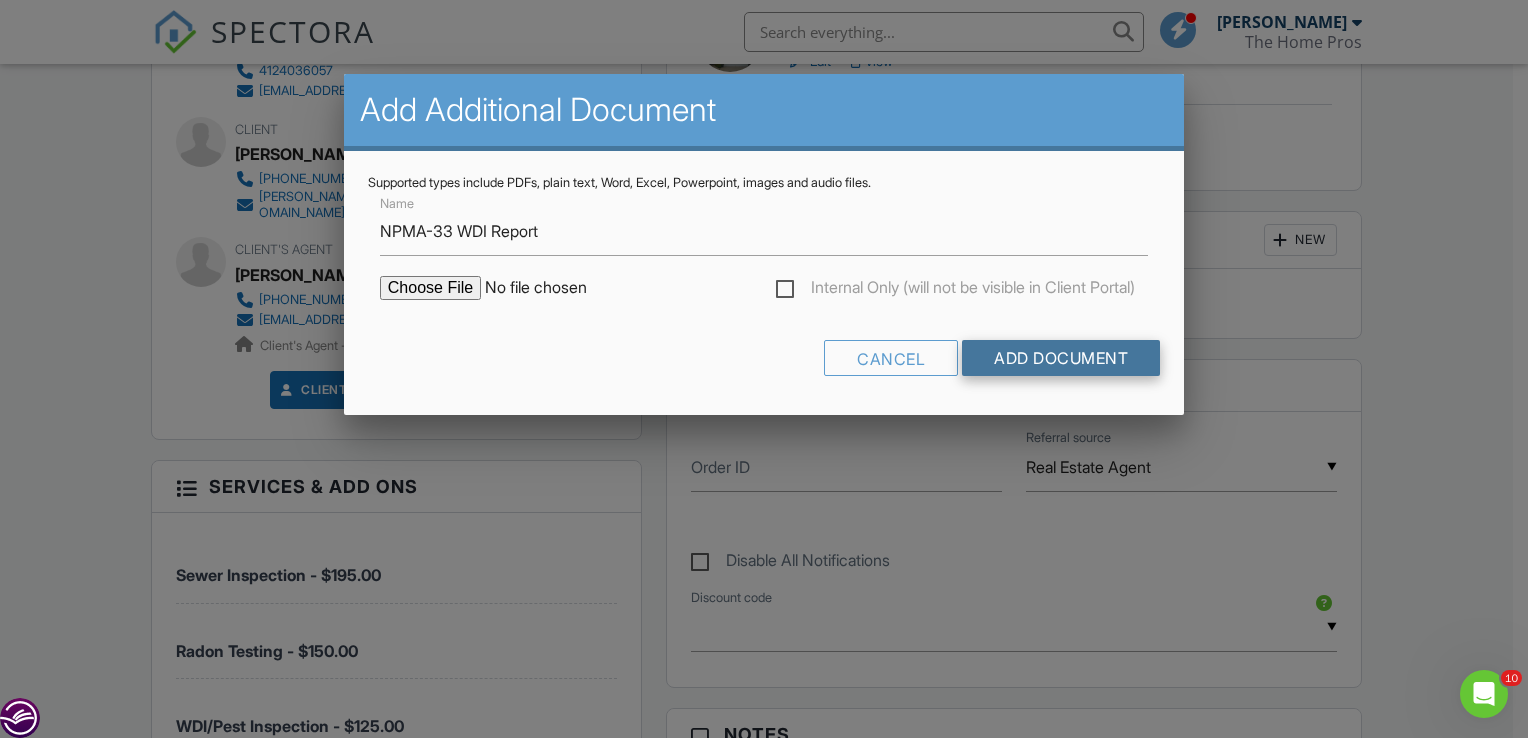 click on "Add Document" at bounding box center [1061, 358] 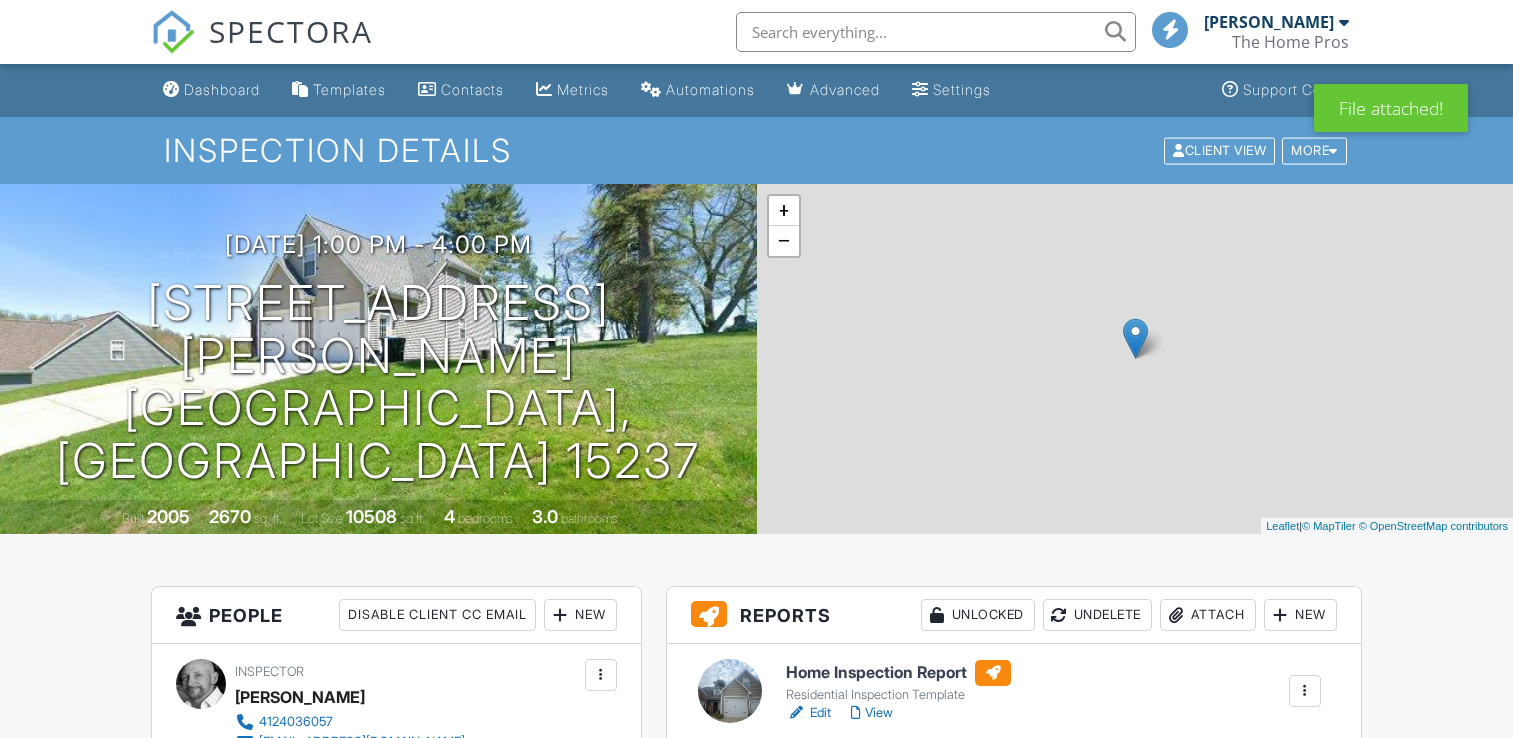 scroll, scrollTop: 0, scrollLeft: 0, axis: both 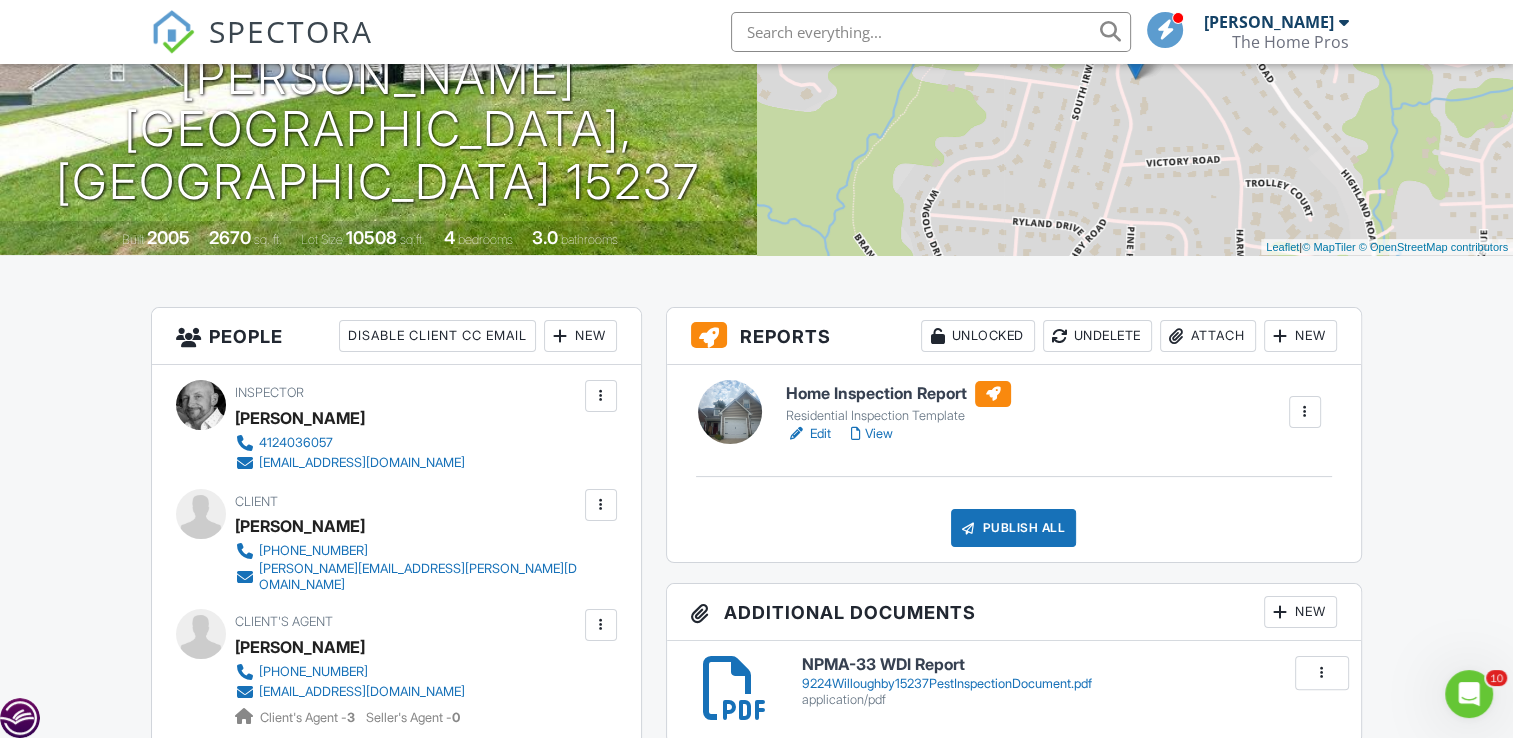 click on "View" at bounding box center [872, 434] 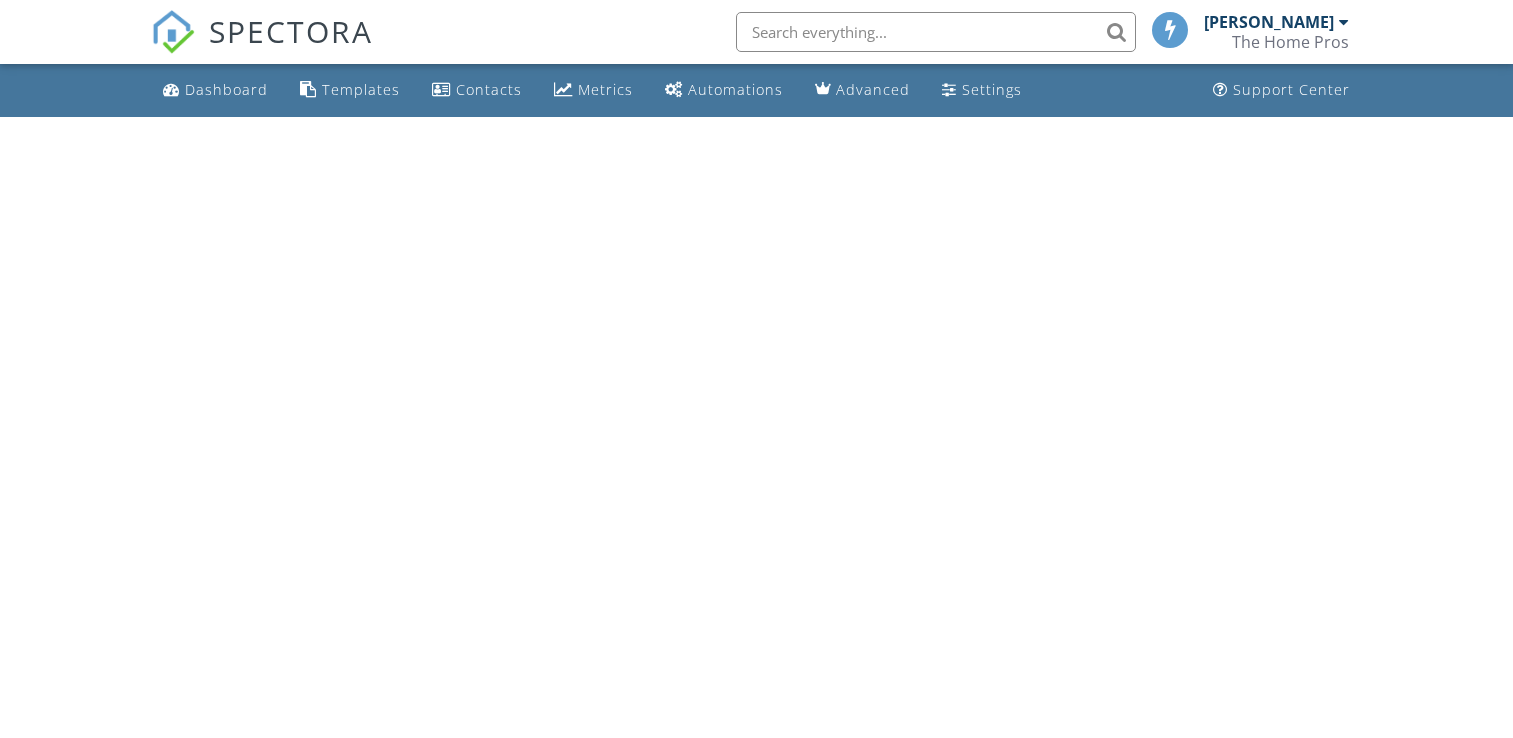 scroll, scrollTop: 0, scrollLeft: 0, axis: both 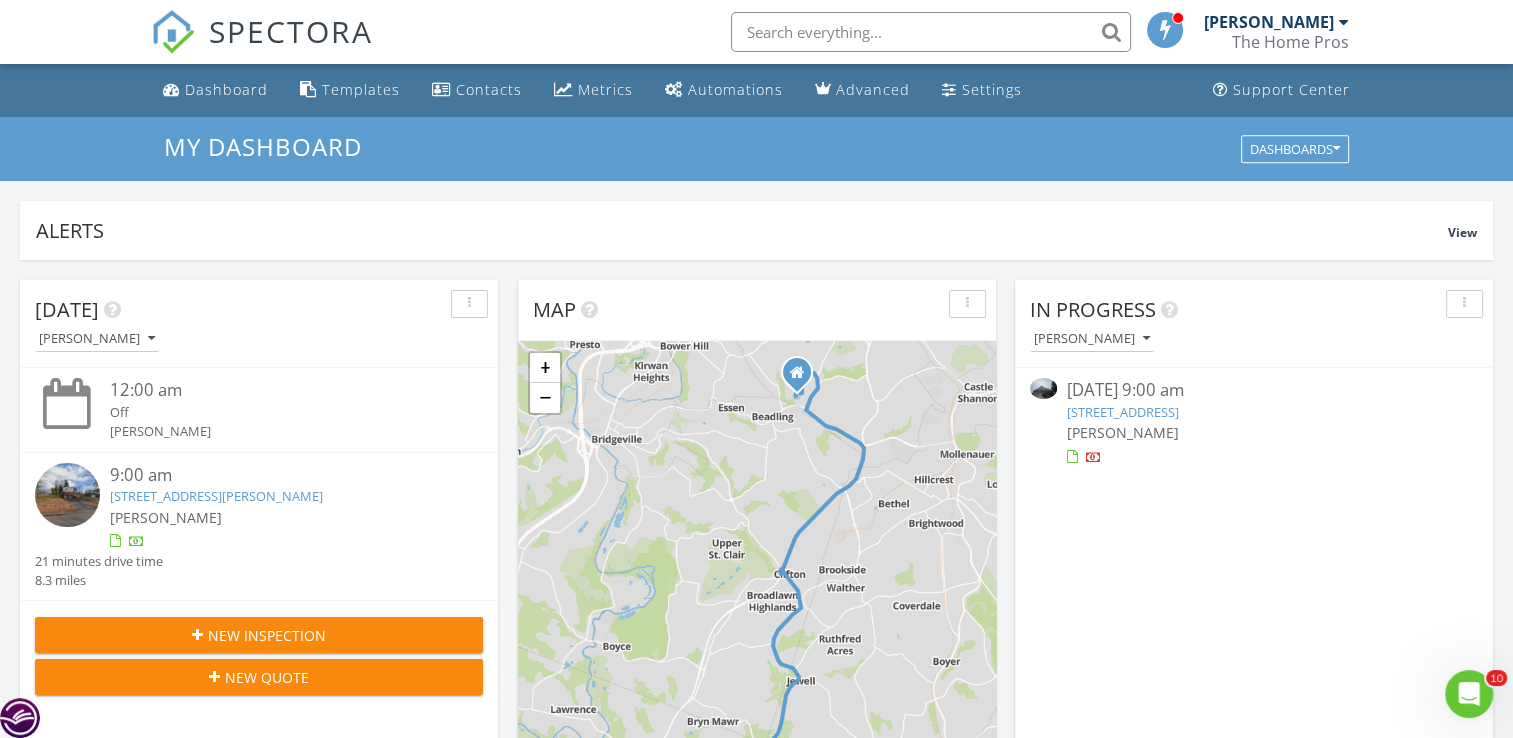 click on "[STREET_ADDRESS]" at bounding box center [1123, 412] 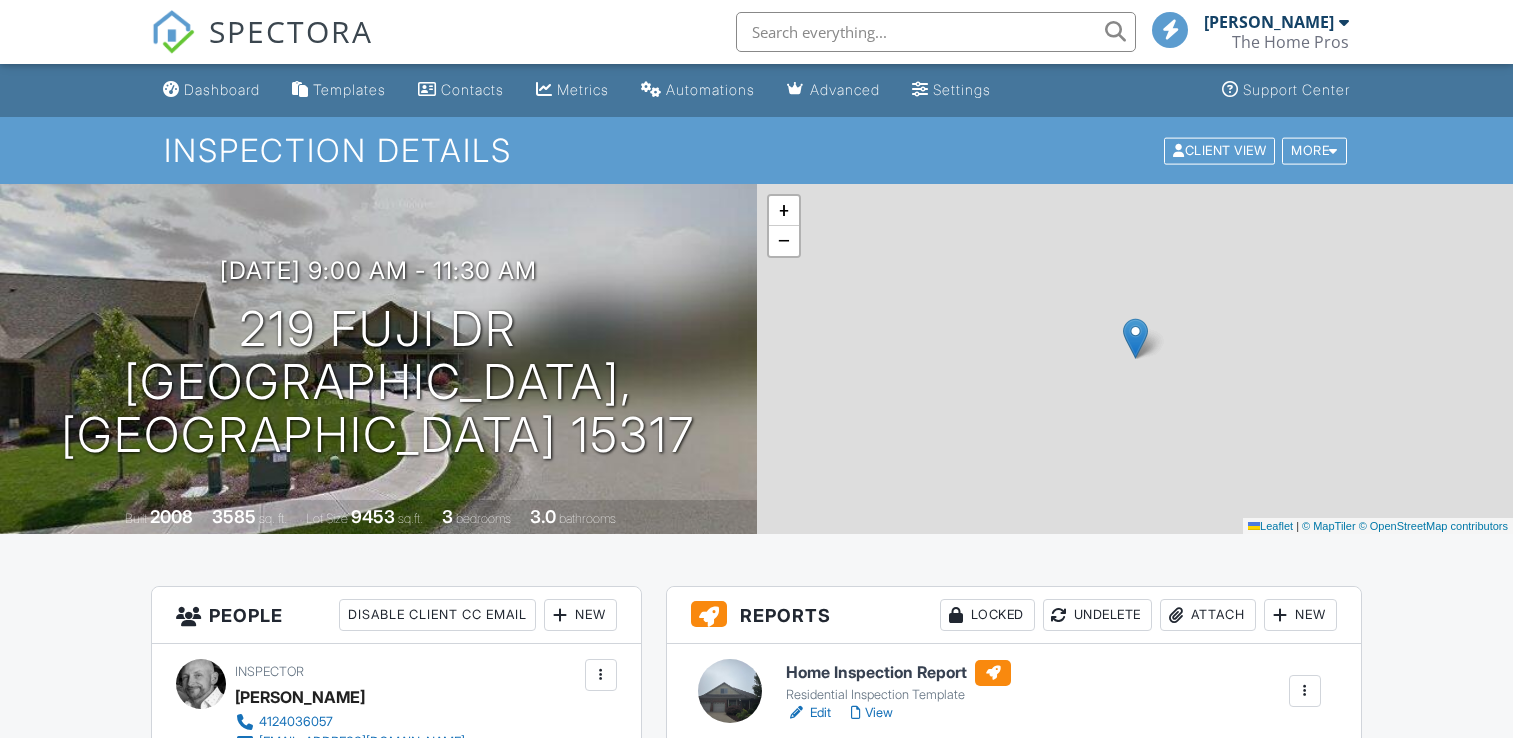 scroll, scrollTop: 0, scrollLeft: 0, axis: both 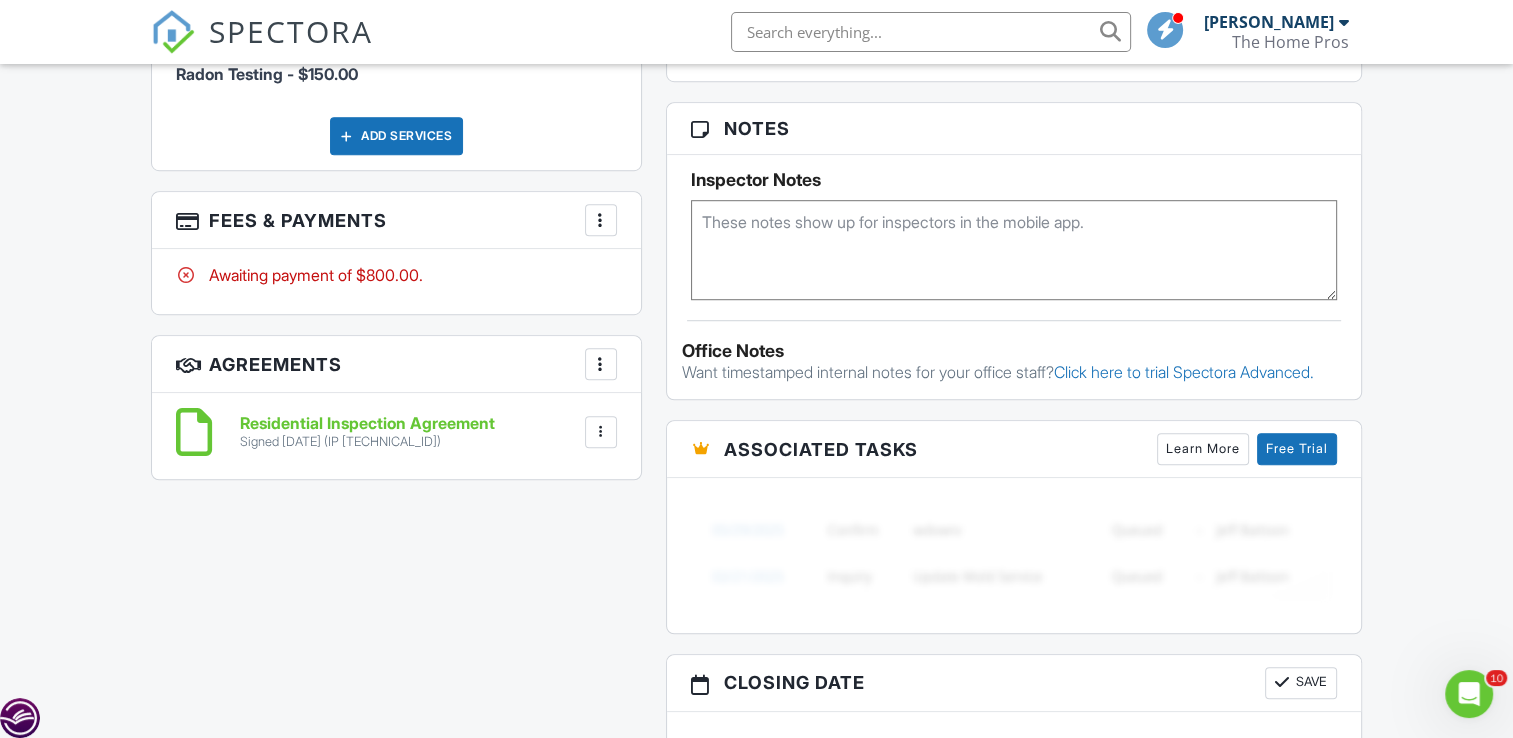 click at bounding box center (601, 220) 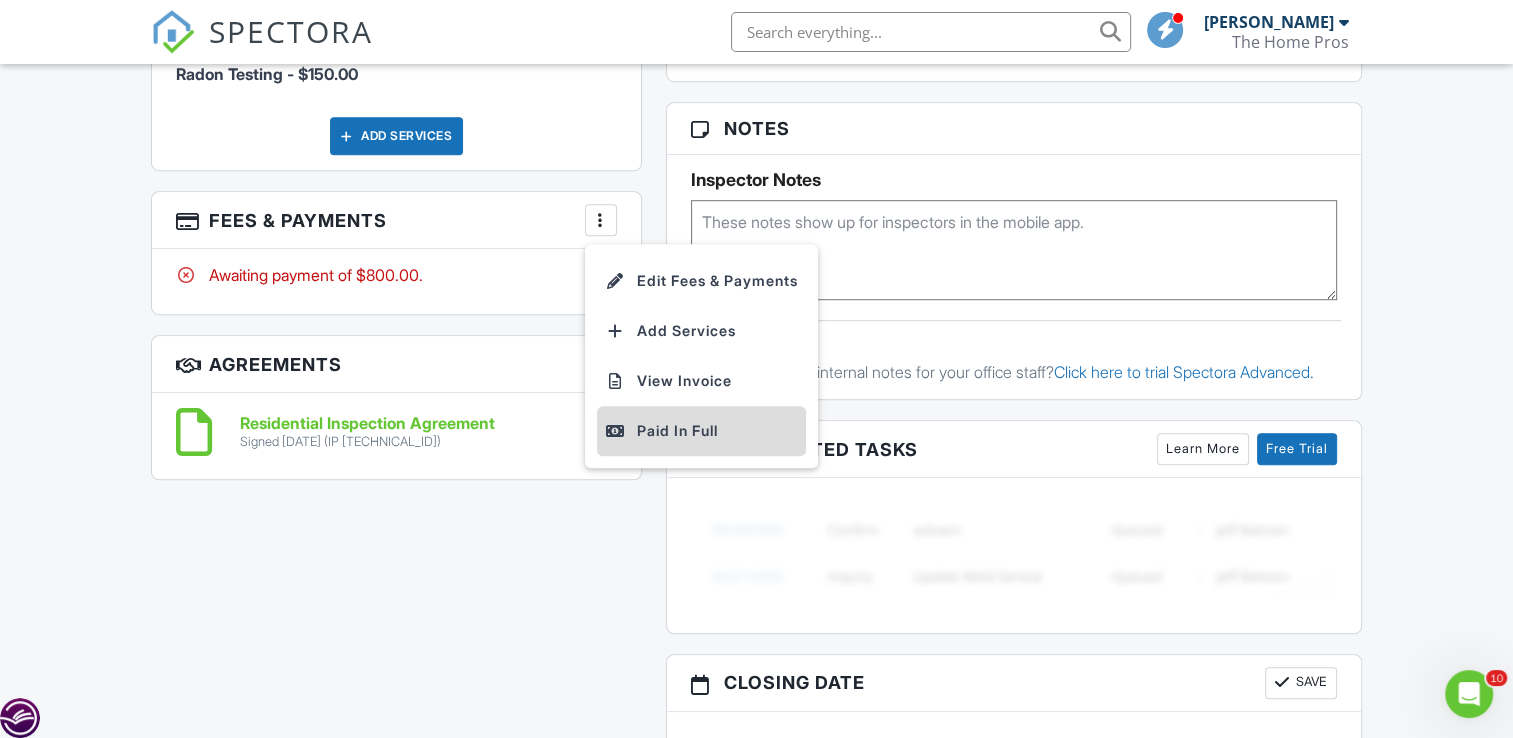 click on "Paid In Full" at bounding box center [701, 431] 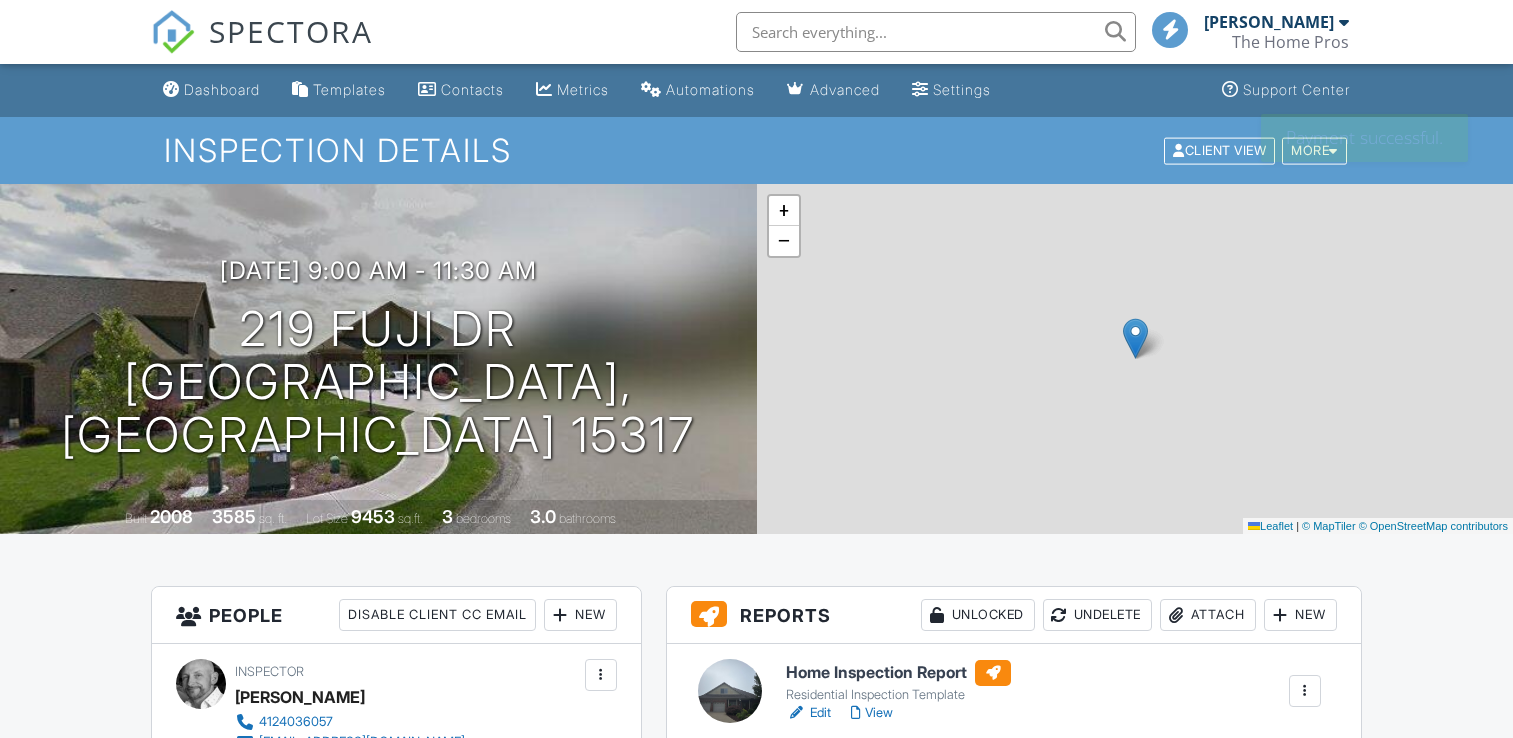 scroll, scrollTop: 0, scrollLeft: 0, axis: both 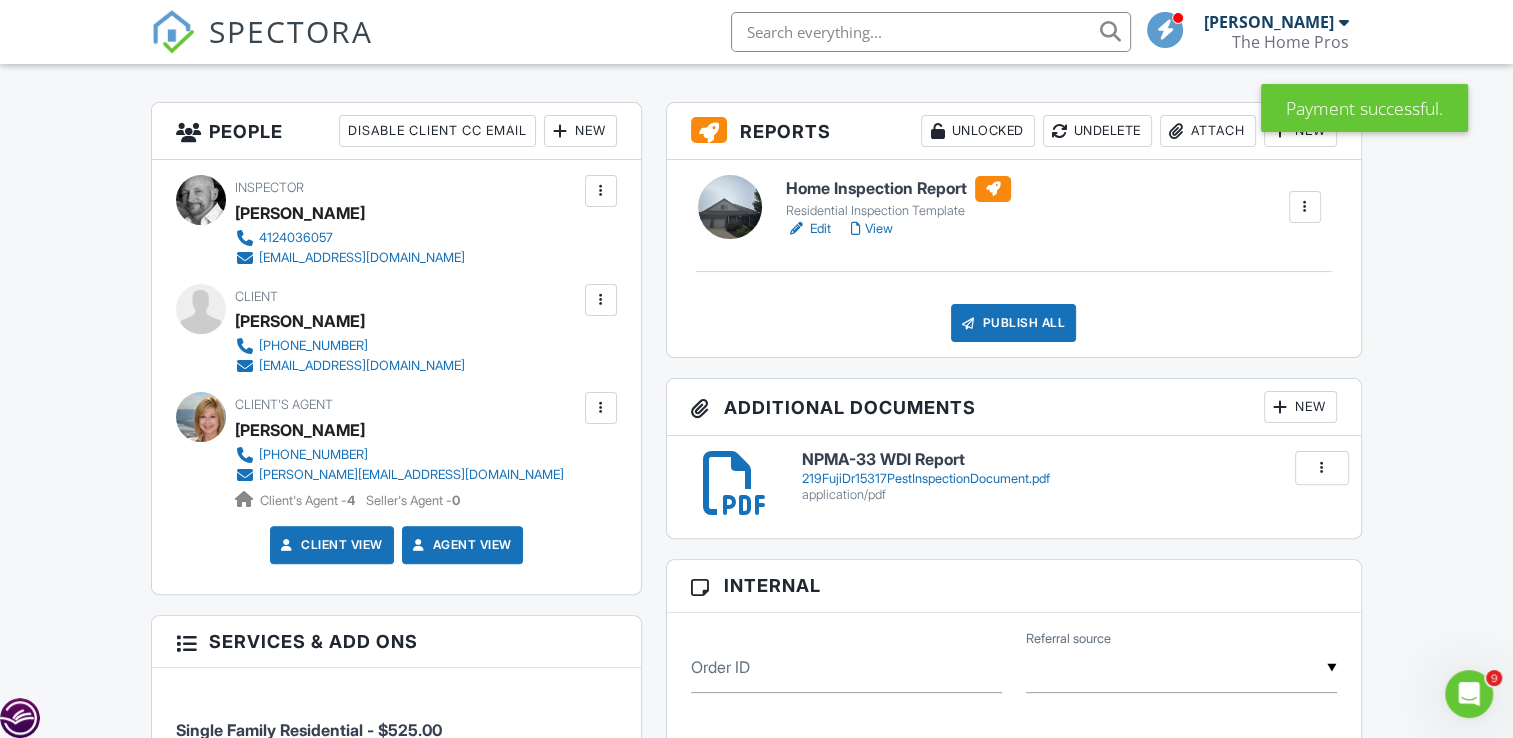 click on "View" at bounding box center (872, 229) 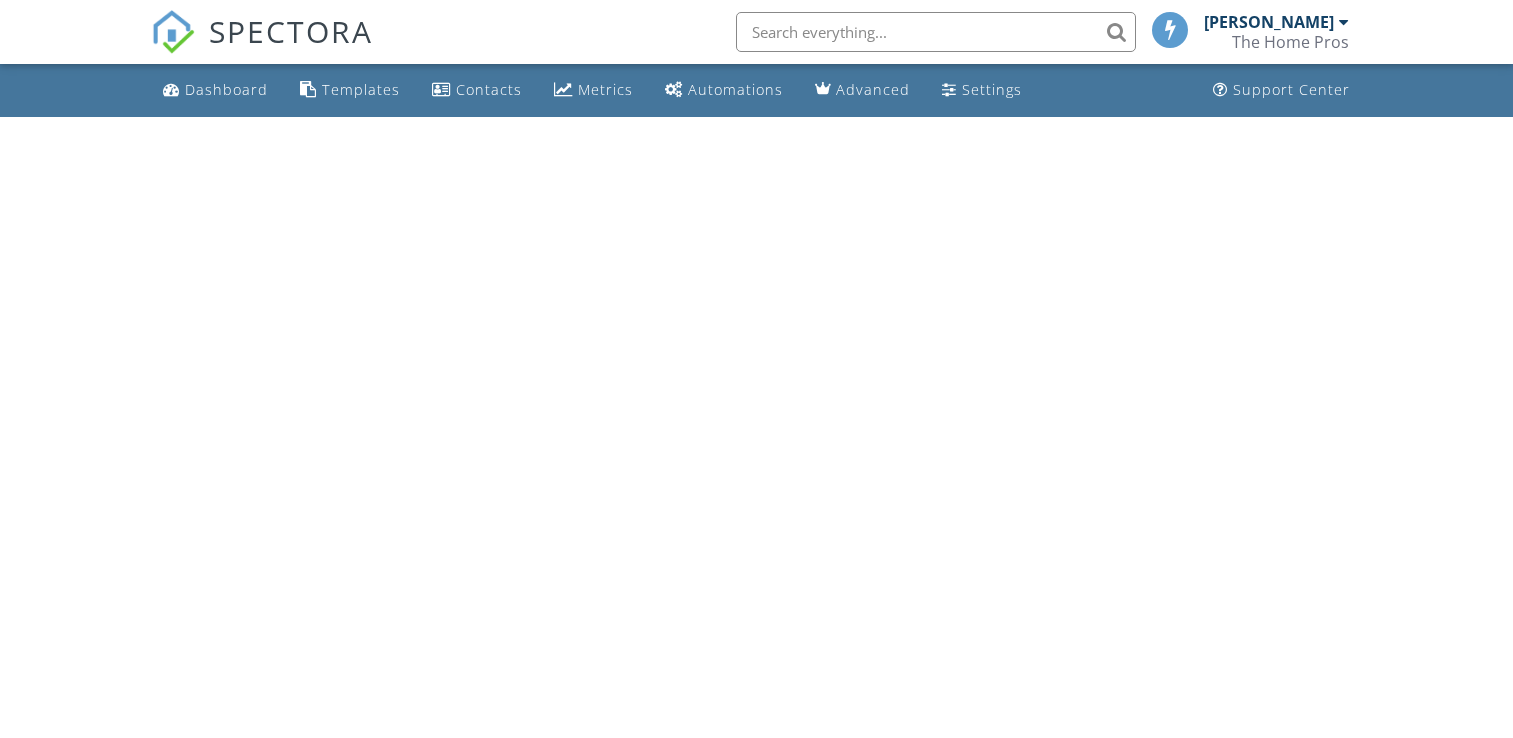 scroll, scrollTop: 0, scrollLeft: 0, axis: both 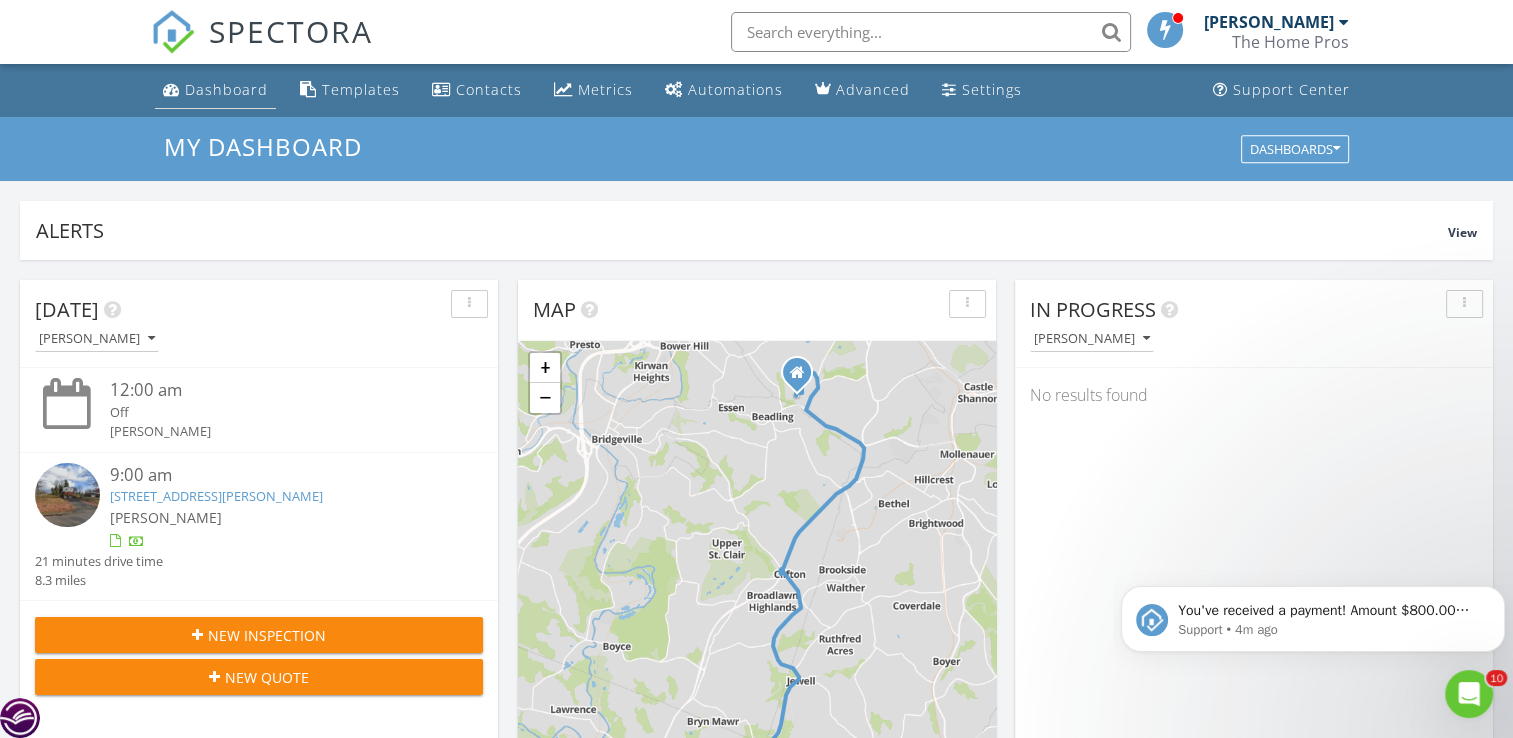 click on "Dashboard" at bounding box center (226, 89) 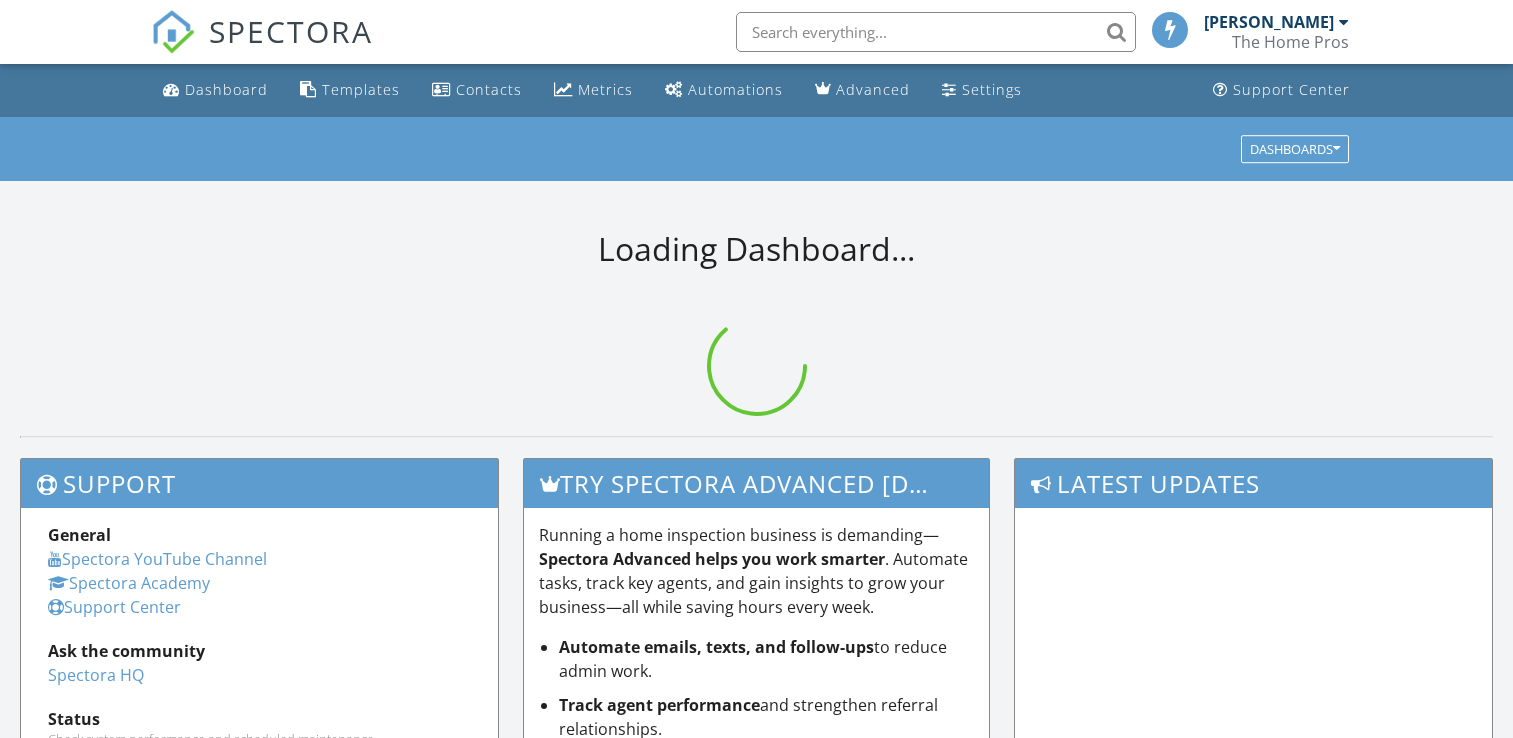 scroll, scrollTop: 0, scrollLeft: 0, axis: both 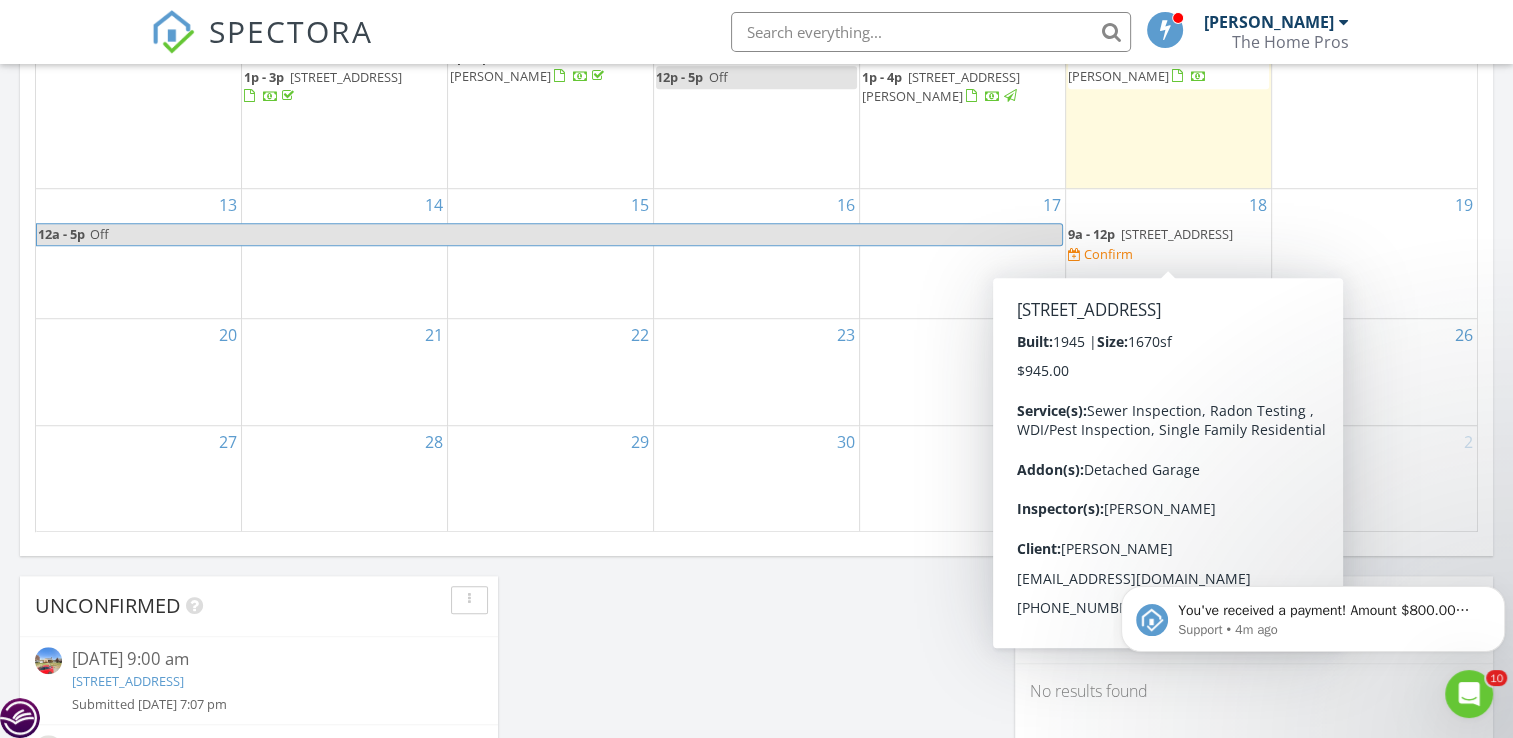 click on "[STREET_ADDRESS]" at bounding box center (1177, 234) 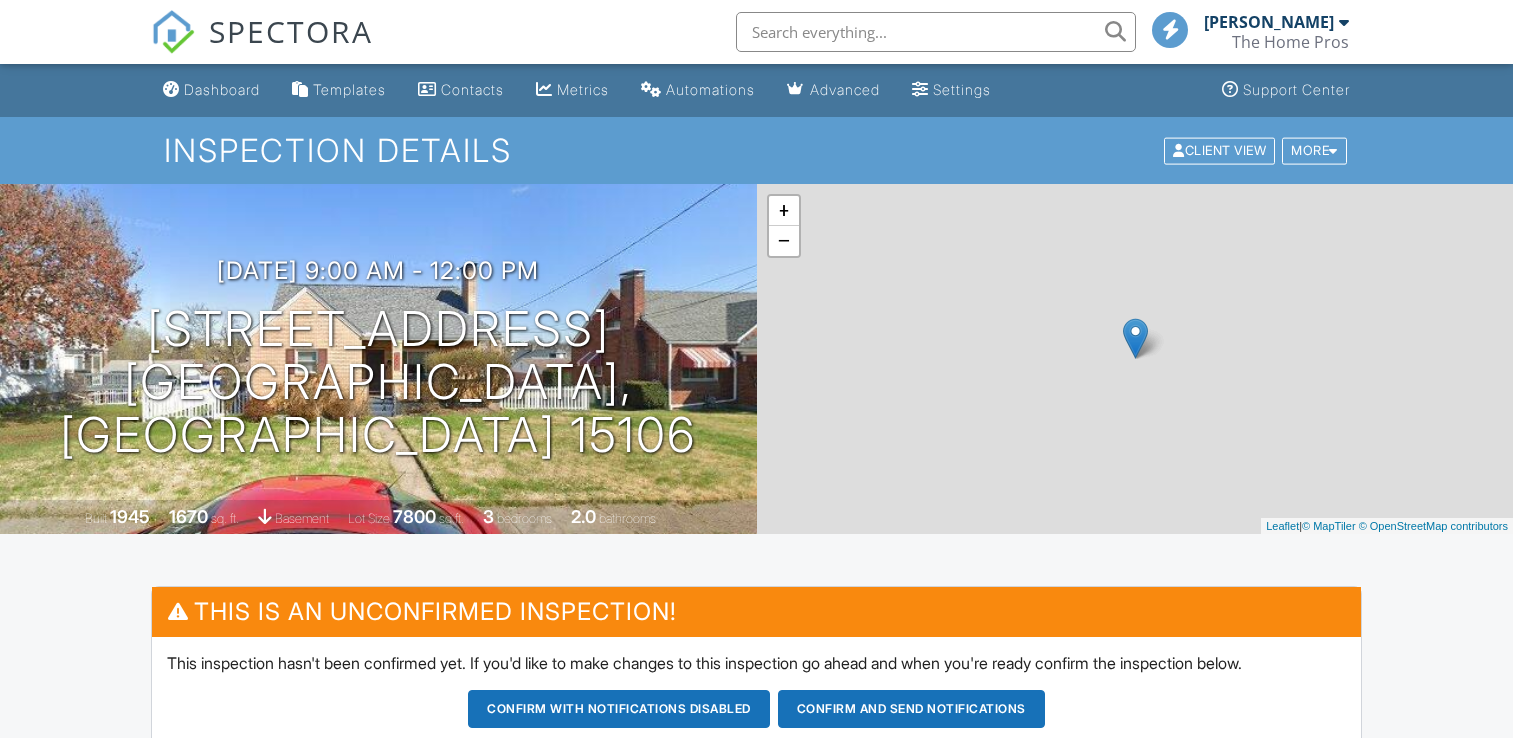 scroll, scrollTop: 0, scrollLeft: 0, axis: both 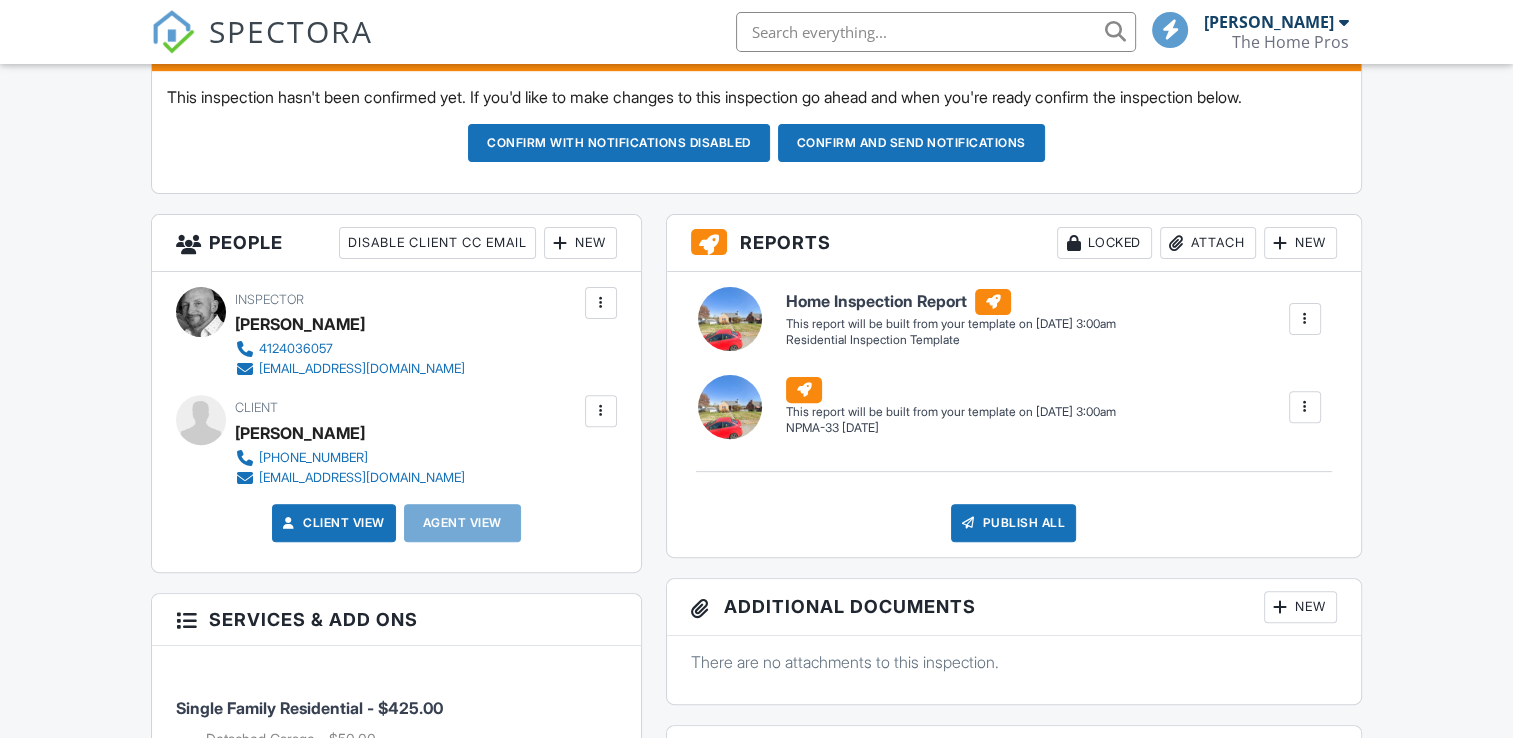 click on "jaredwllms2@gmail.com" at bounding box center (362, 478) 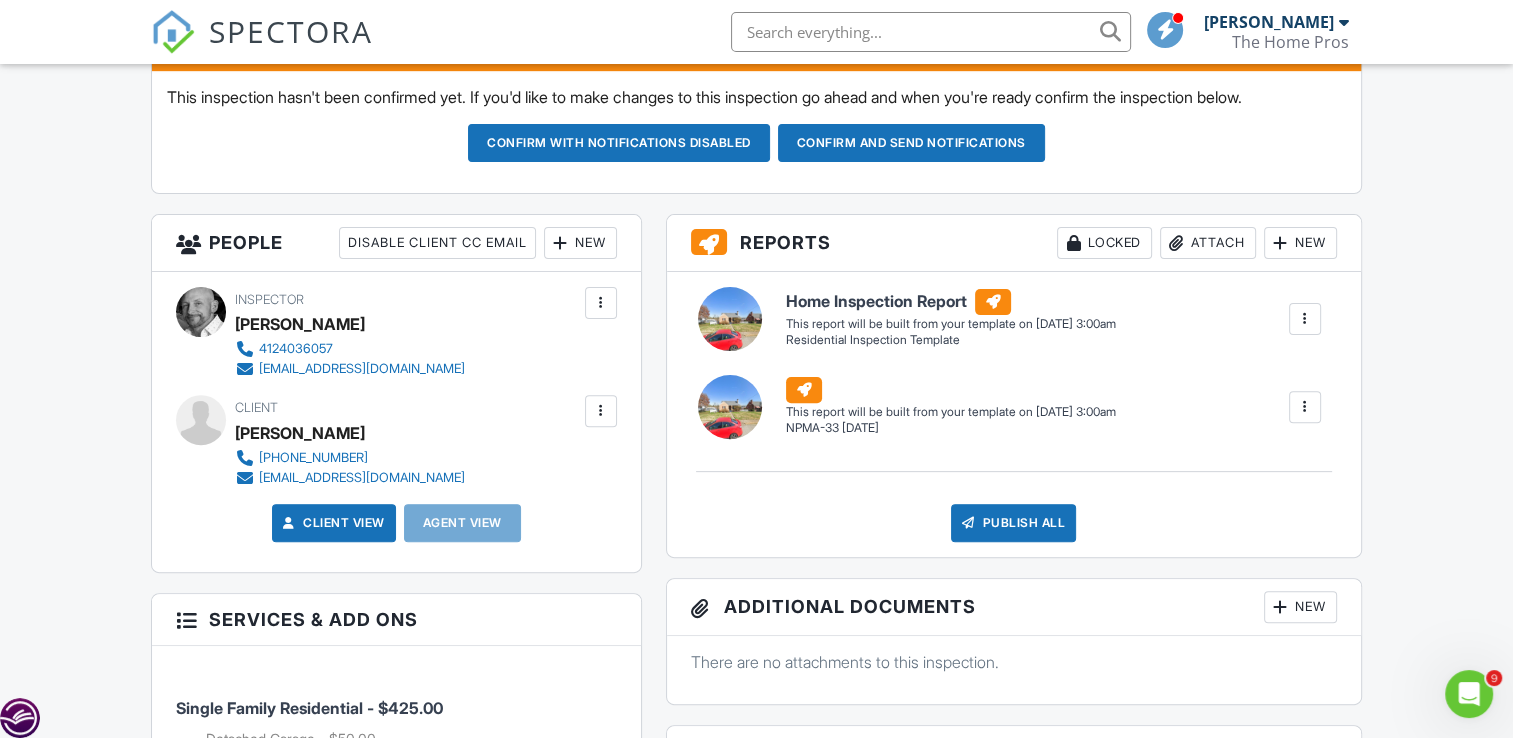 scroll, scrollTop: 0, scrollLeft: 0, axis: both 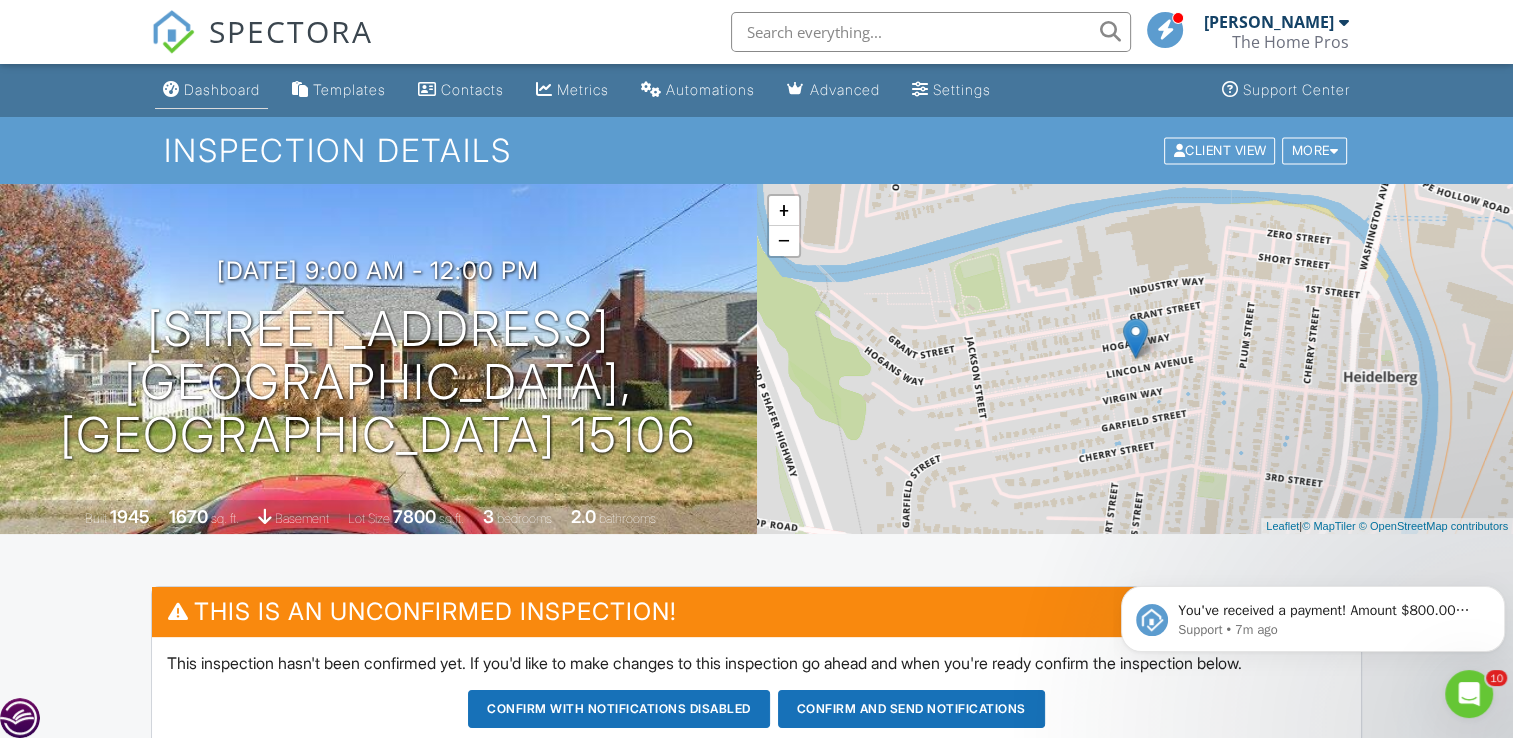 click on "Dashboard" at bounding box center [222, 89] 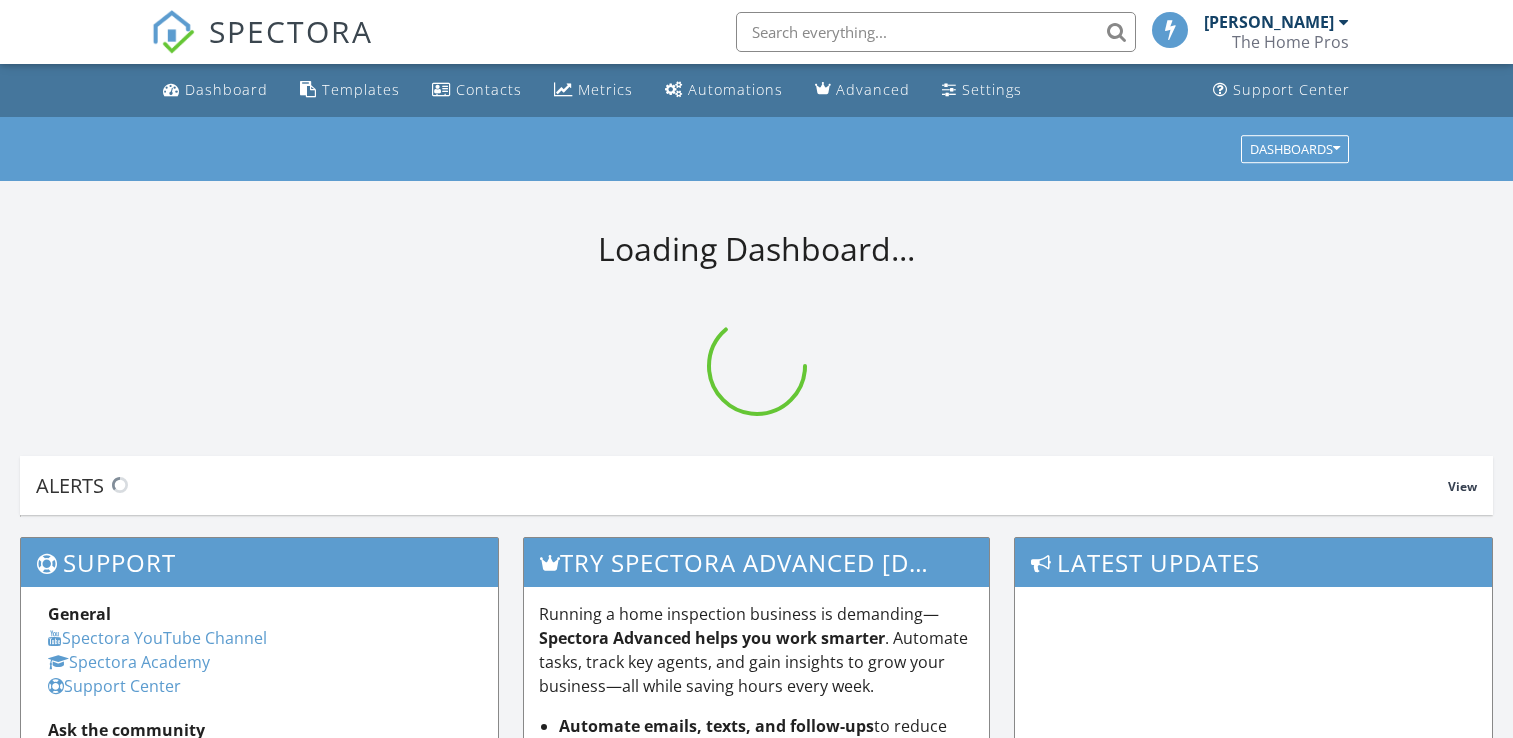 scroll, scrollTop: 0, scrollLeft: 0, axis: both 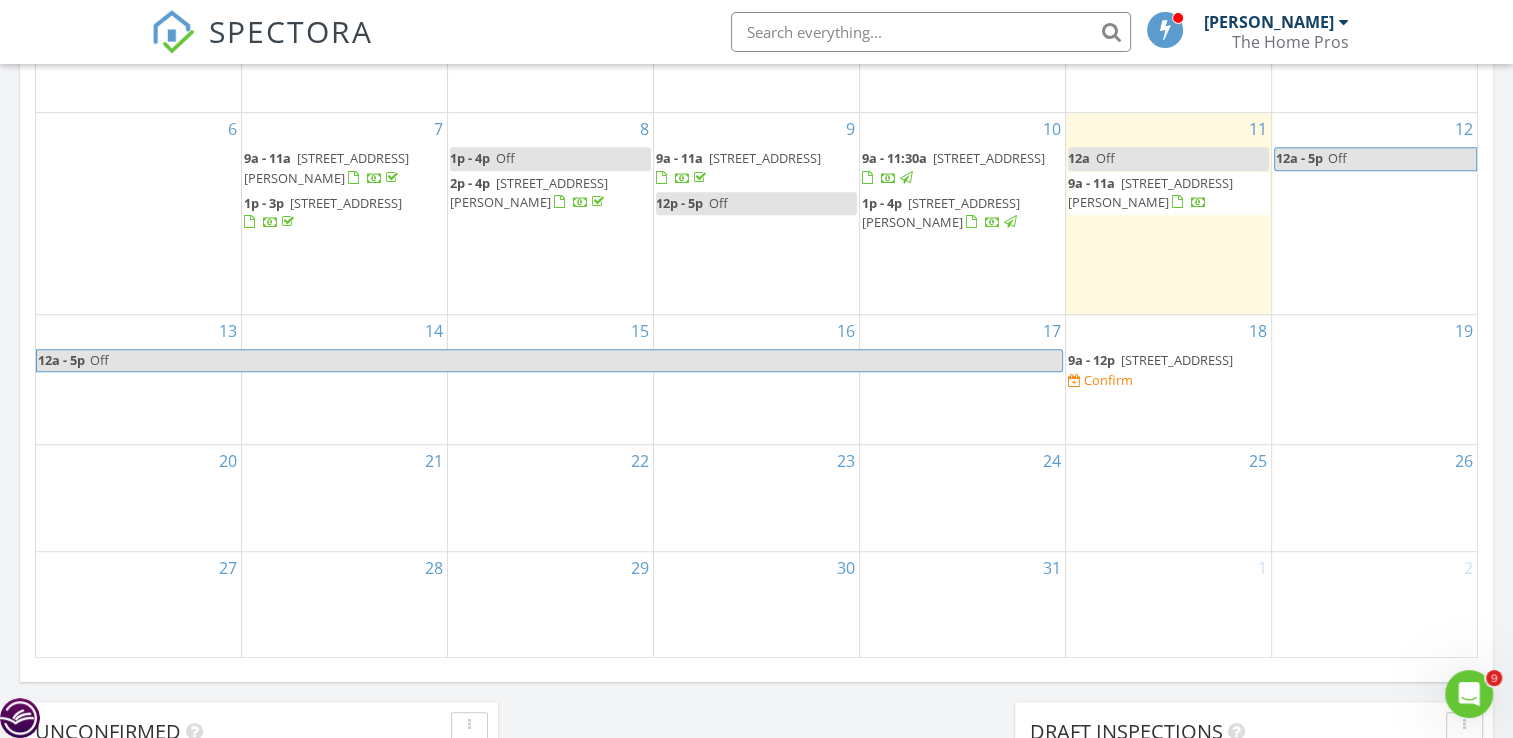 click on "18
9a - 12p
482 Lincoln Ave, Heidelberg 15106
Confirm" at bounding box center (1168, 379) 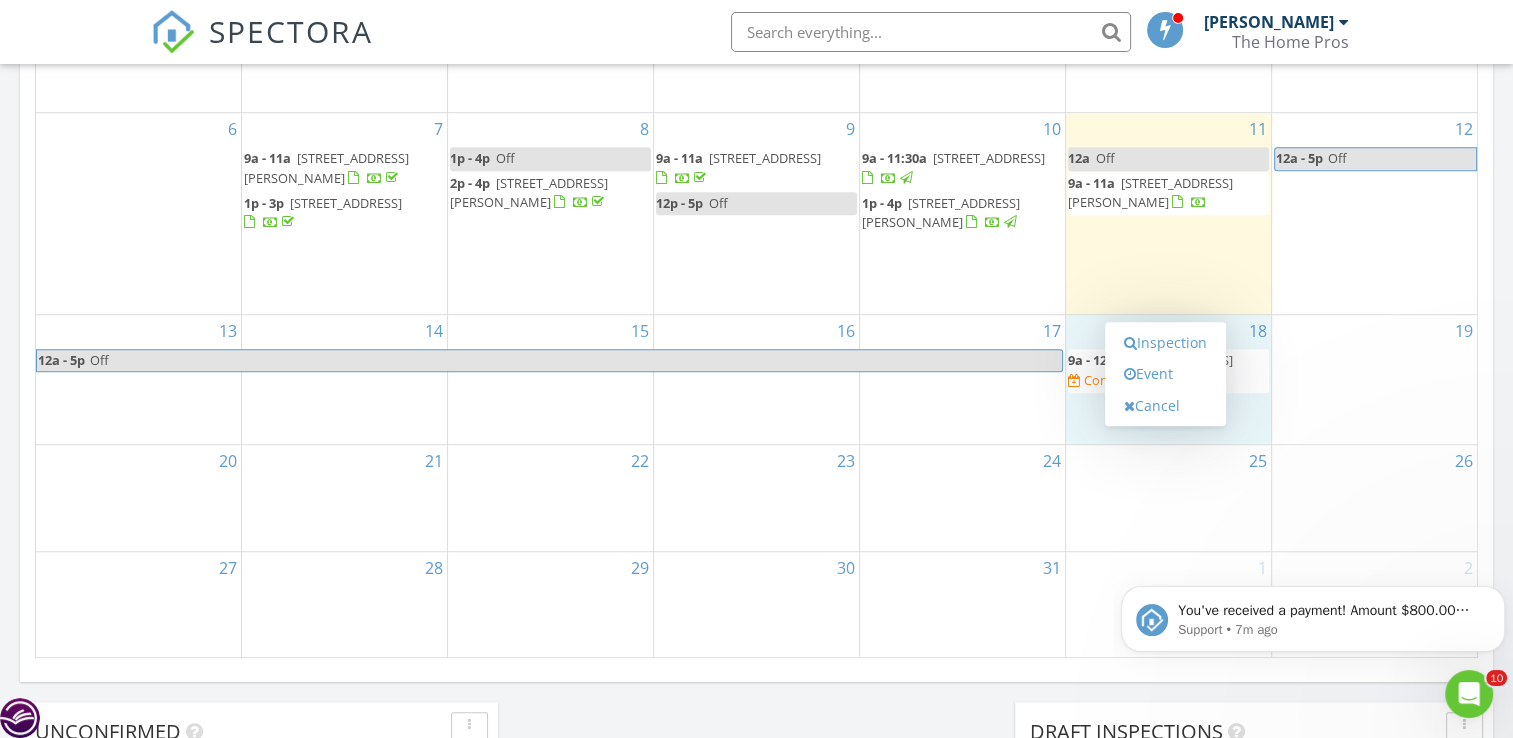 scroll, scrollTop: 0, scrollLeft: 0, axis: both 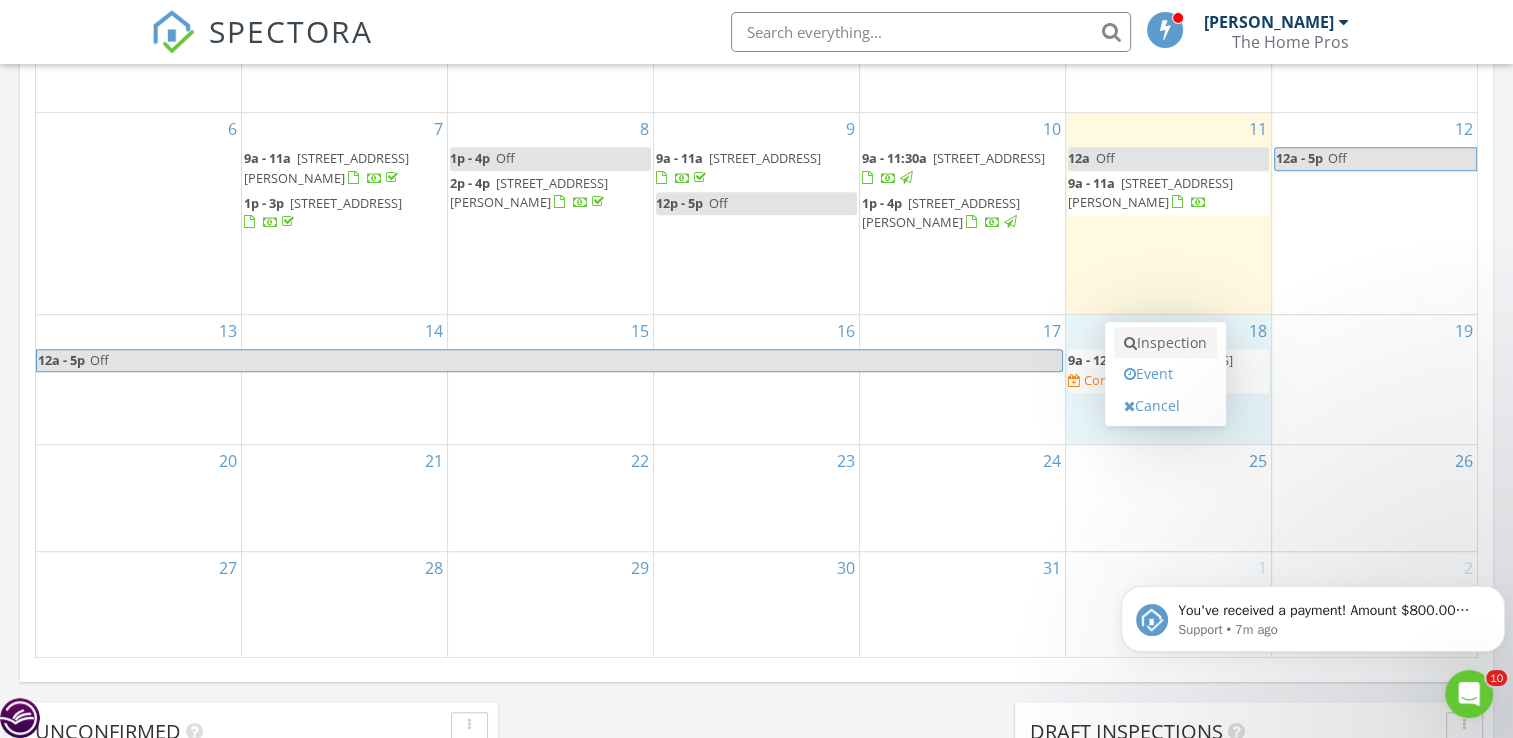 click on "Inspection" at bounding box center (1165, 343) 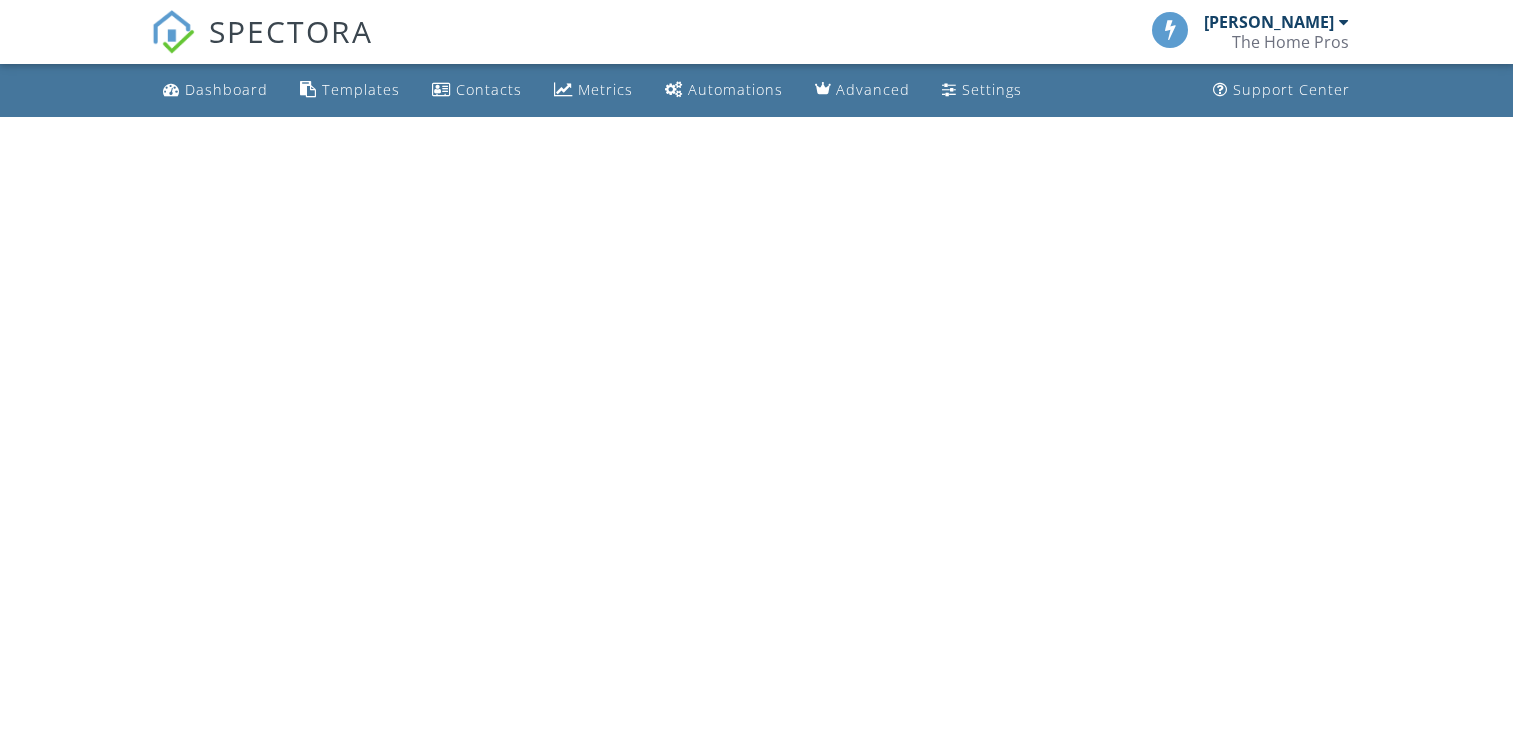 scroll, scrollTop: 0, scrollLeft: 0, axis: both 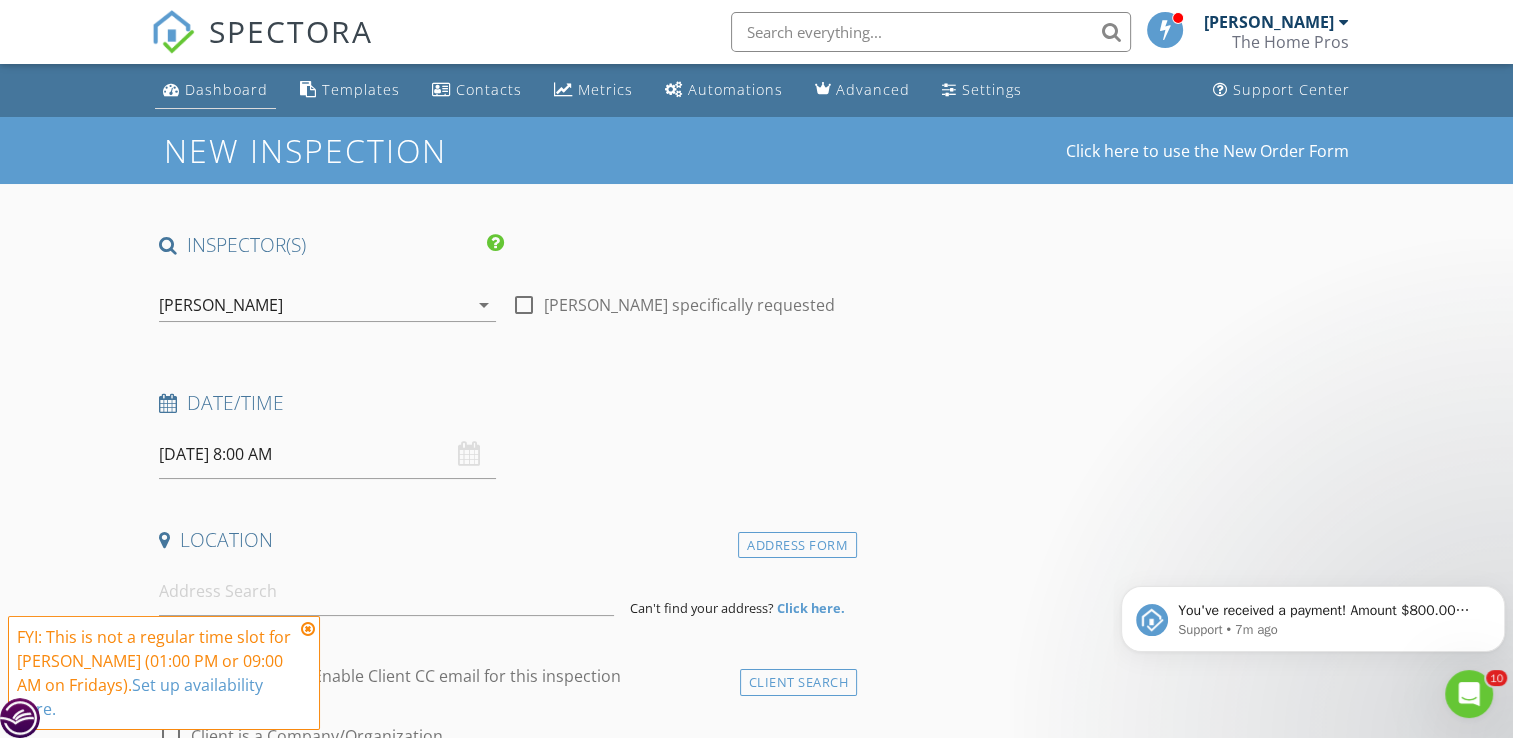 click on "Dashboard" at bounding box center [226, 89] 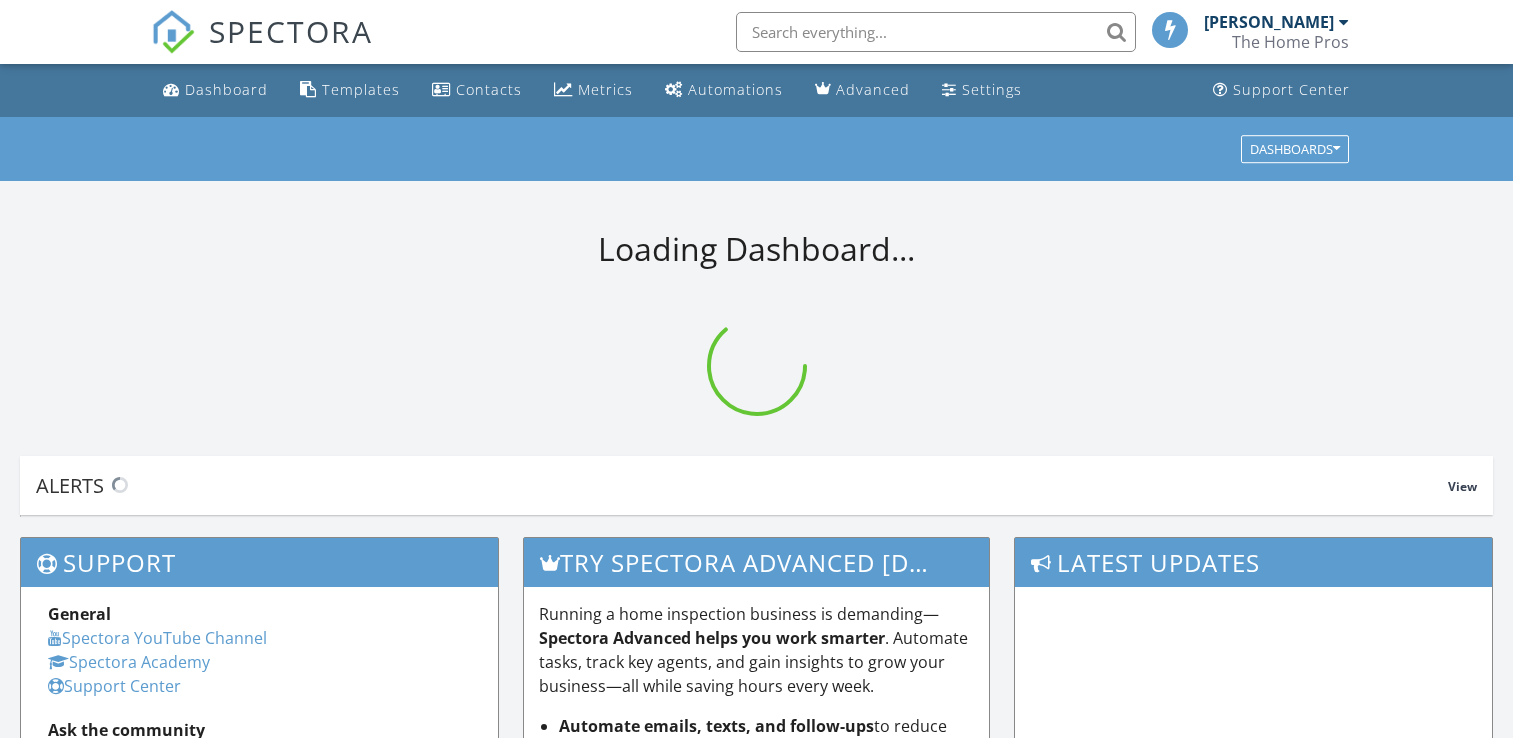 scroll, scrollTop: 0, scrollLeft: 0, axis: both 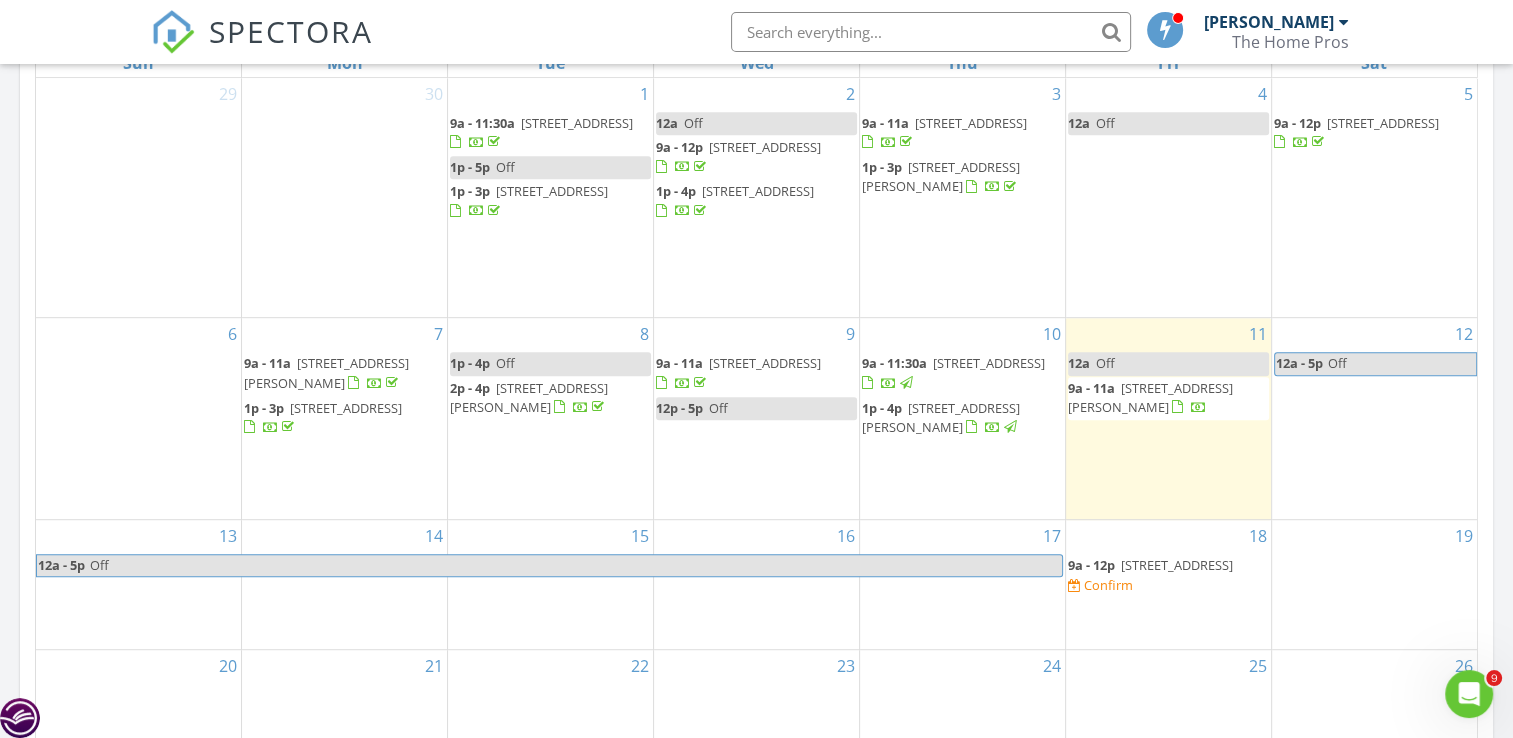click on "18
9a - 12p
[STREET_ADDRESS]
Confirm" at bounding box center [1168, 584] 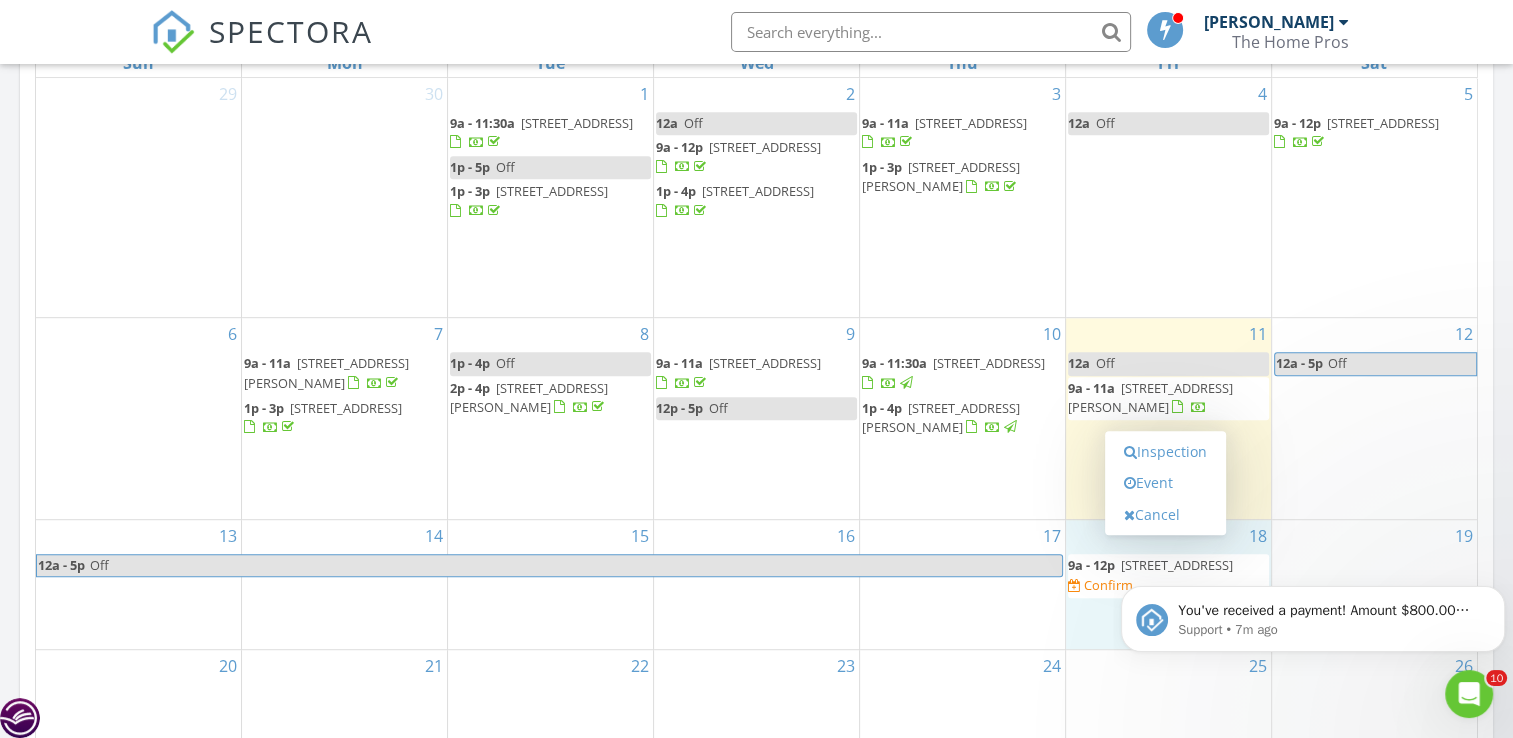 scroll, scrollTop: 0, scrollLeft: 0, axis: both 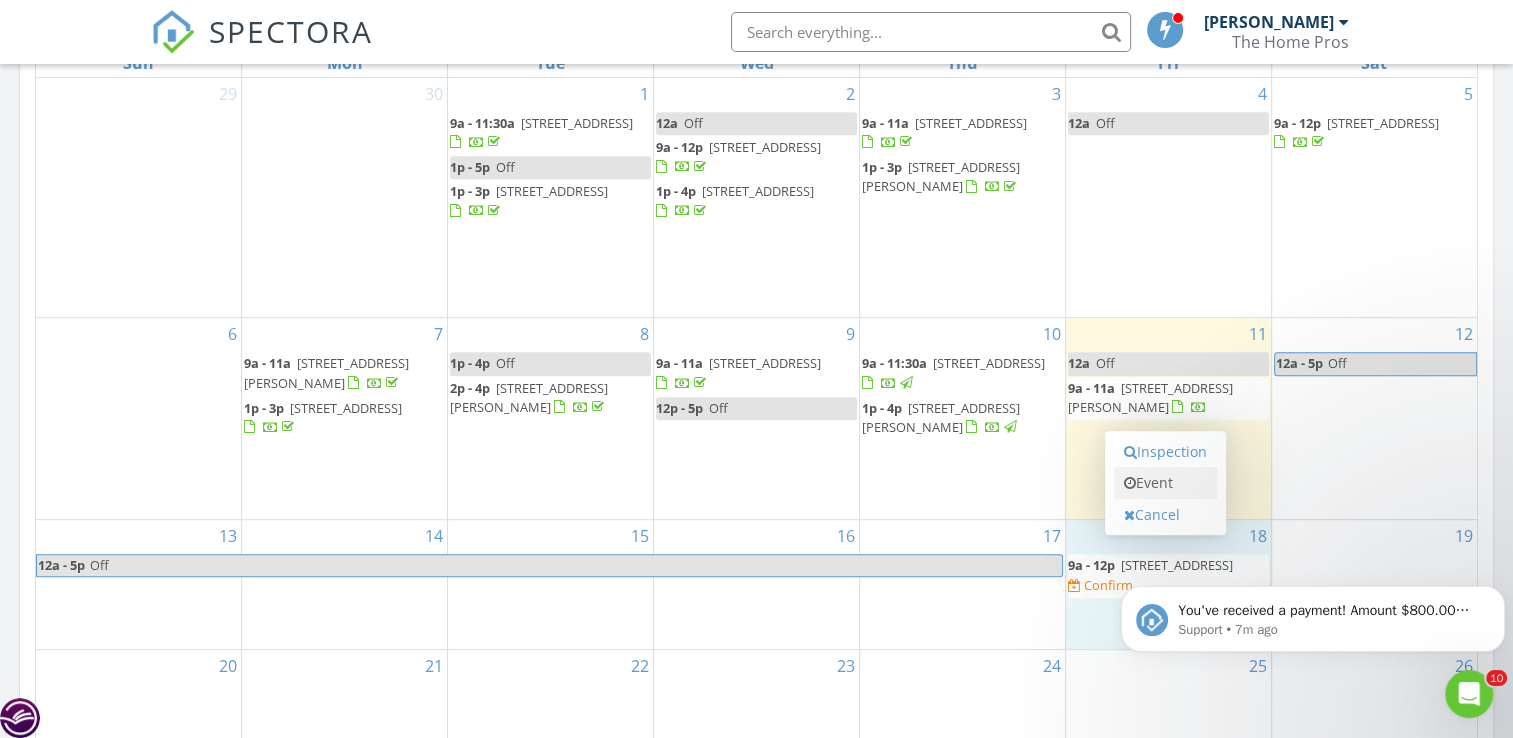 click on "Event" at bounding box center (1165, 483) 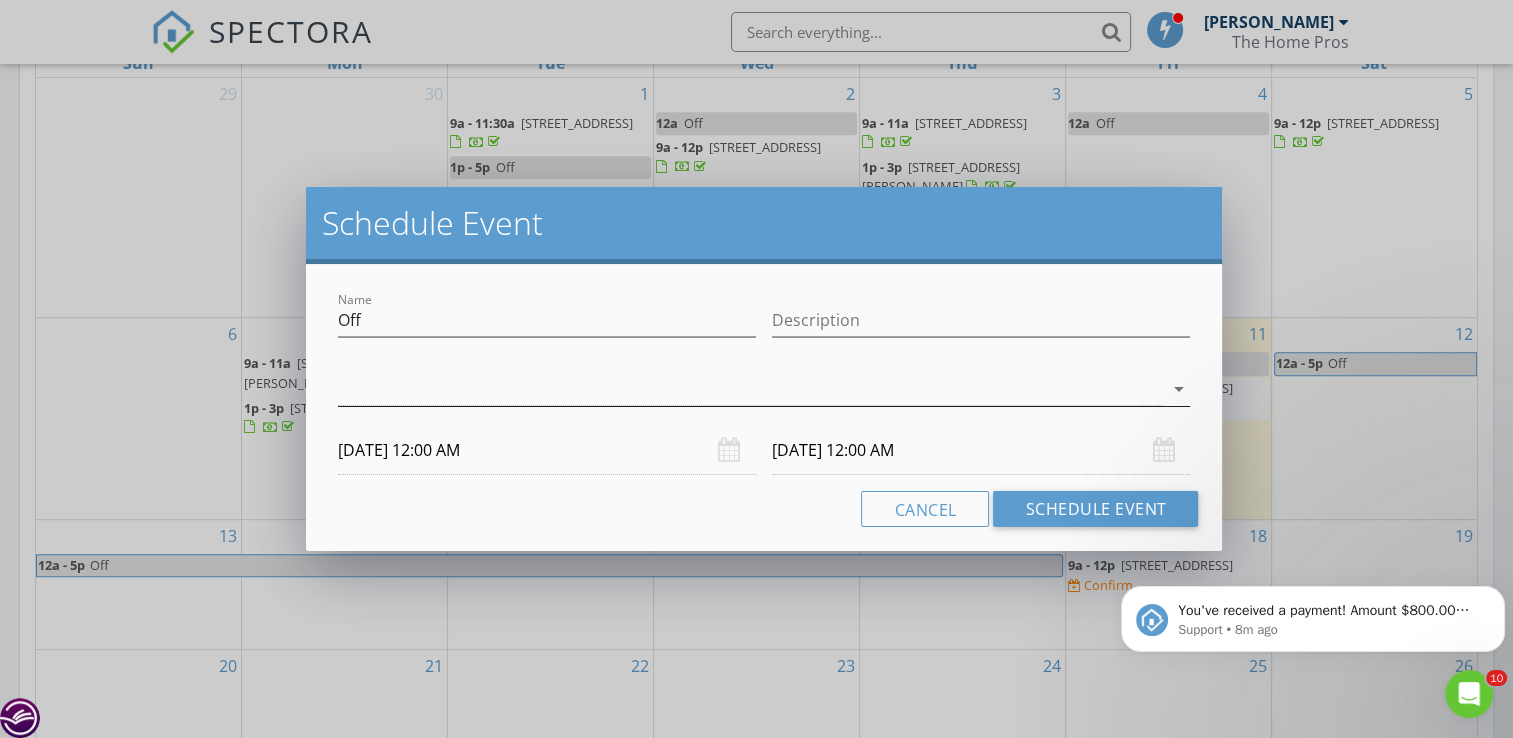 click at bounding box center [750, 389] 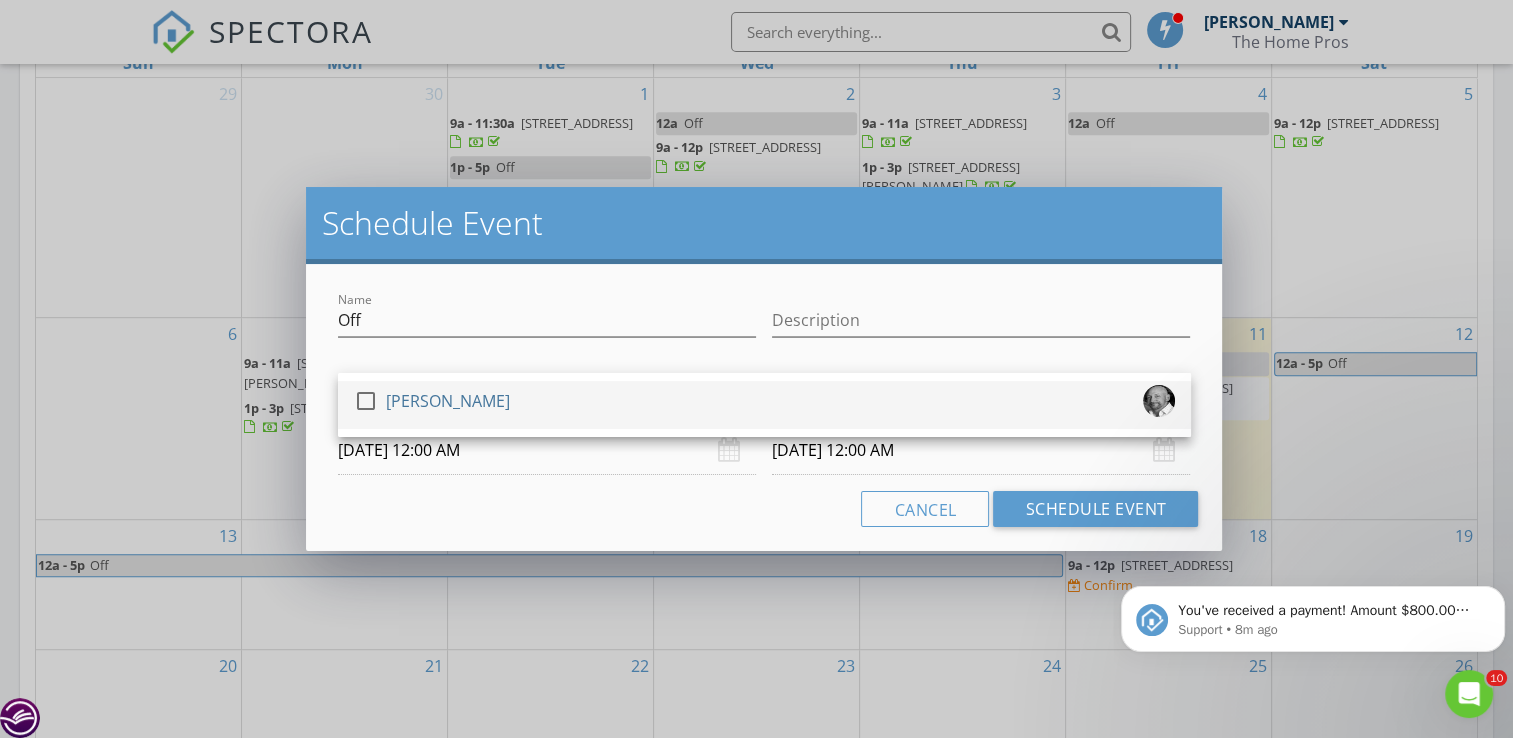 click on "check_box_outline_blank   Tony Lupinacci" at bounding box center (764, 405) 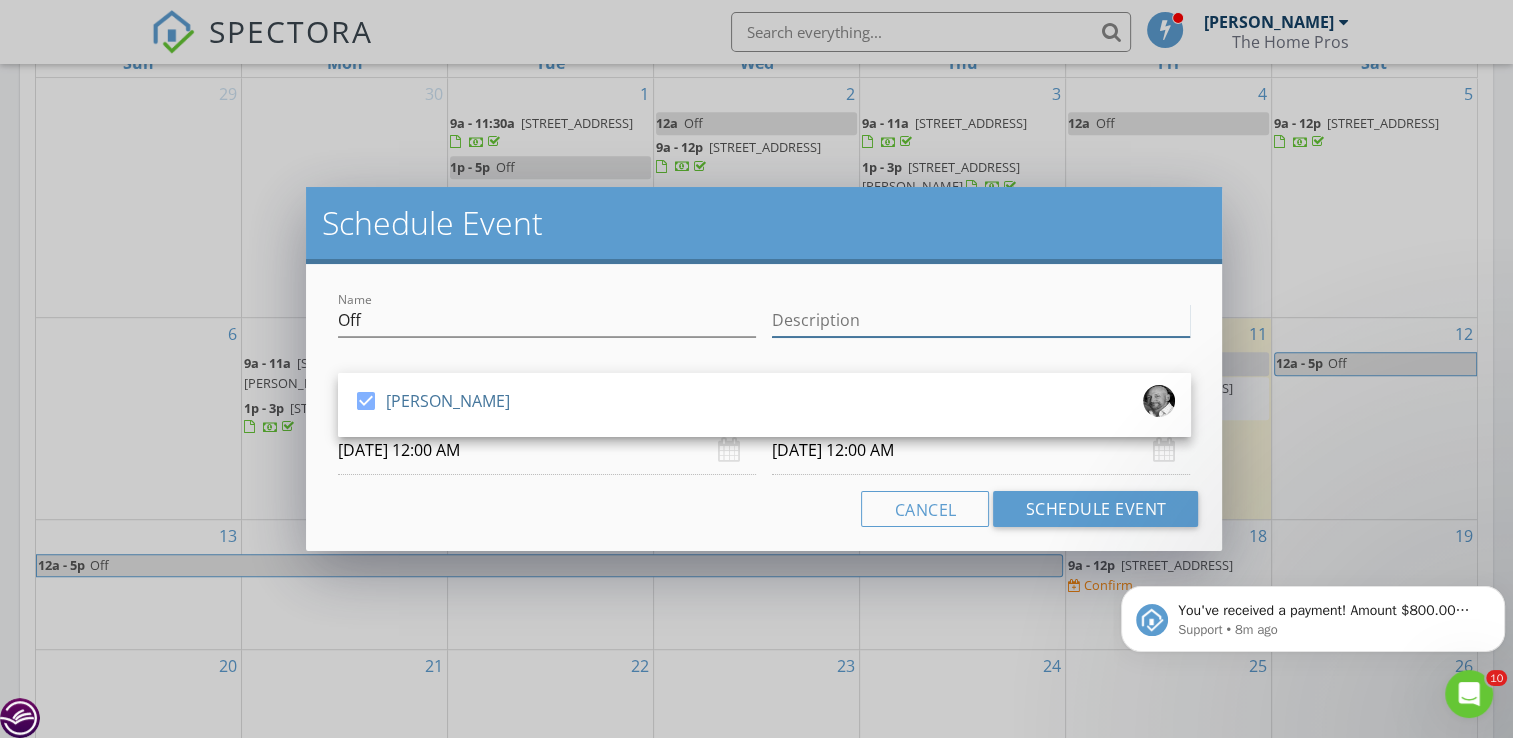 click on "Description" at bounding box center [981, 320] 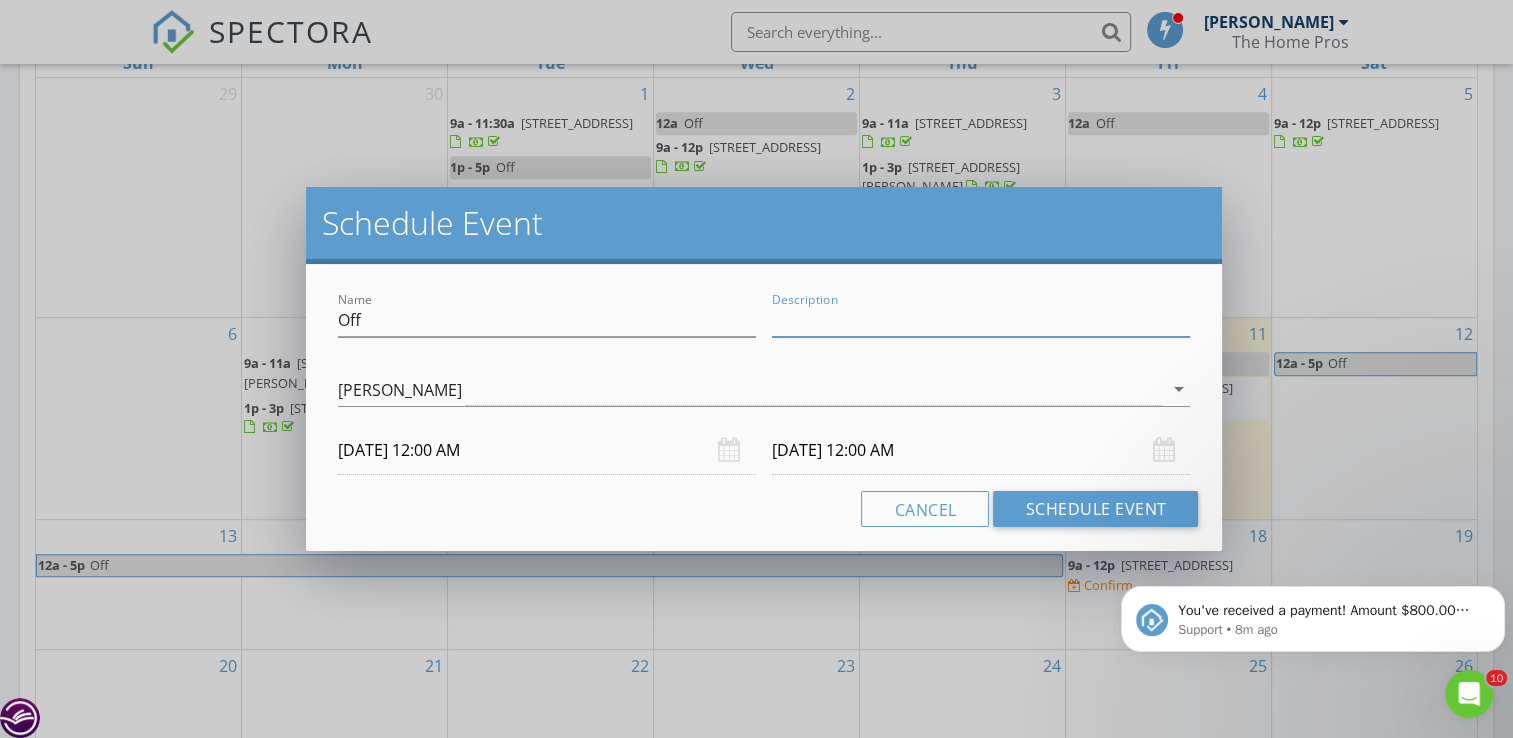 click on "07/19/2025 12:00 AM" at bounding box center [981, 450] 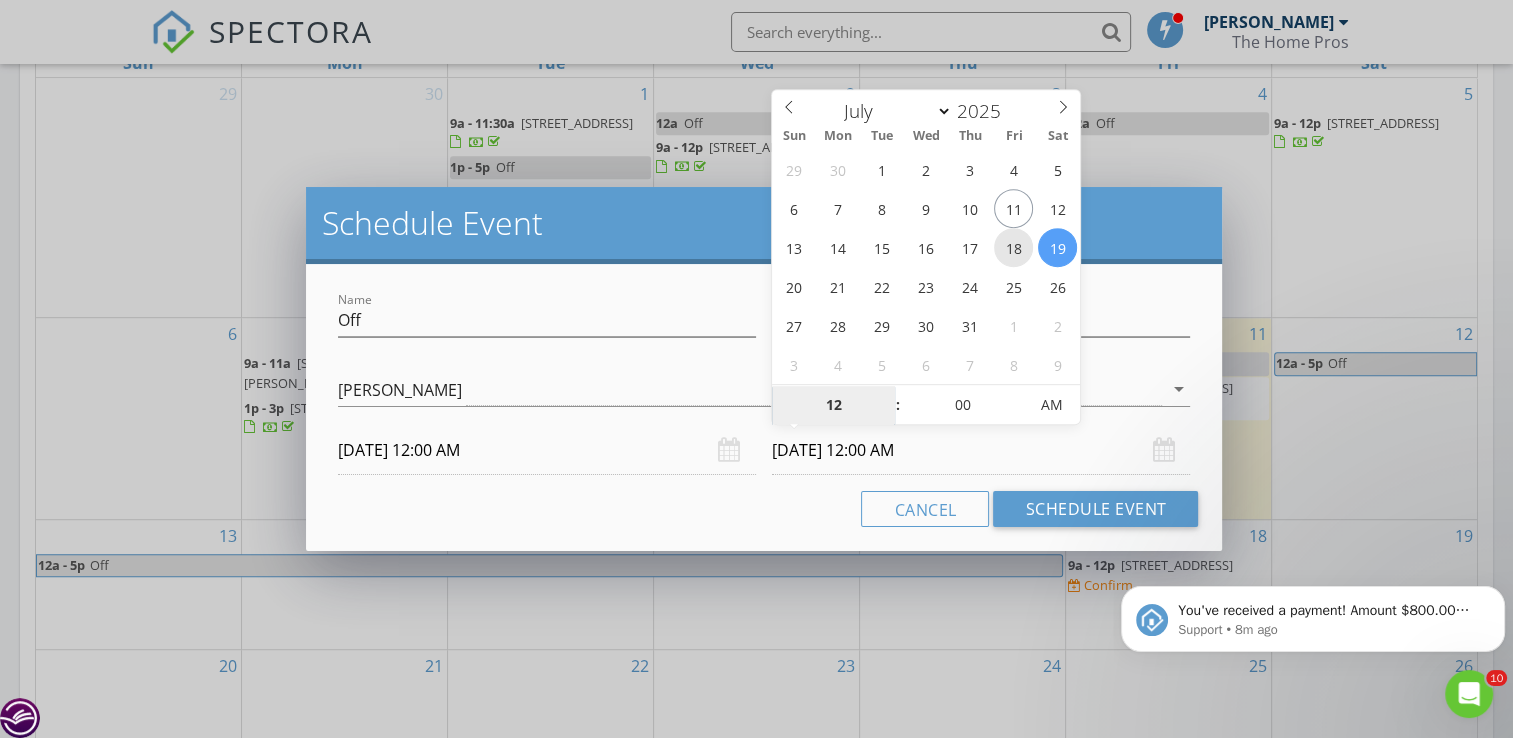type on "07/18/2025 12:00 AM" 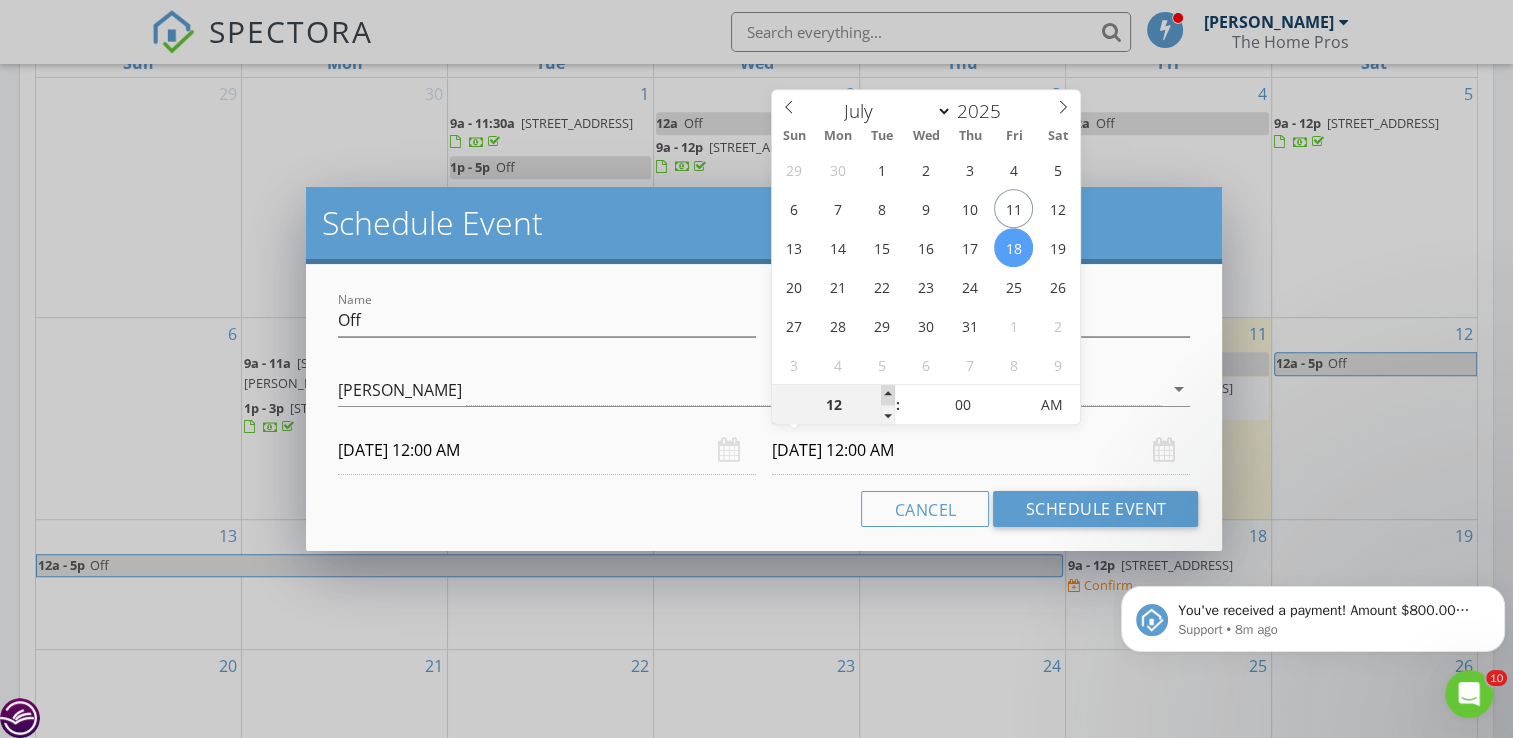 type on "01" 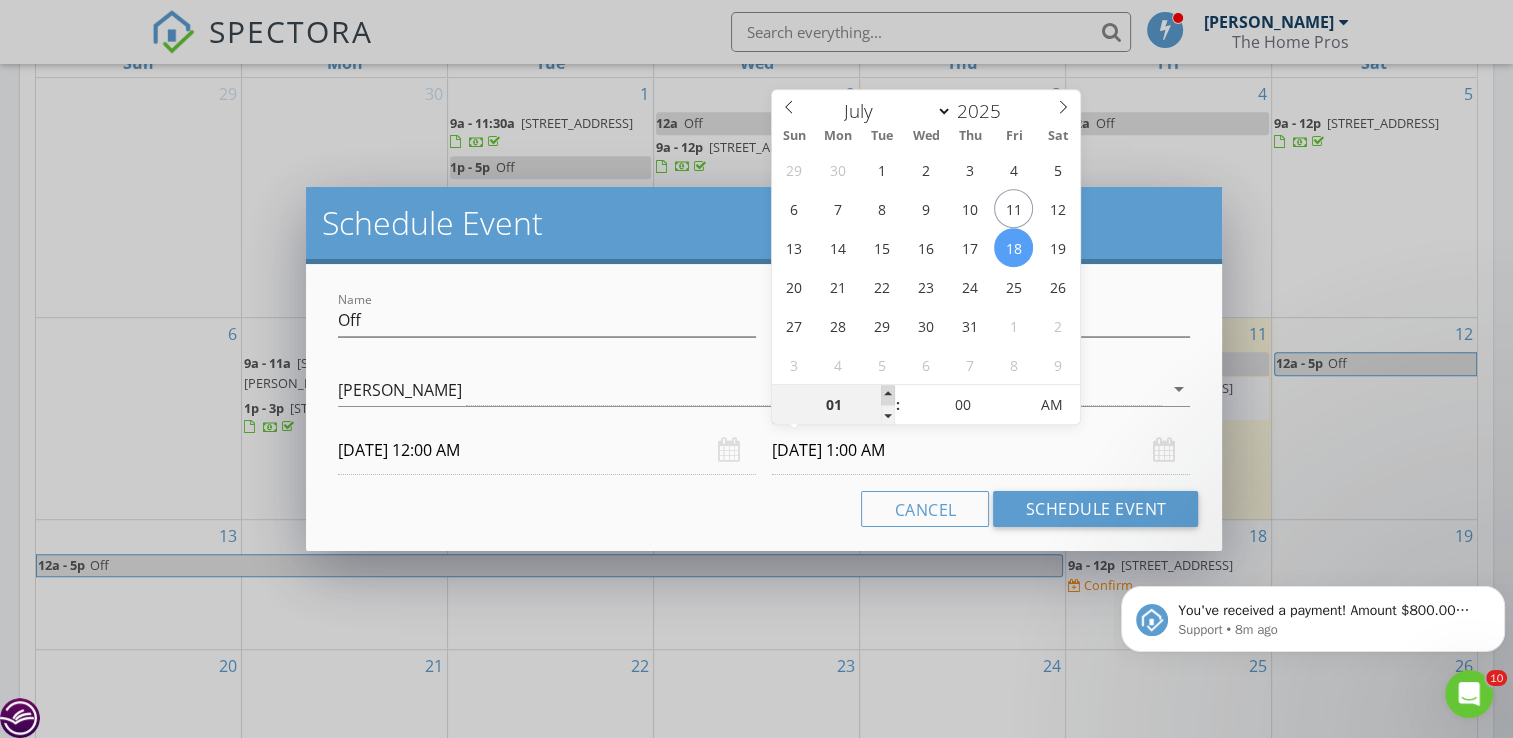 click at bounding box center [888, 395] 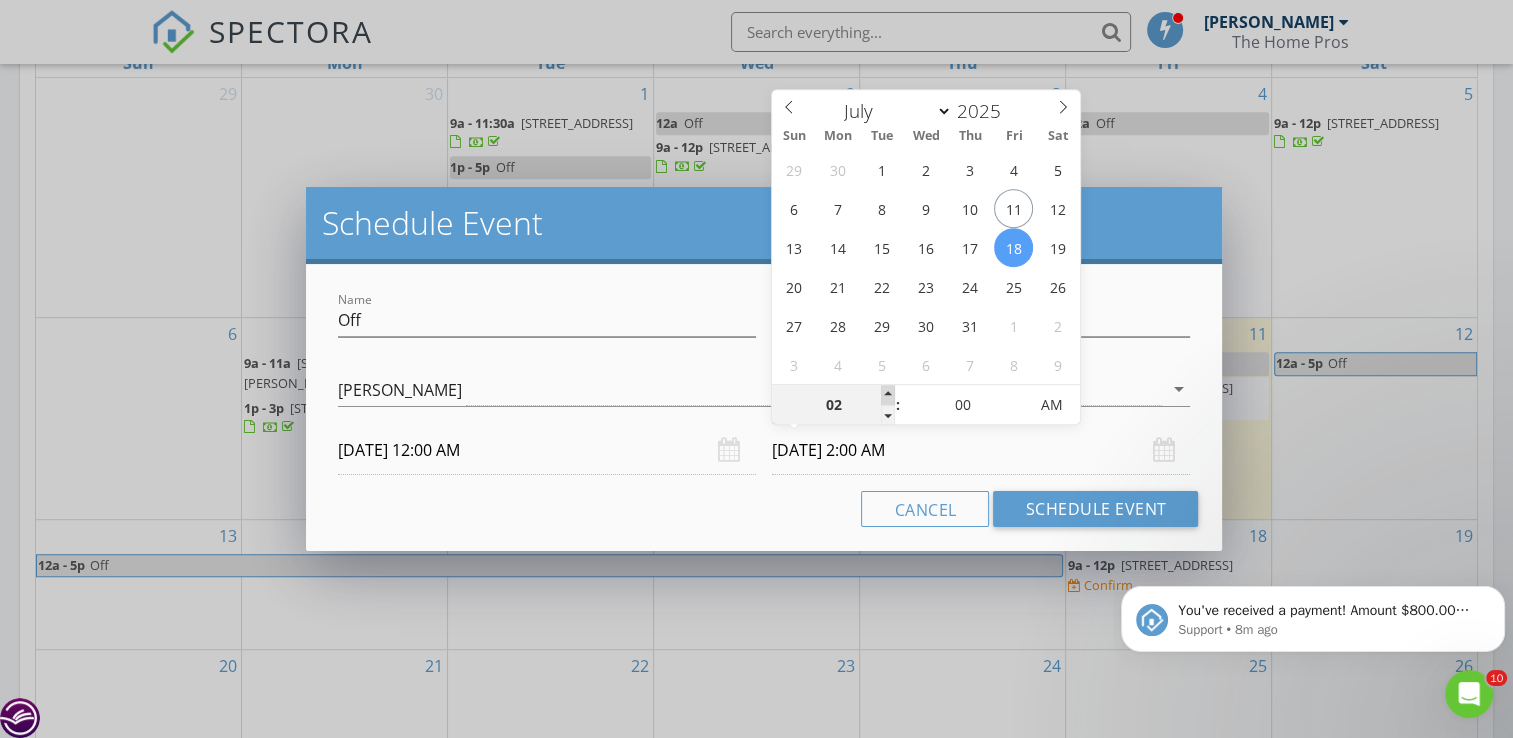click at bounding box center [888, 395] 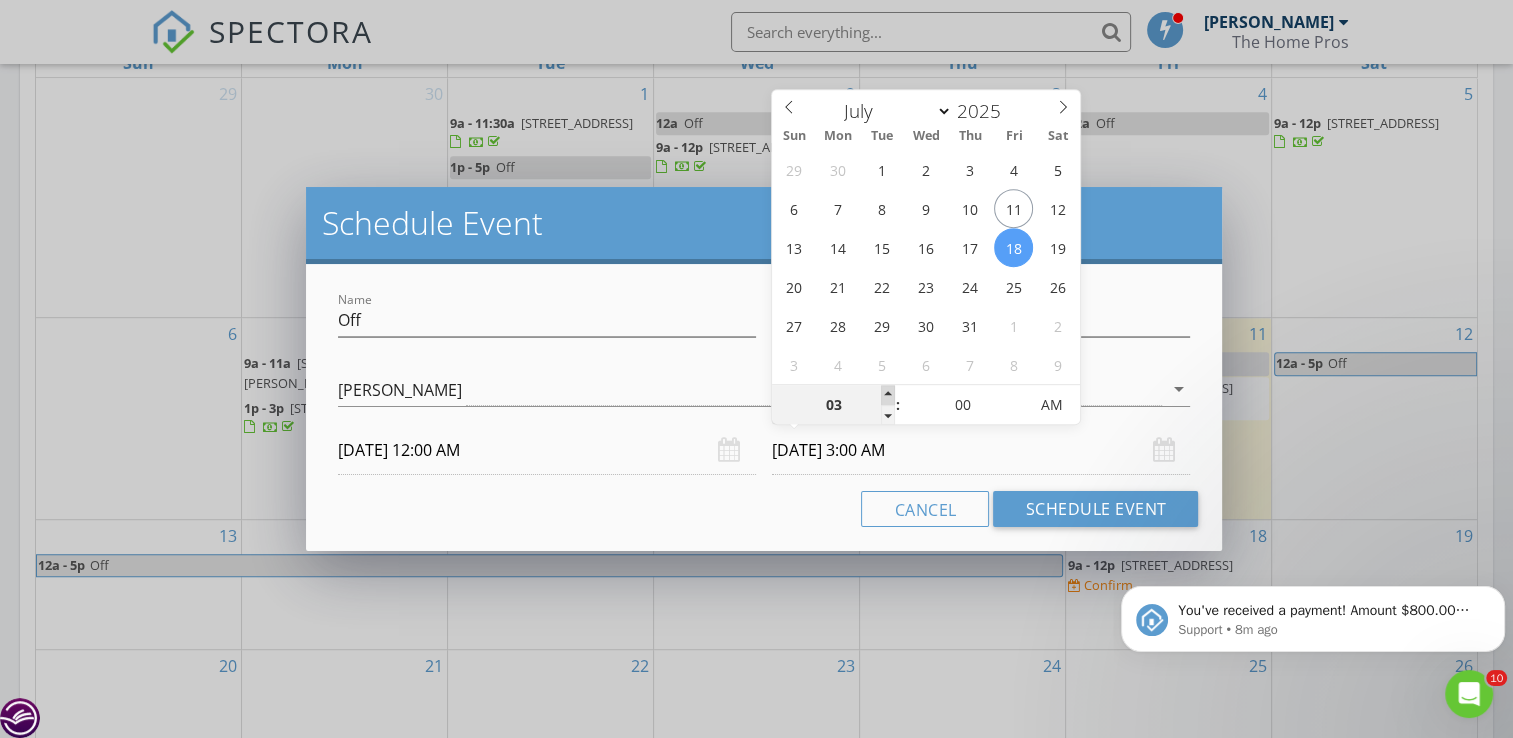 click at bounding box center (888, 395) 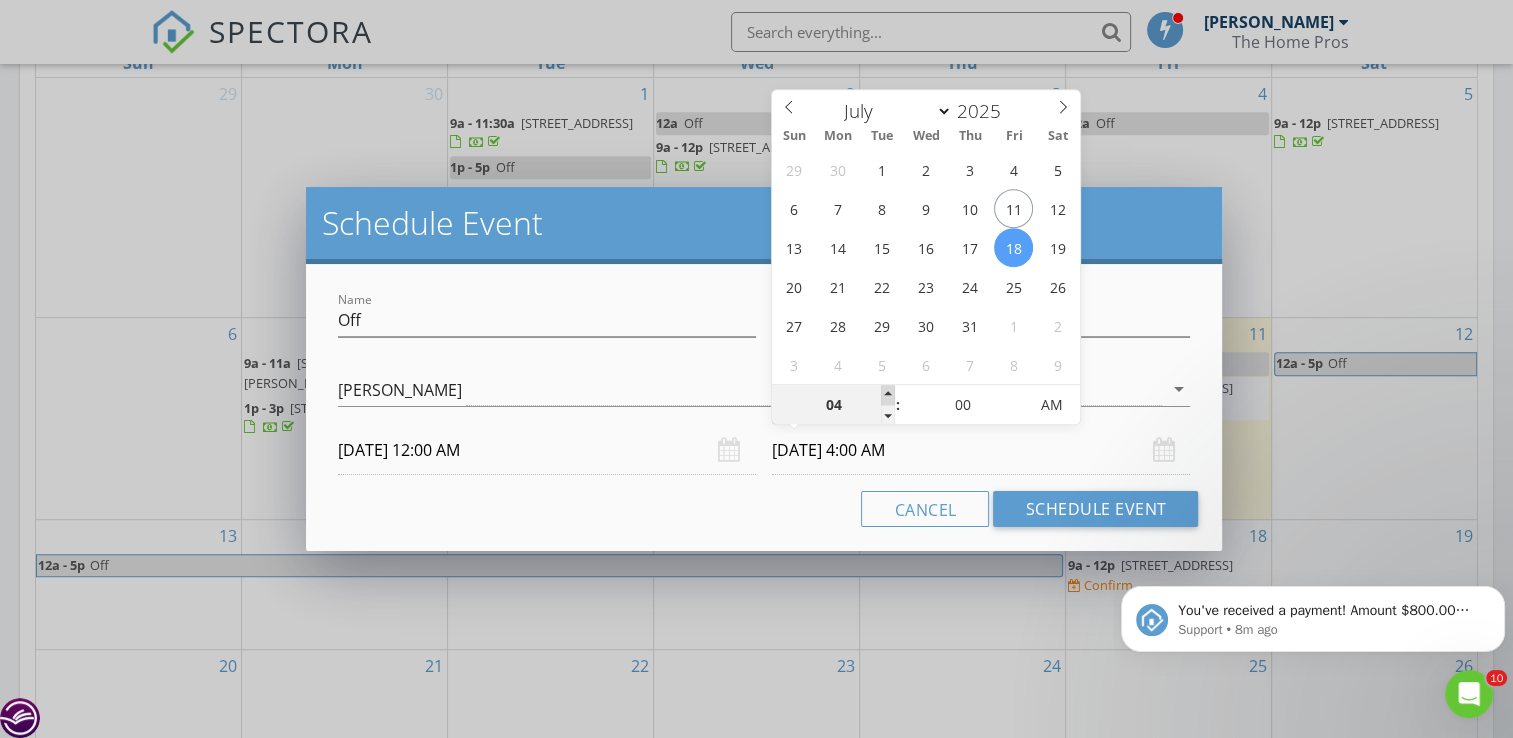 click at bounding box center (888, 395) 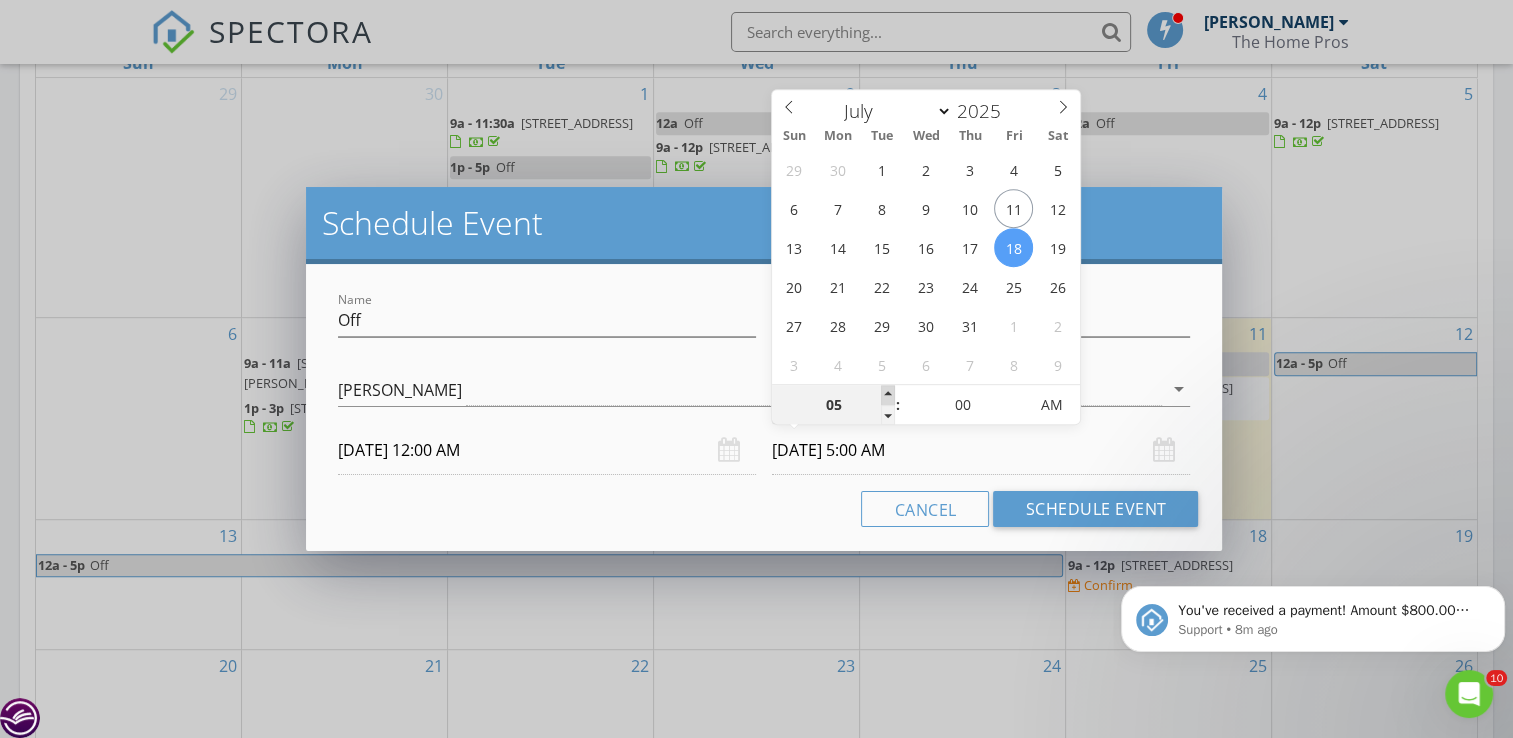click at bounding box center [888, 395] 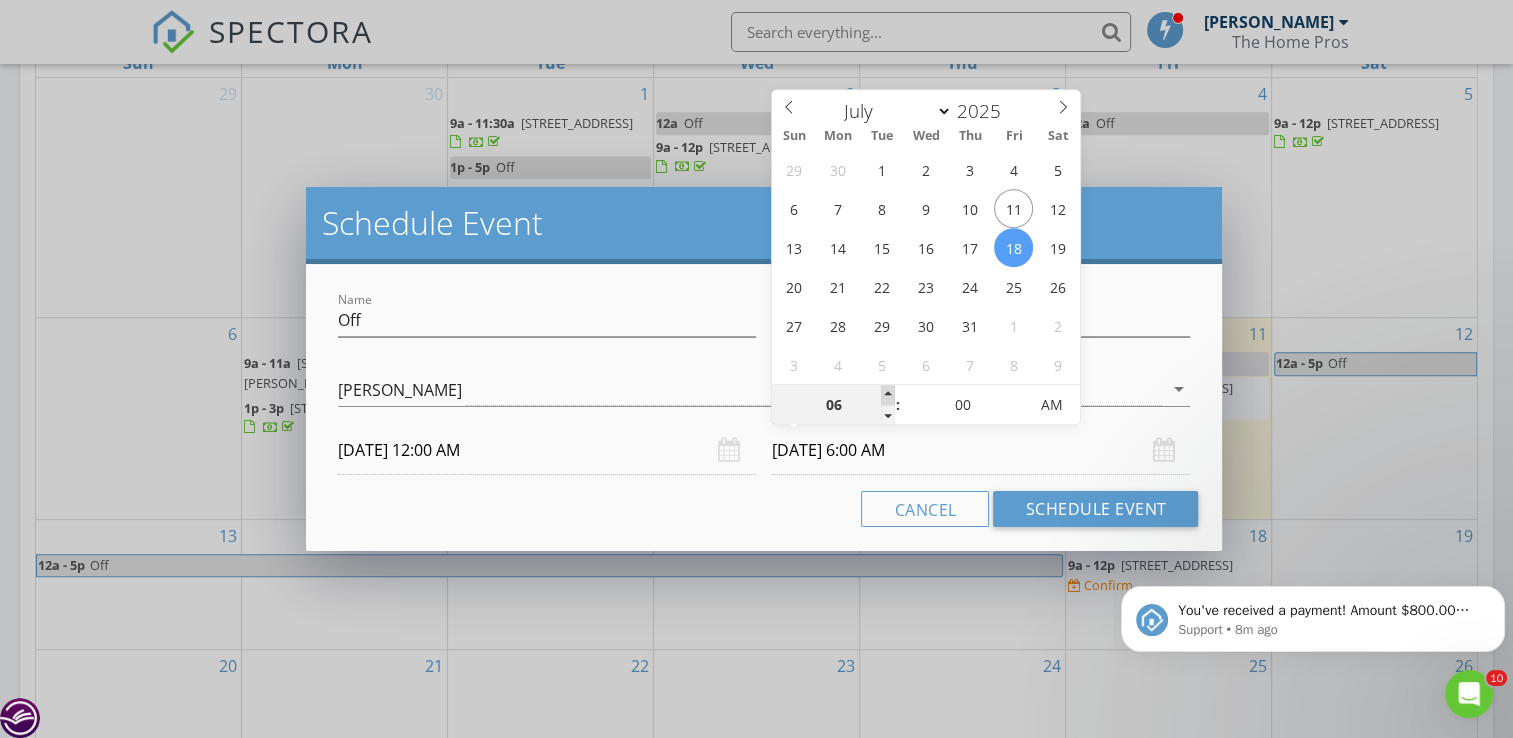 click at bounding box center (888, 395) 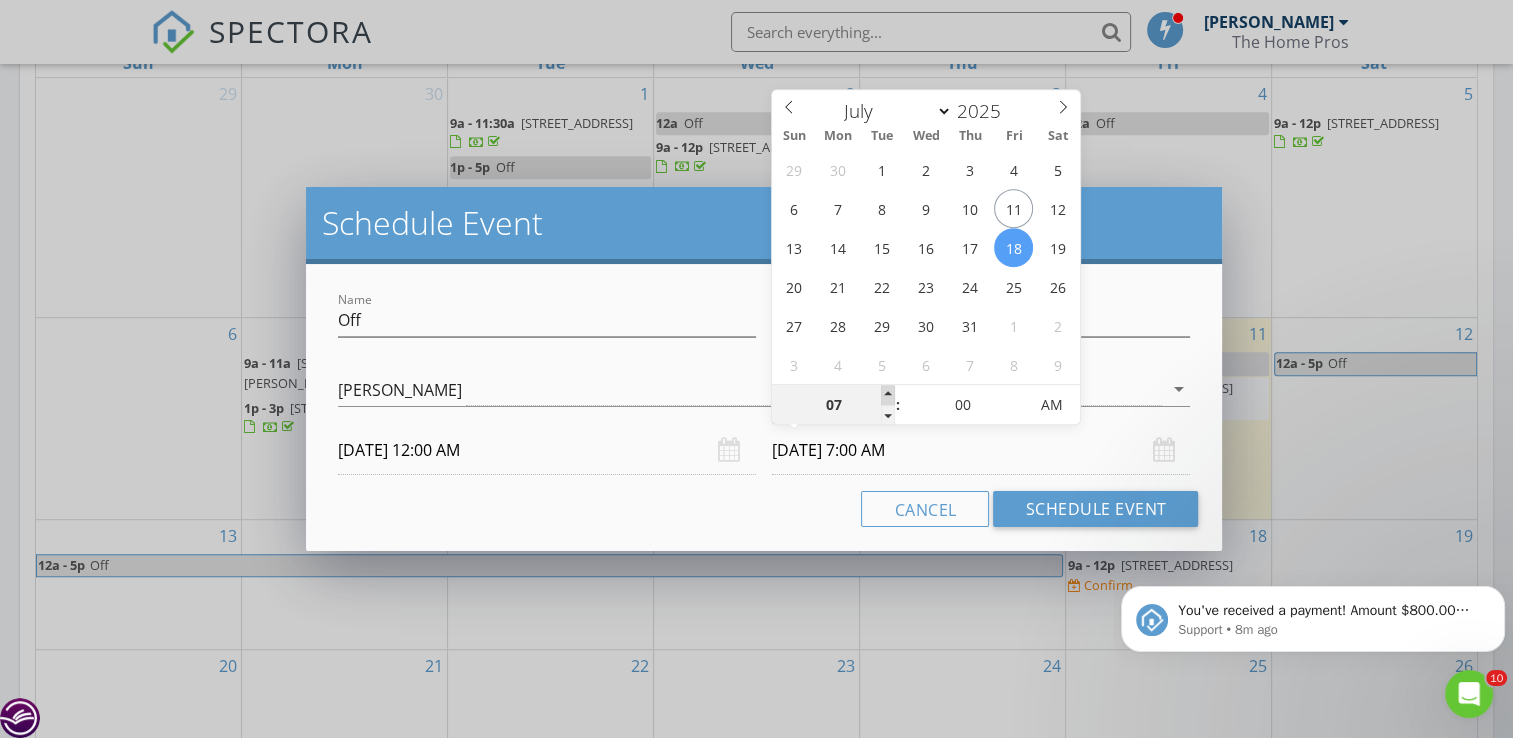 click at bounding box center [888, 395] 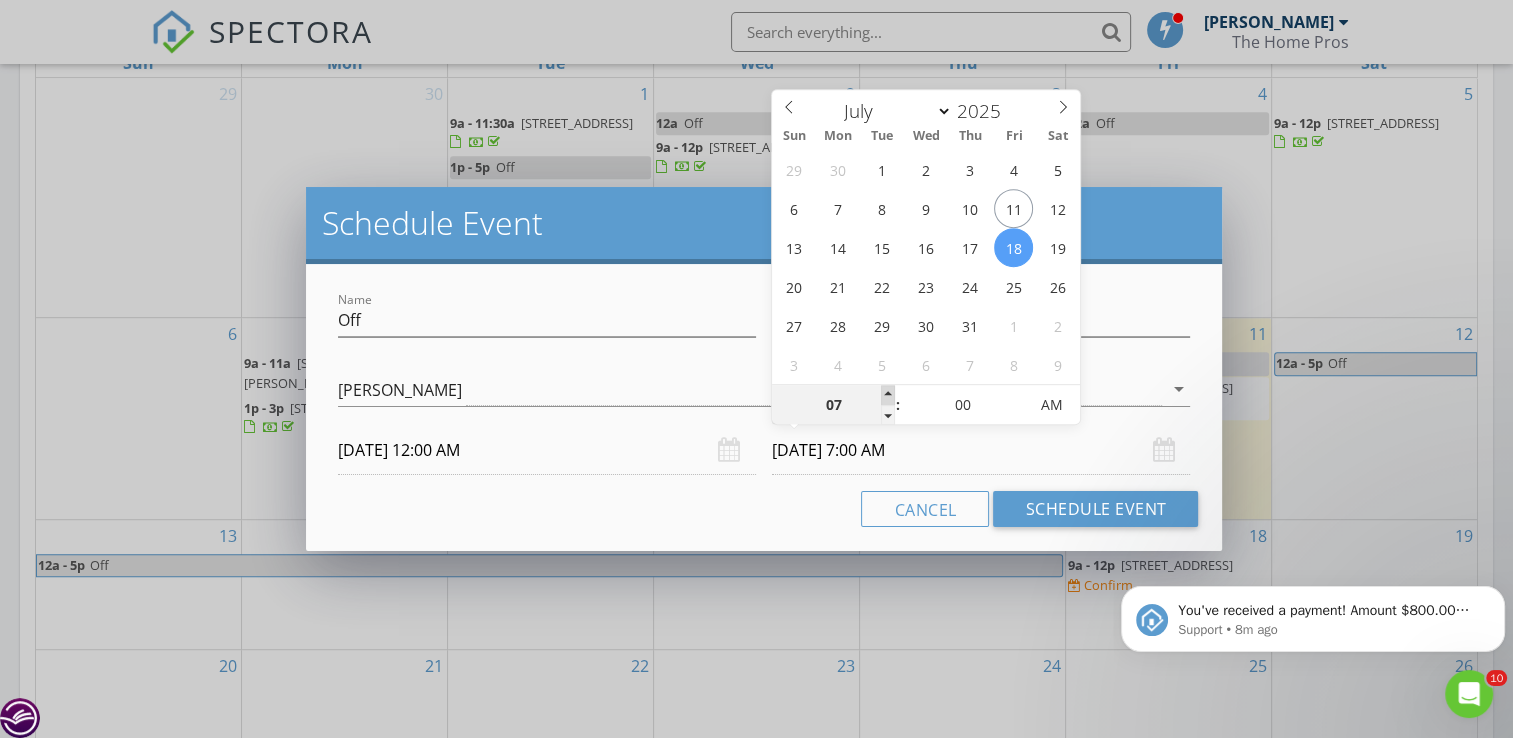 type on "08" 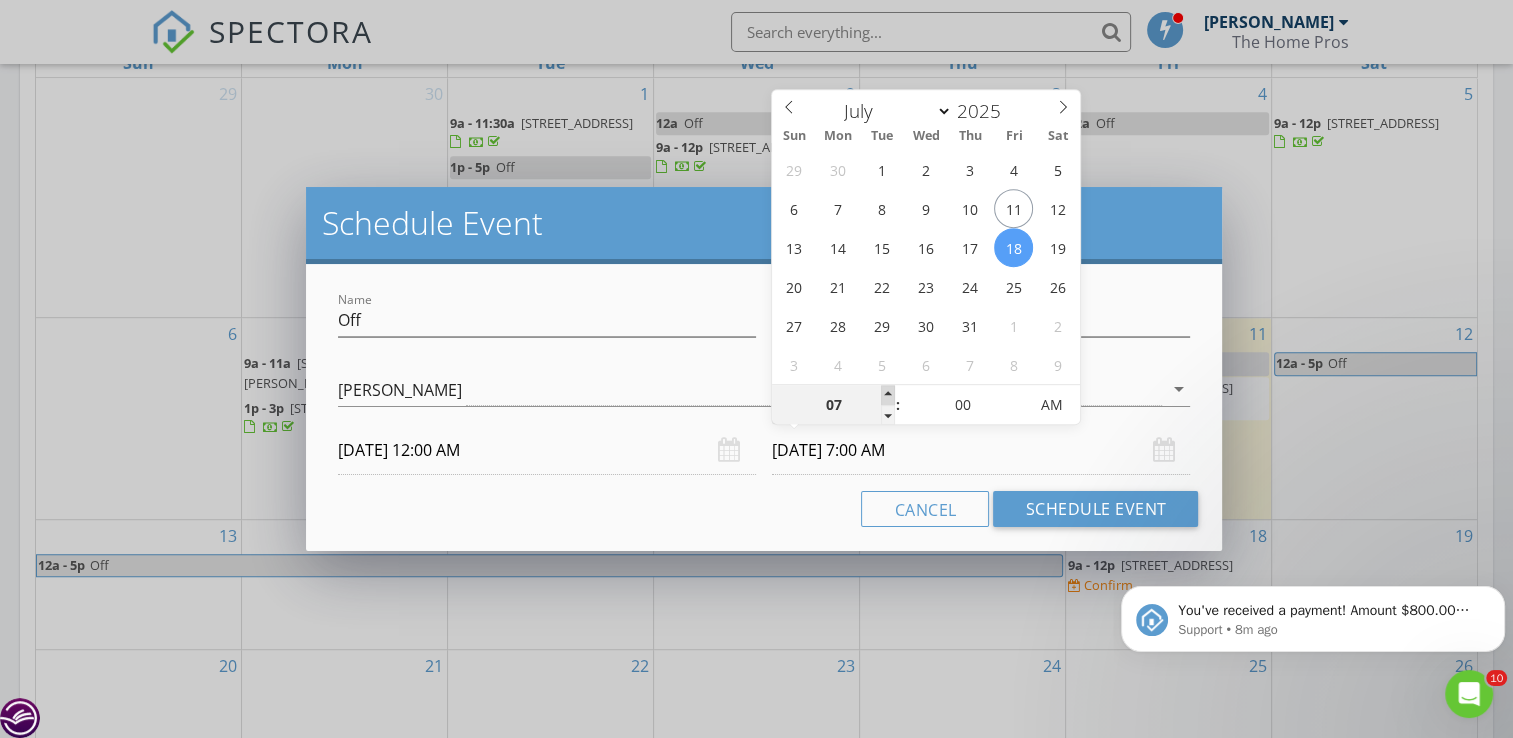 type on "07/18/2025 8:00 AM" 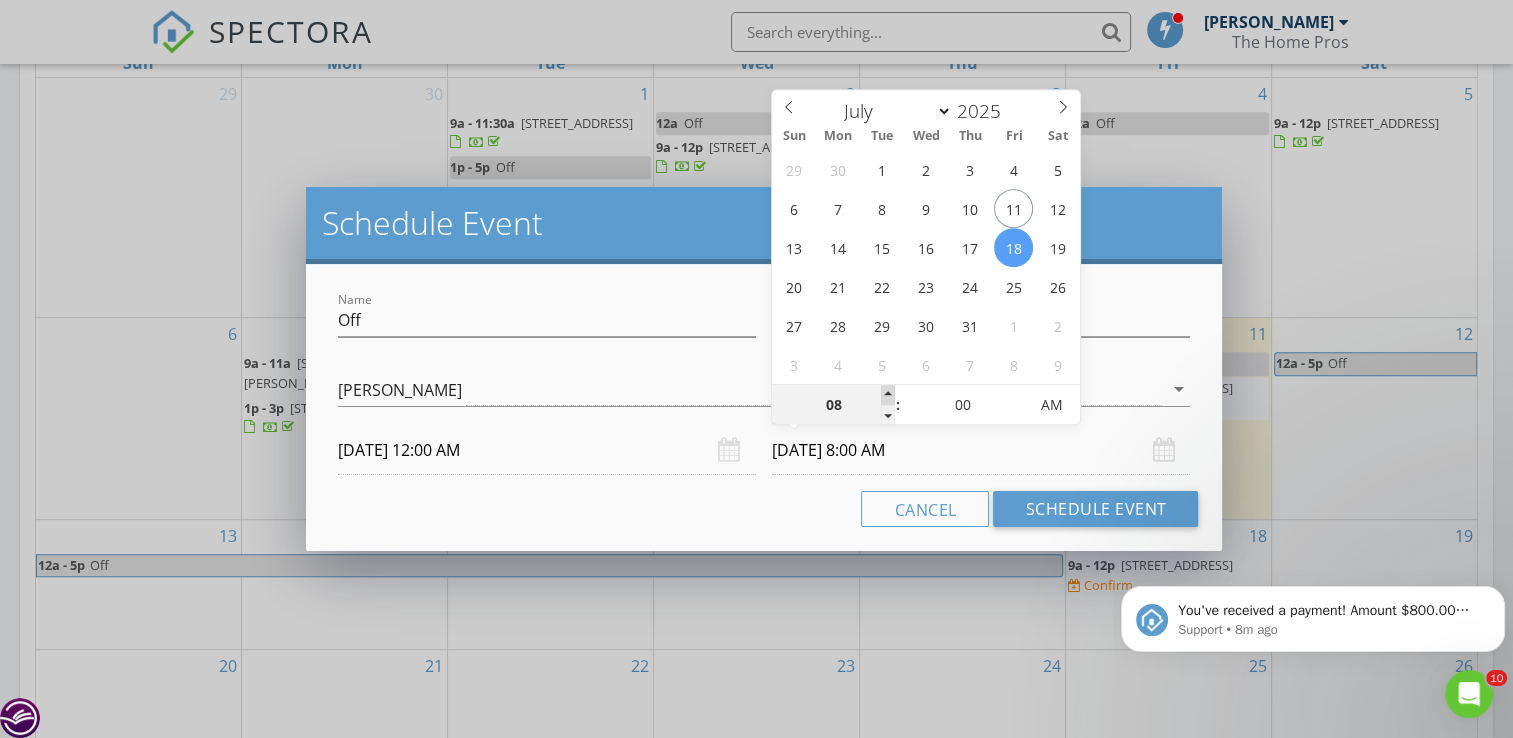 click at bounding box center [888, 395] 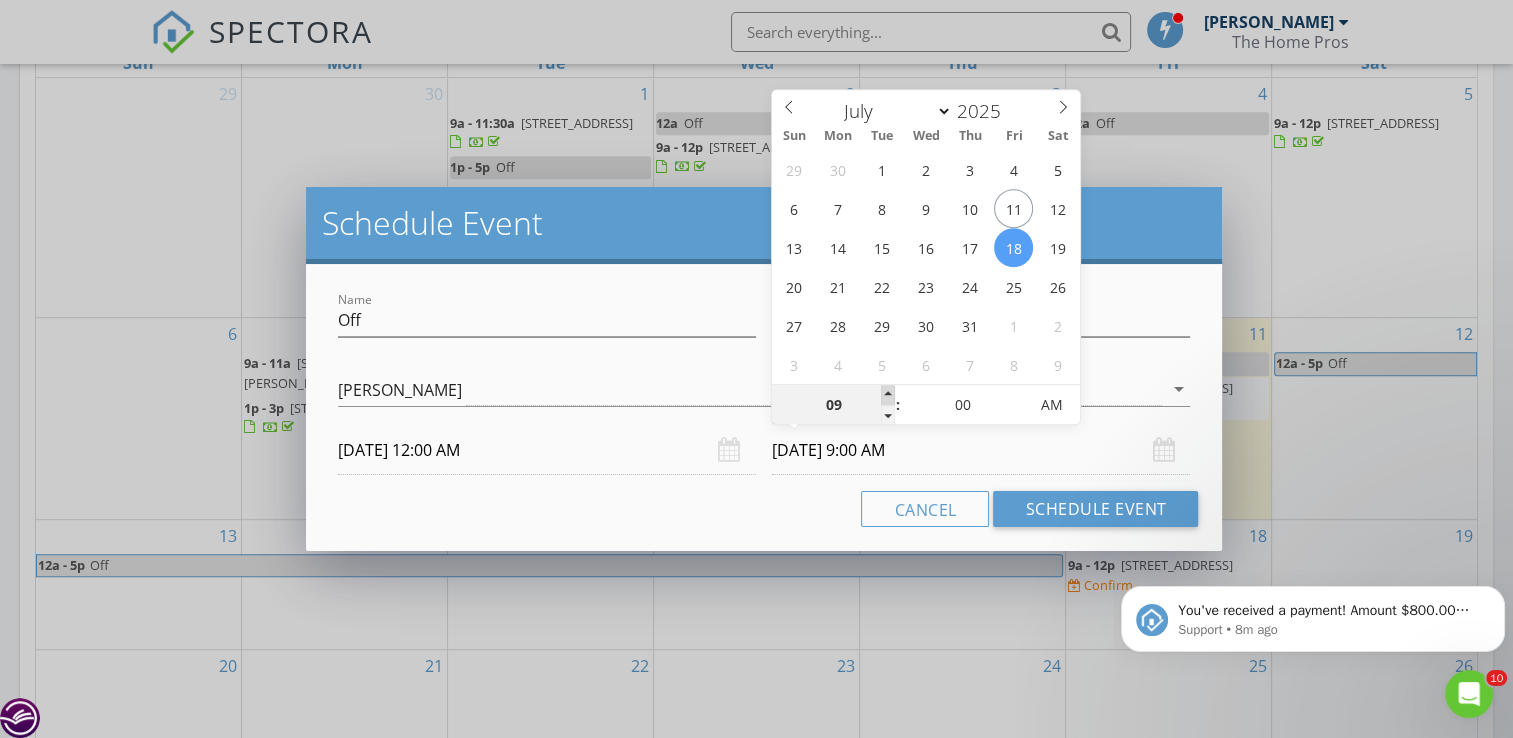 click at bounding box center [888, 395] 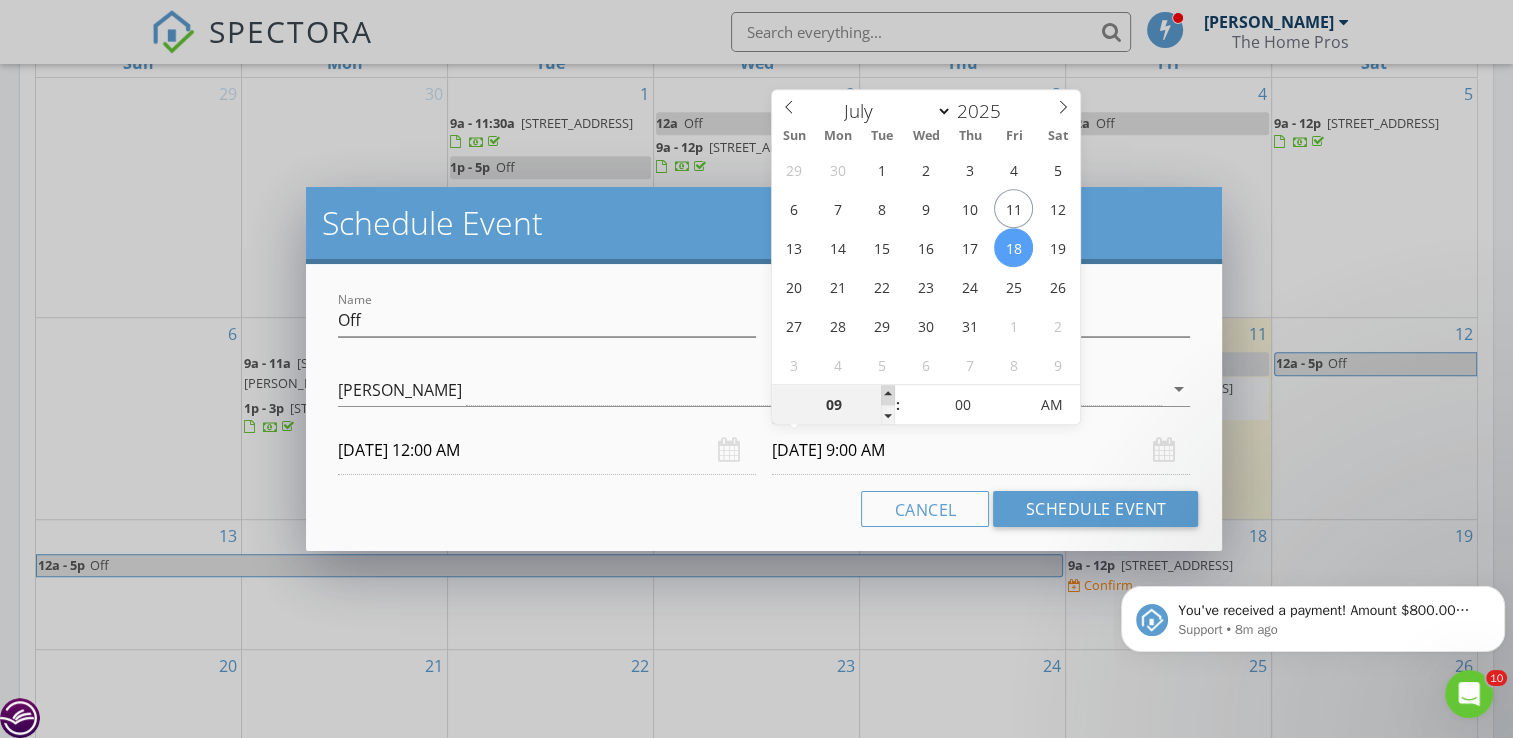 type on "10" 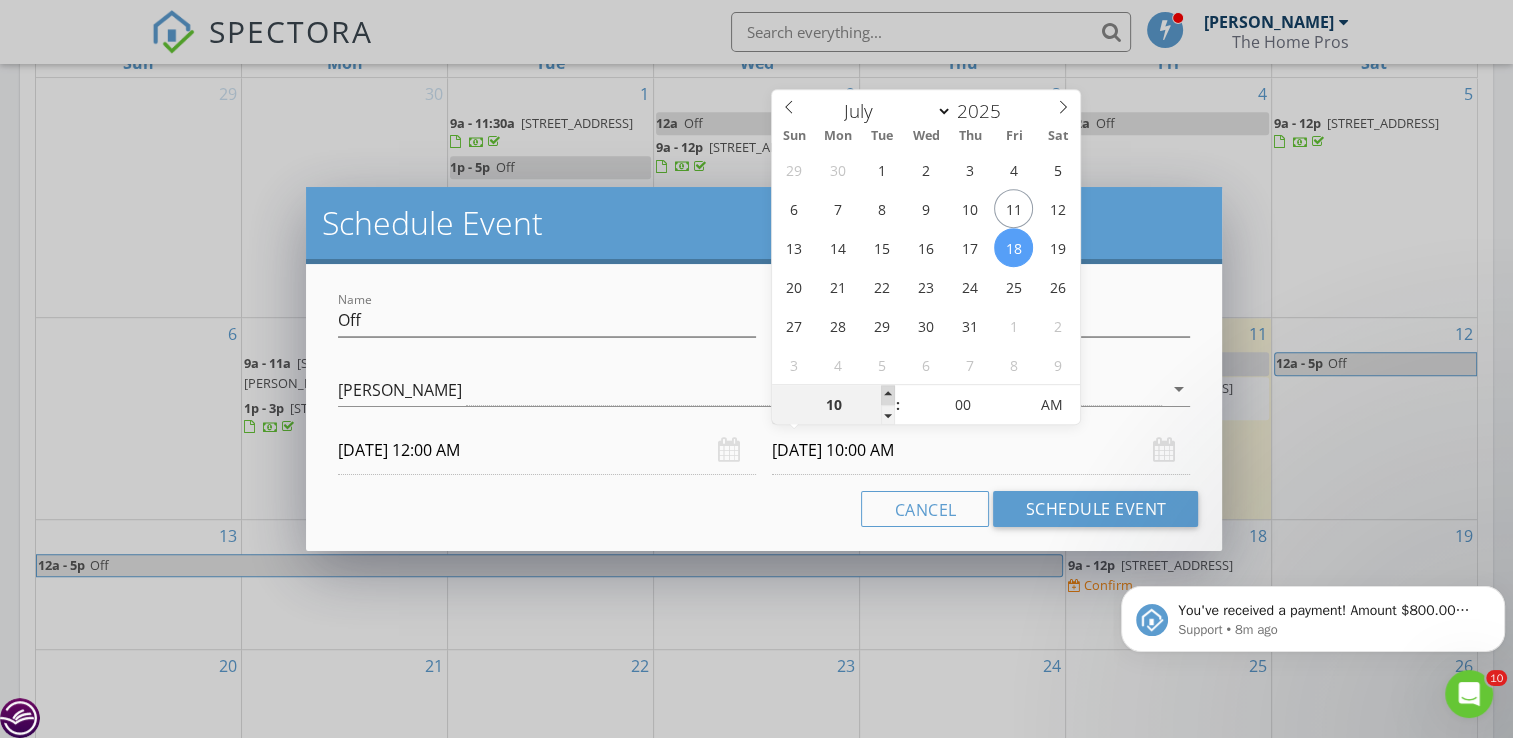 click at bounding box center [888, 395] 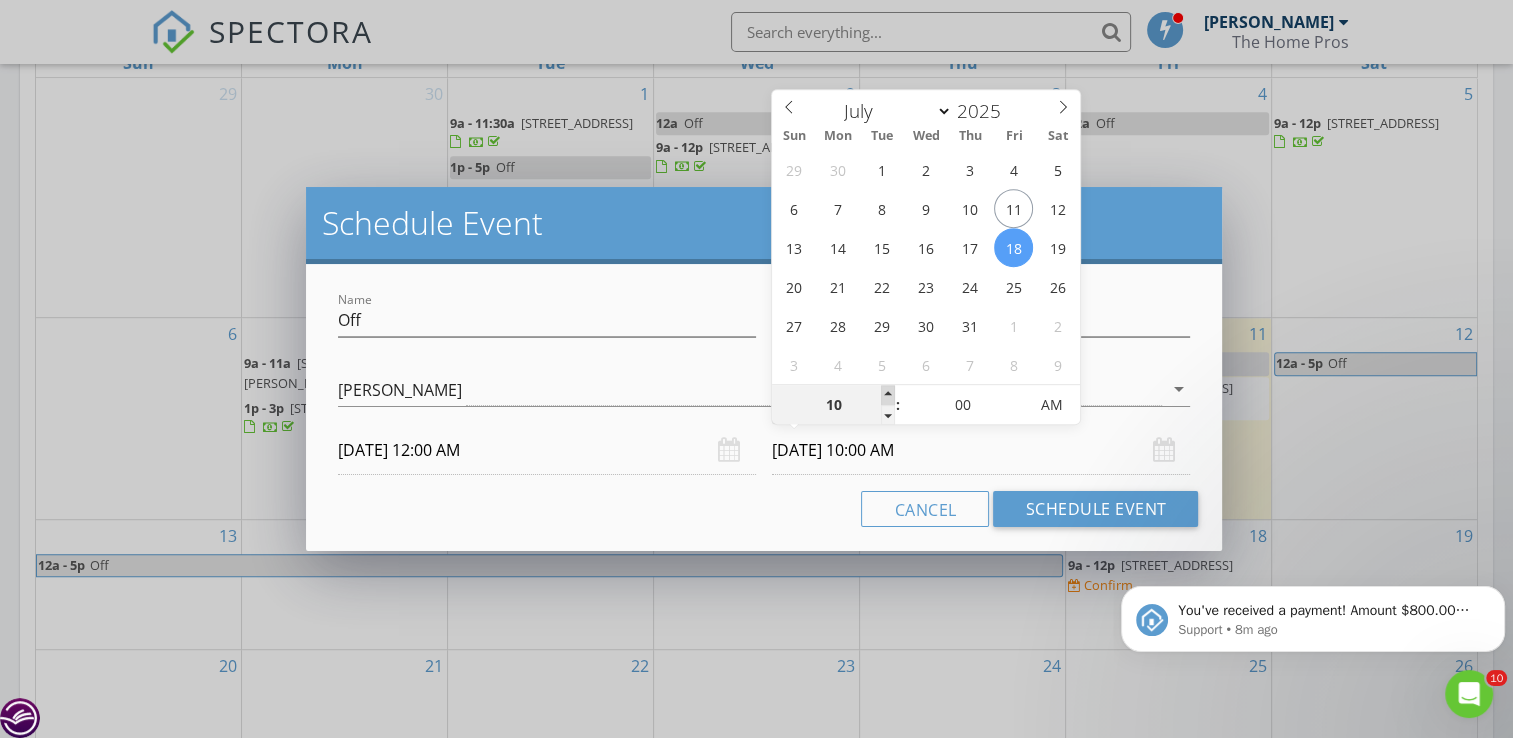 type on "11" 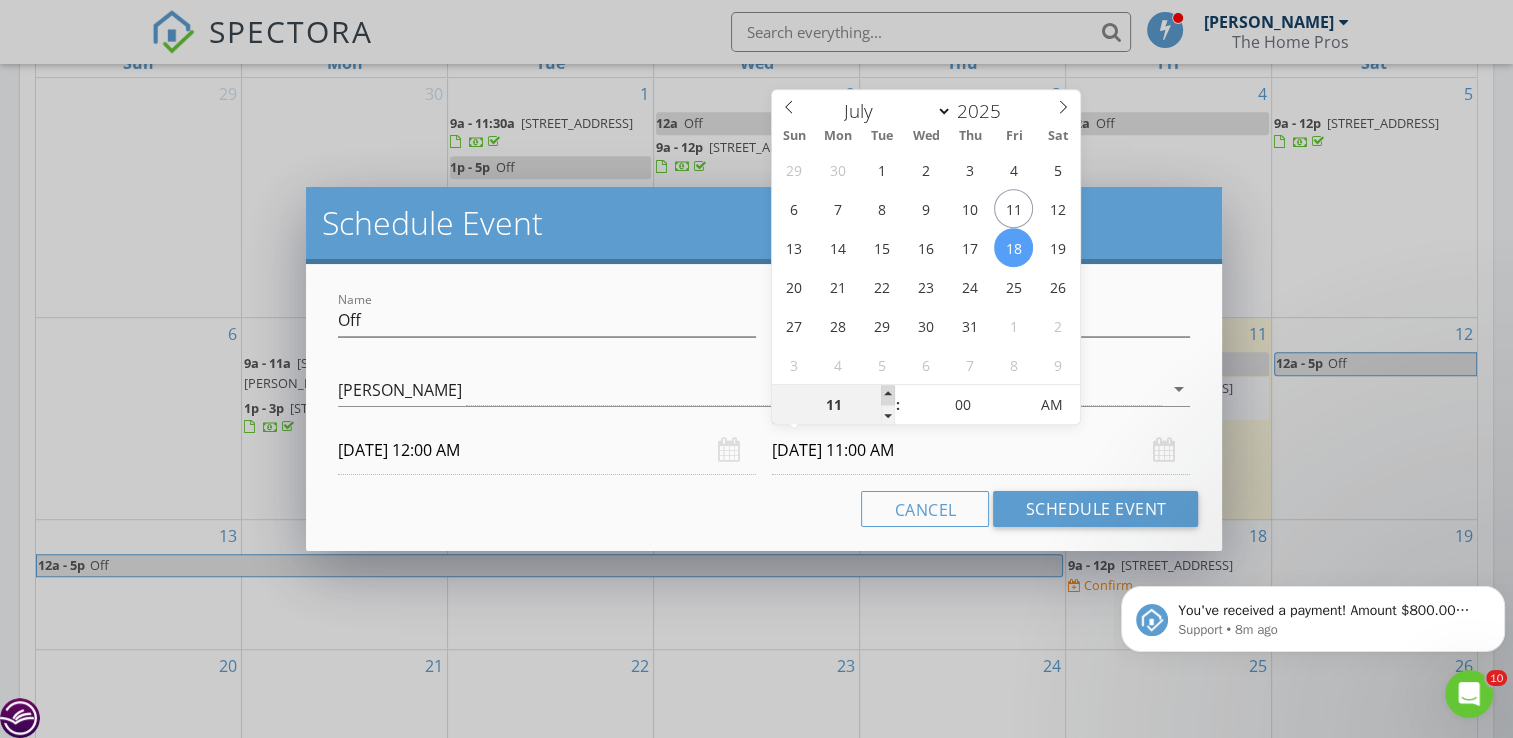 click at bounding box center (888, 395) 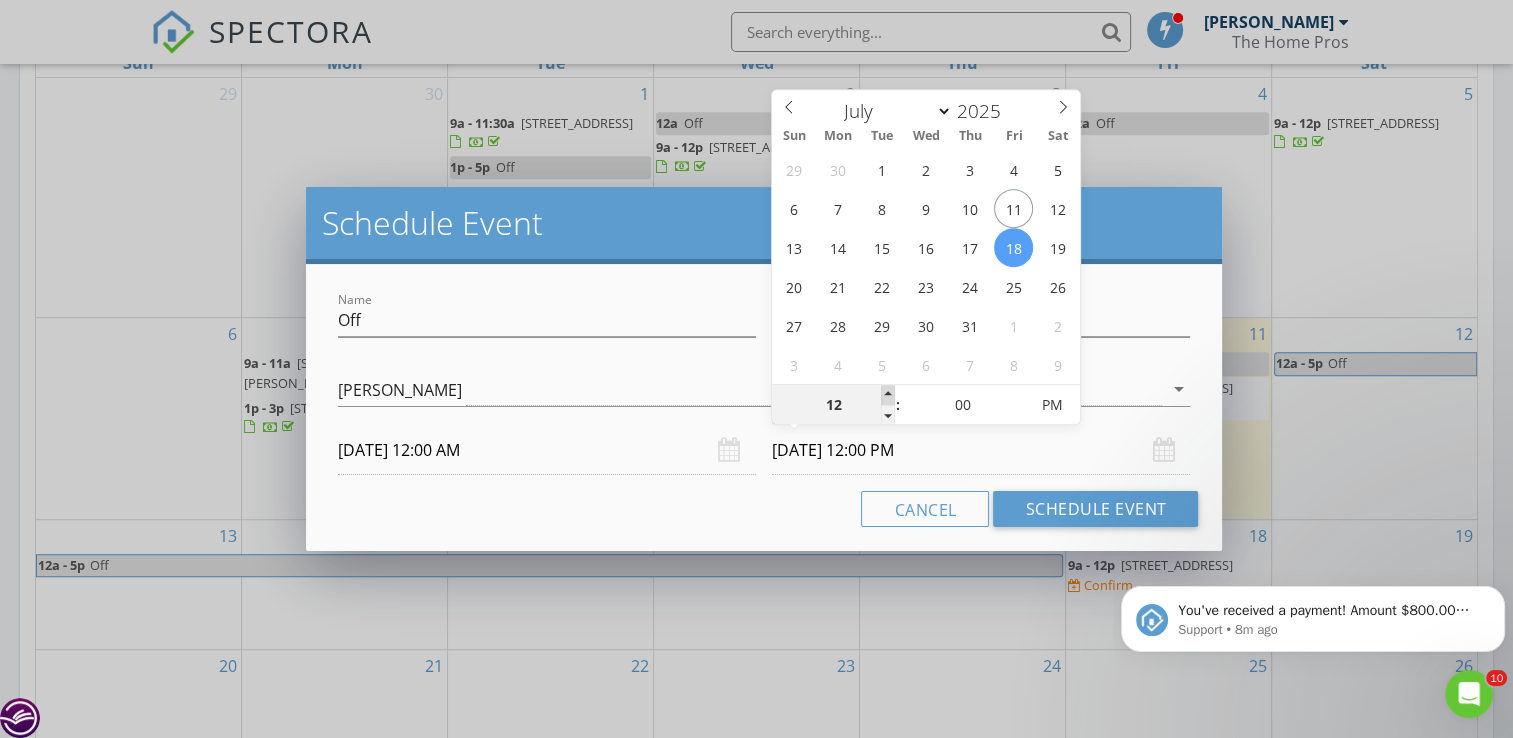 click at bounding box center [888, 395] 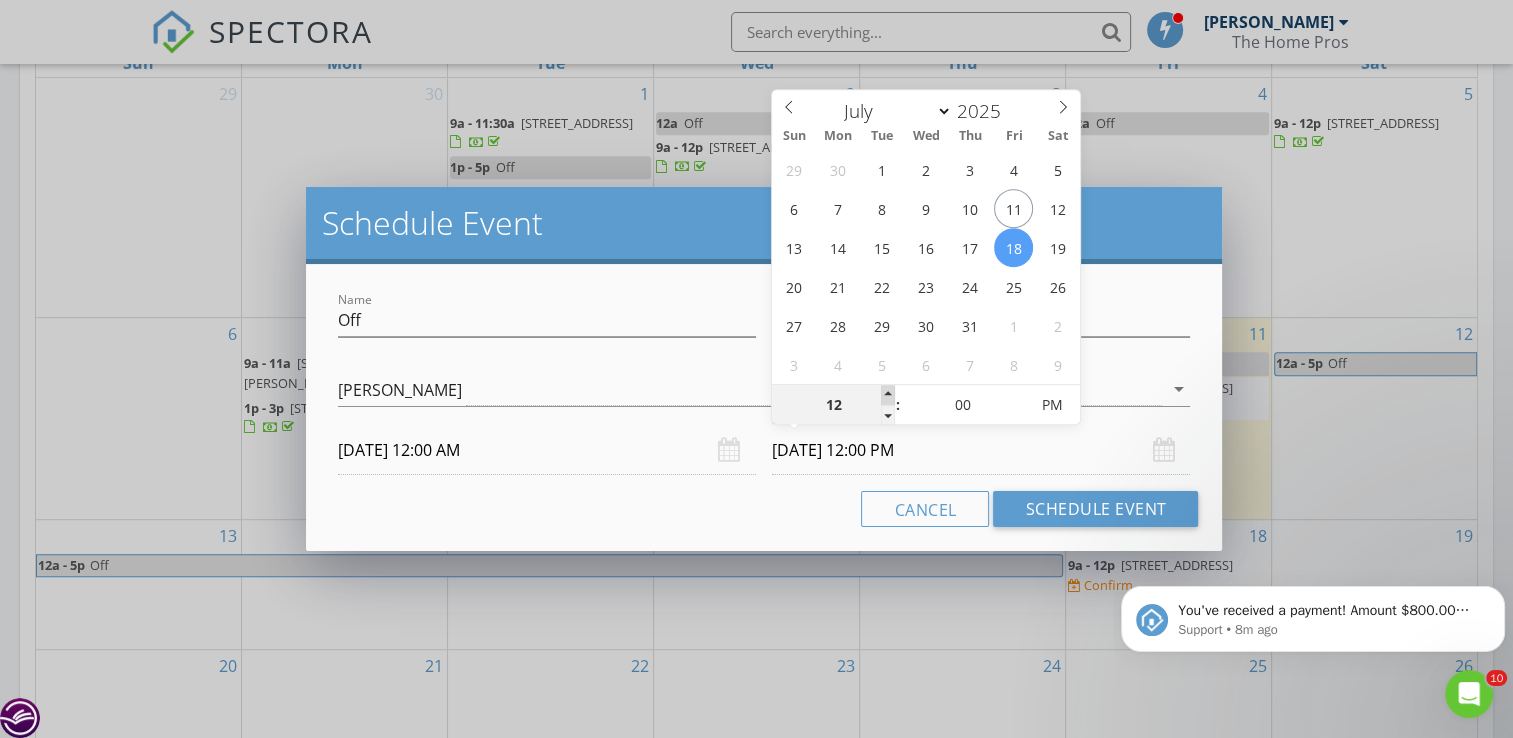 type on "01" 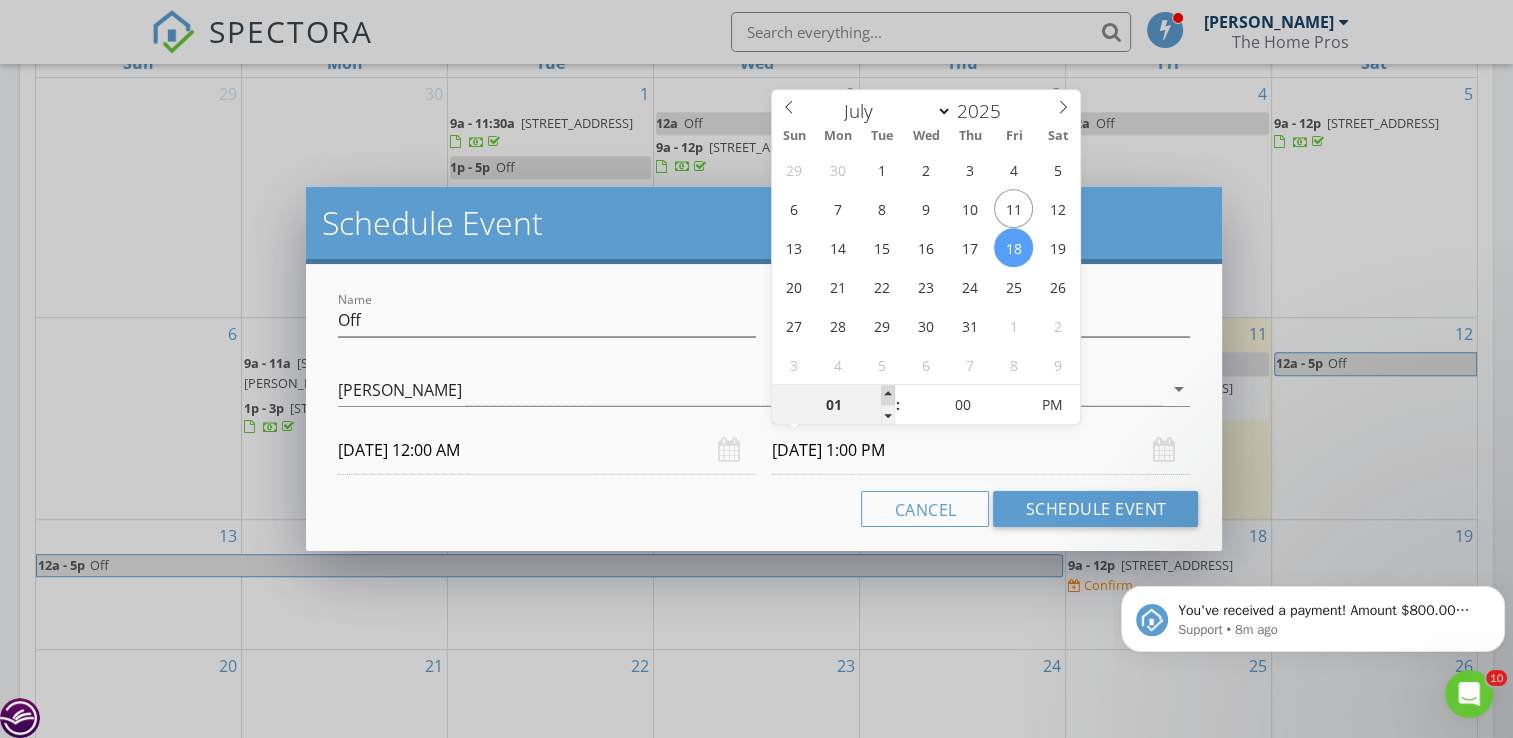 click at bounding box center (888, 395) 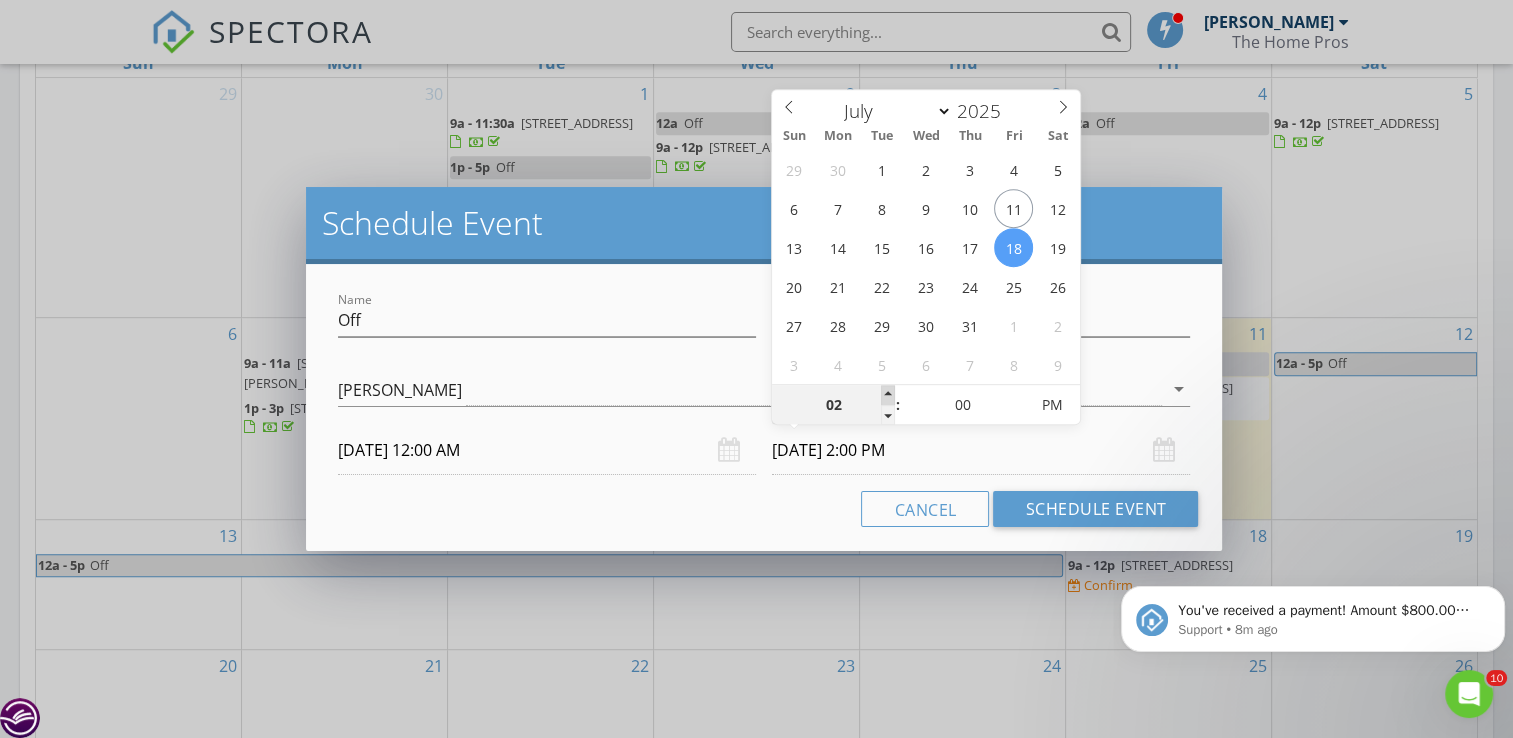 click at bounding box center [888, 395] 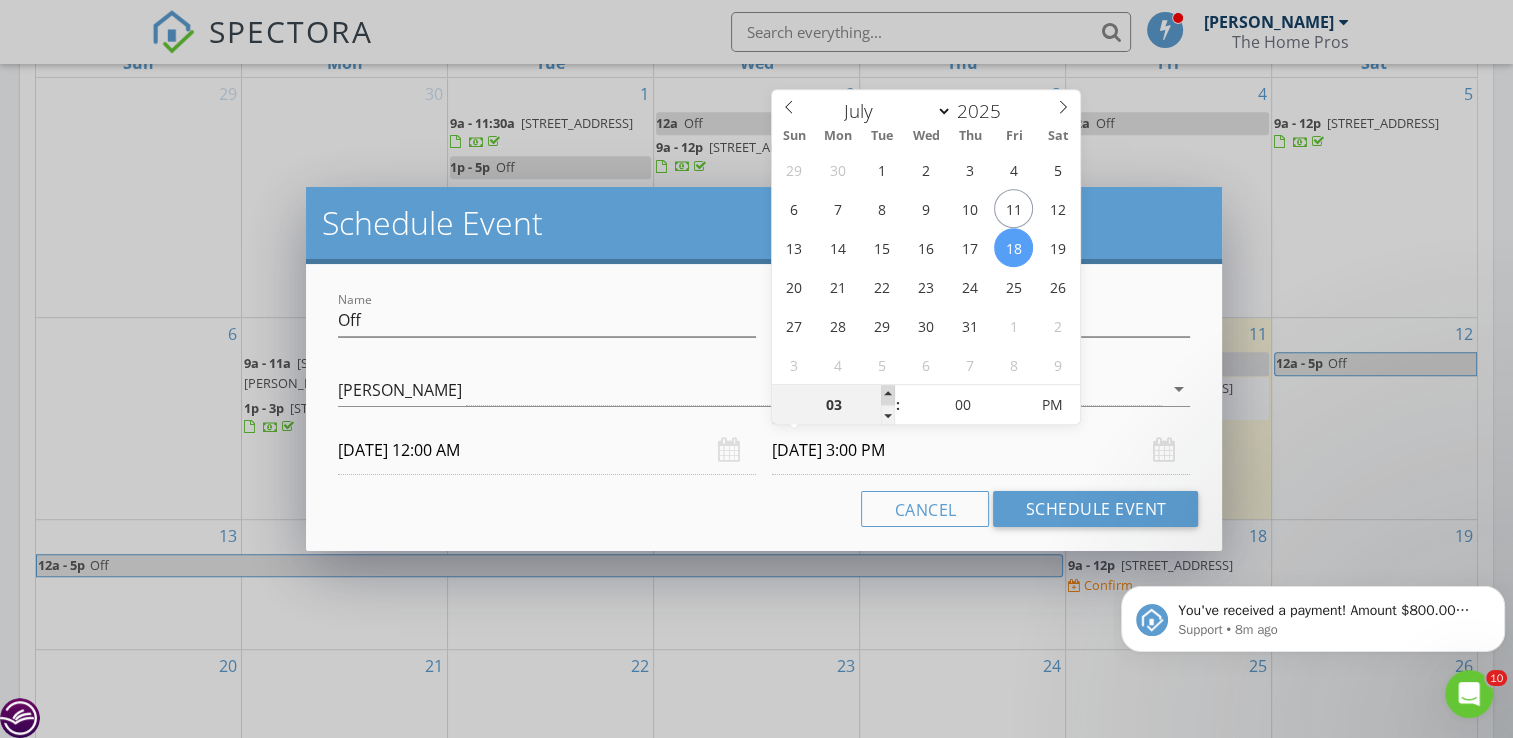 click at bounding box center [888, 395] 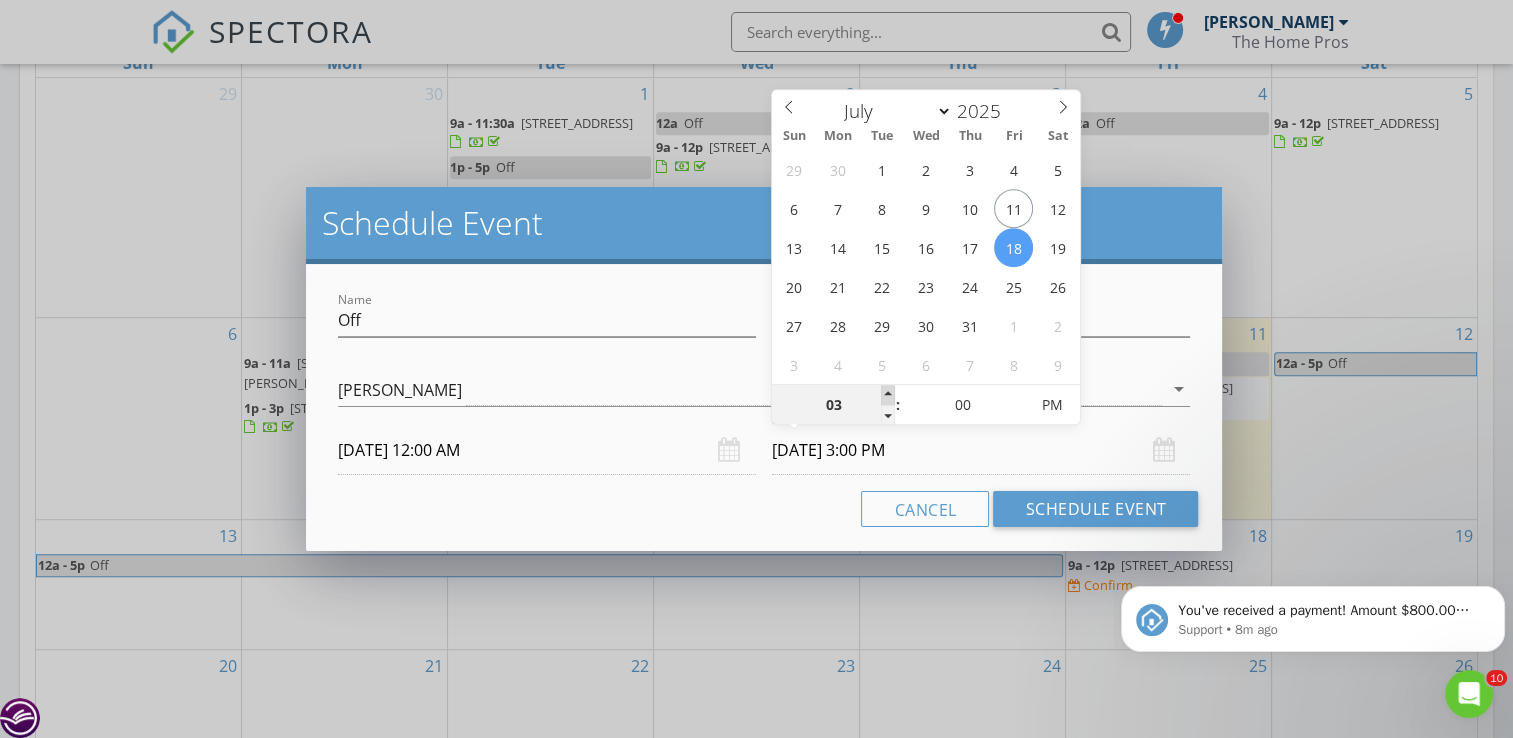 type on "04" 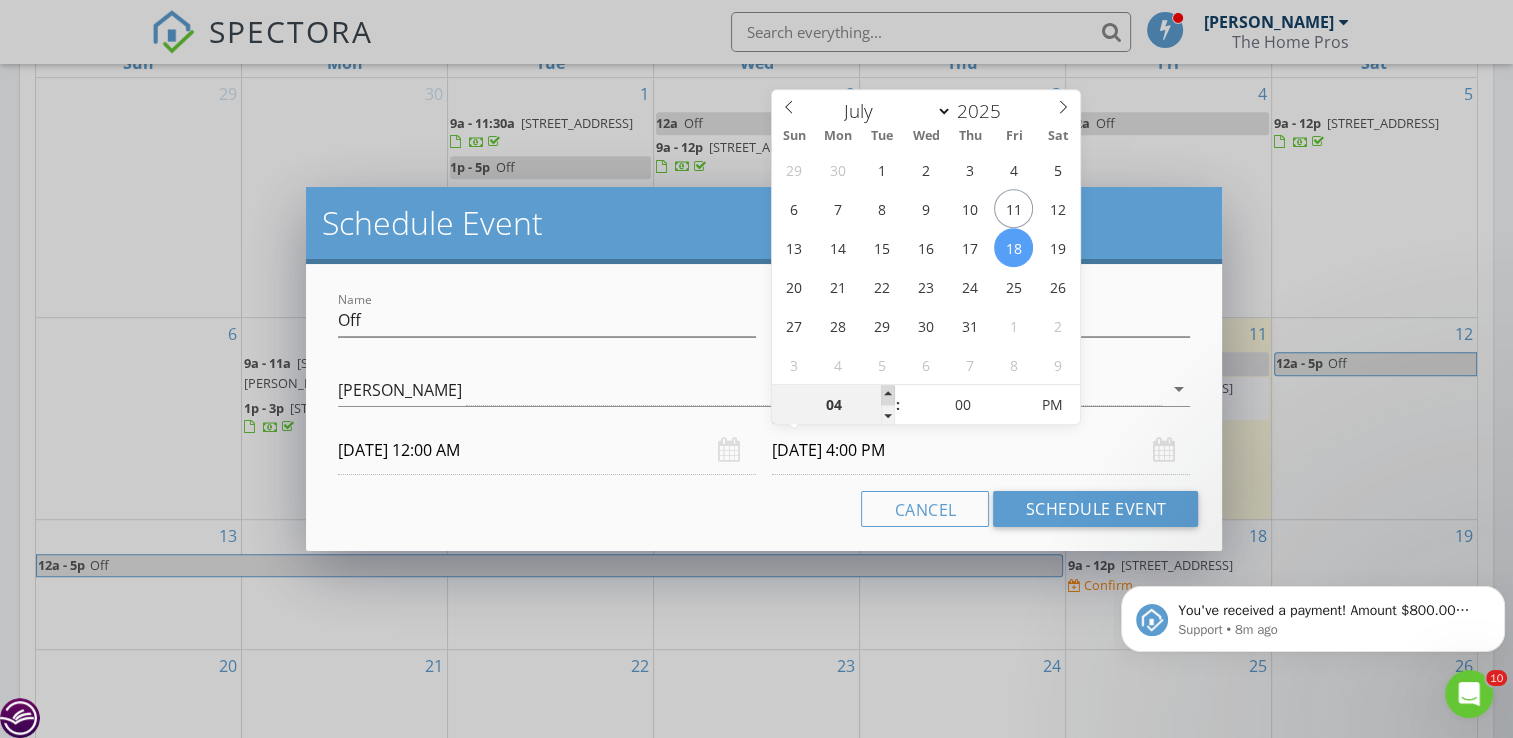 click at bounding box center [888, 395] 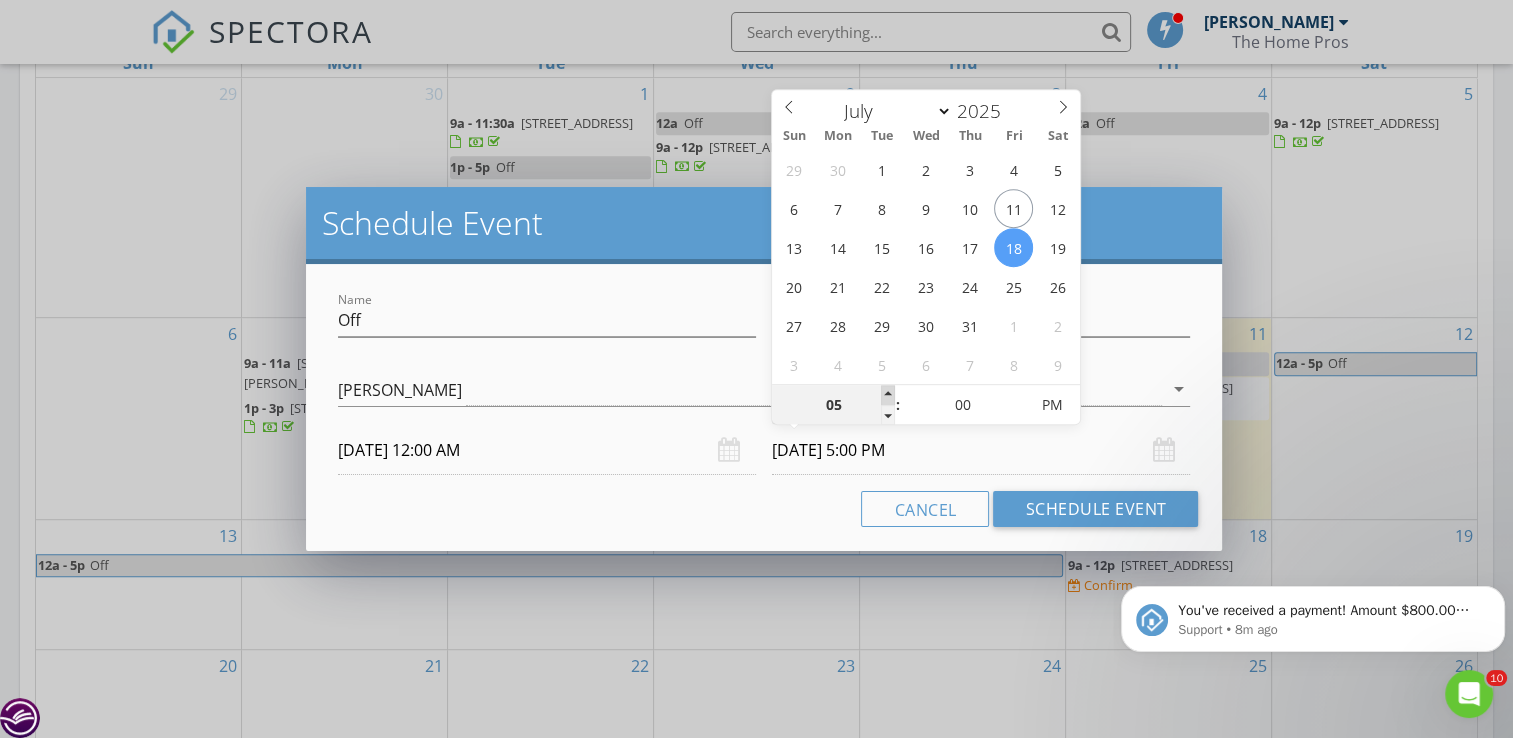 click at bounding box center (888, 395) 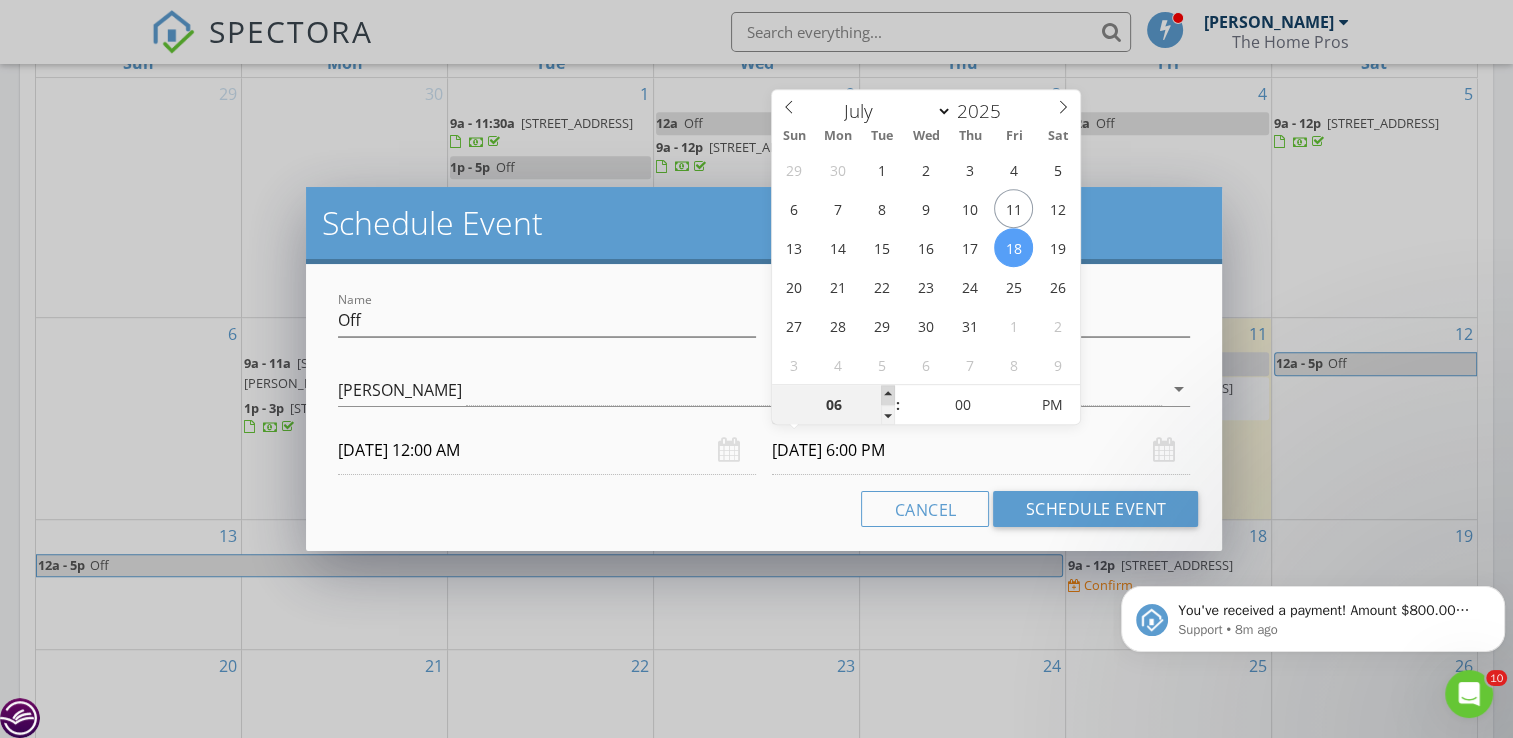 click at bounding box center [888, 395] 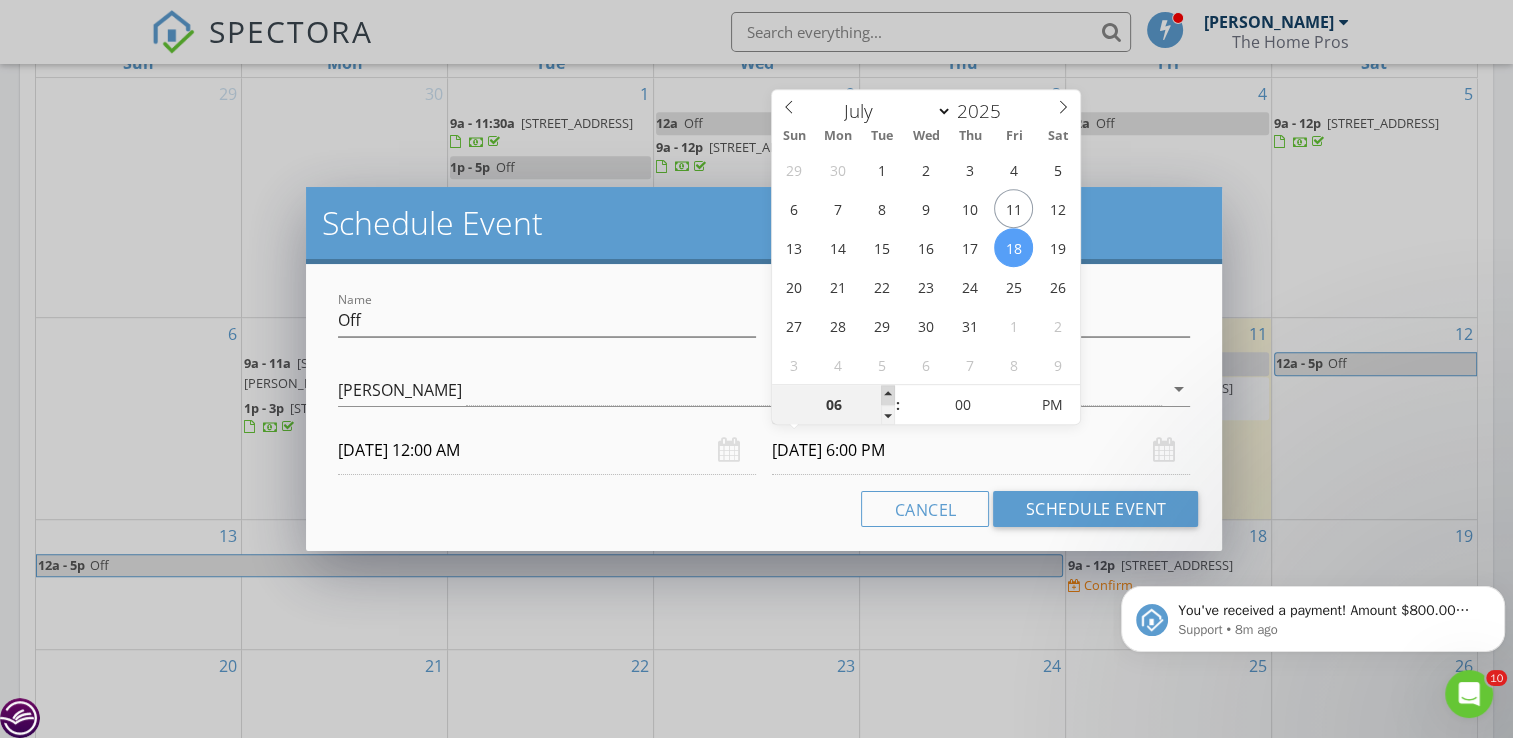 type on "07" 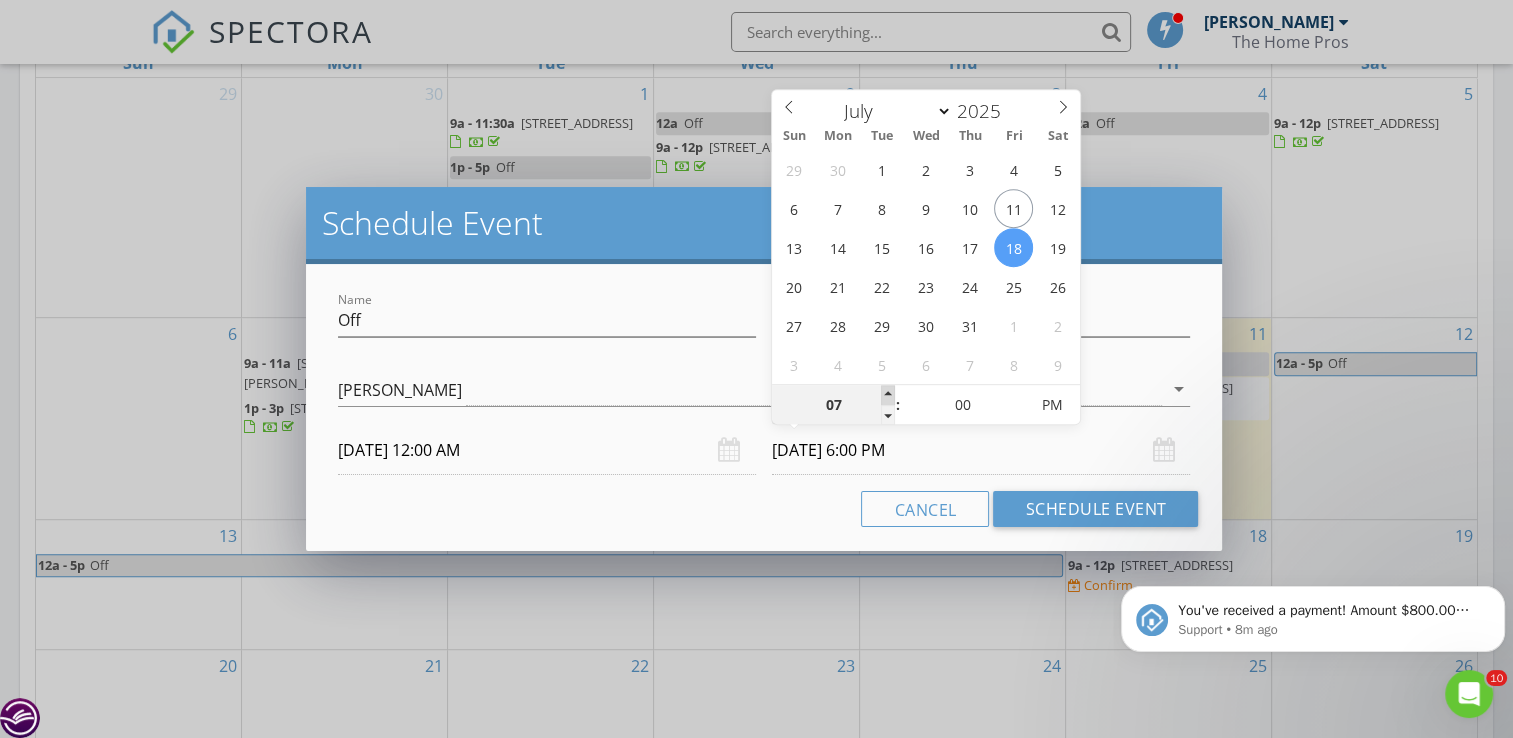 type on "07/18/2025 7:00 PM" 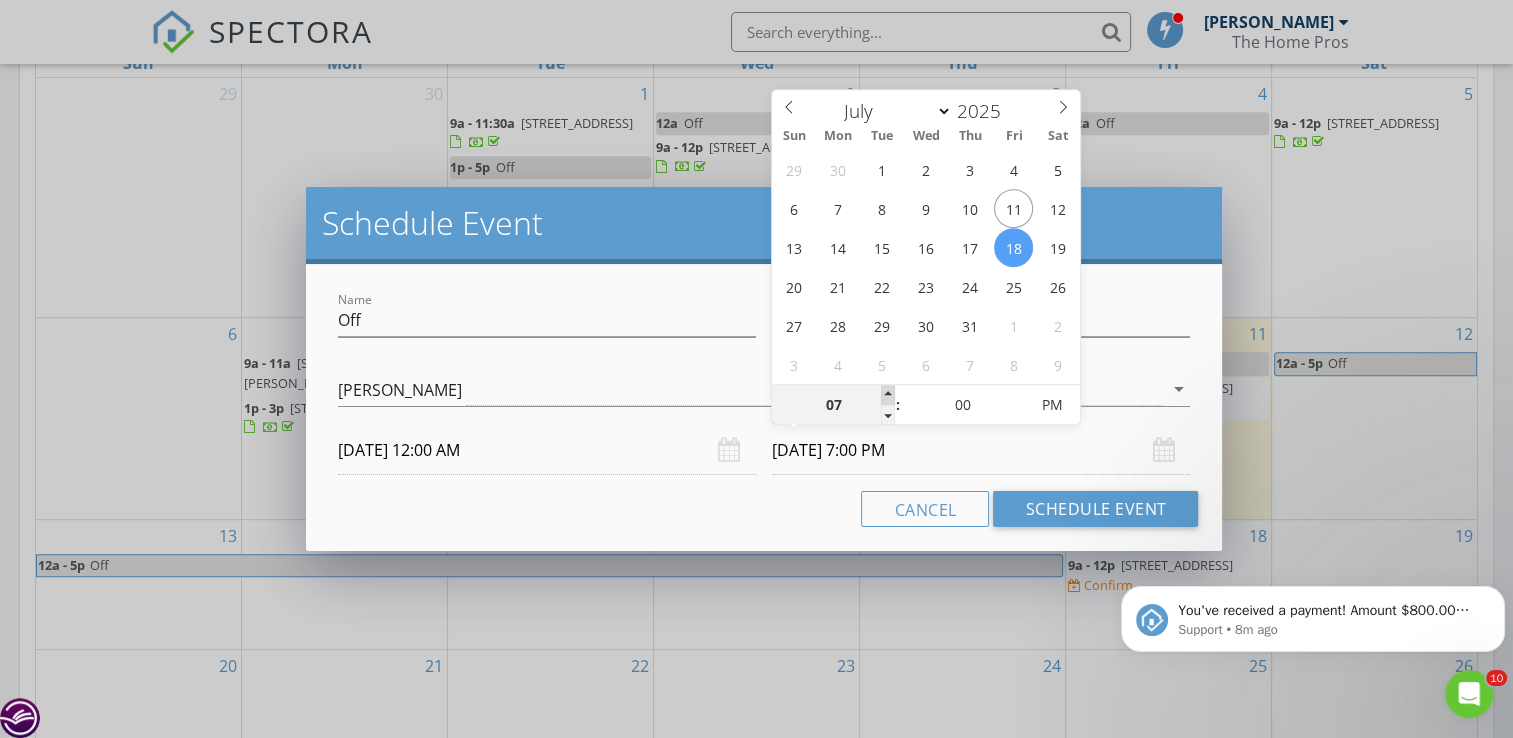 click at bounding box center (888, 395) 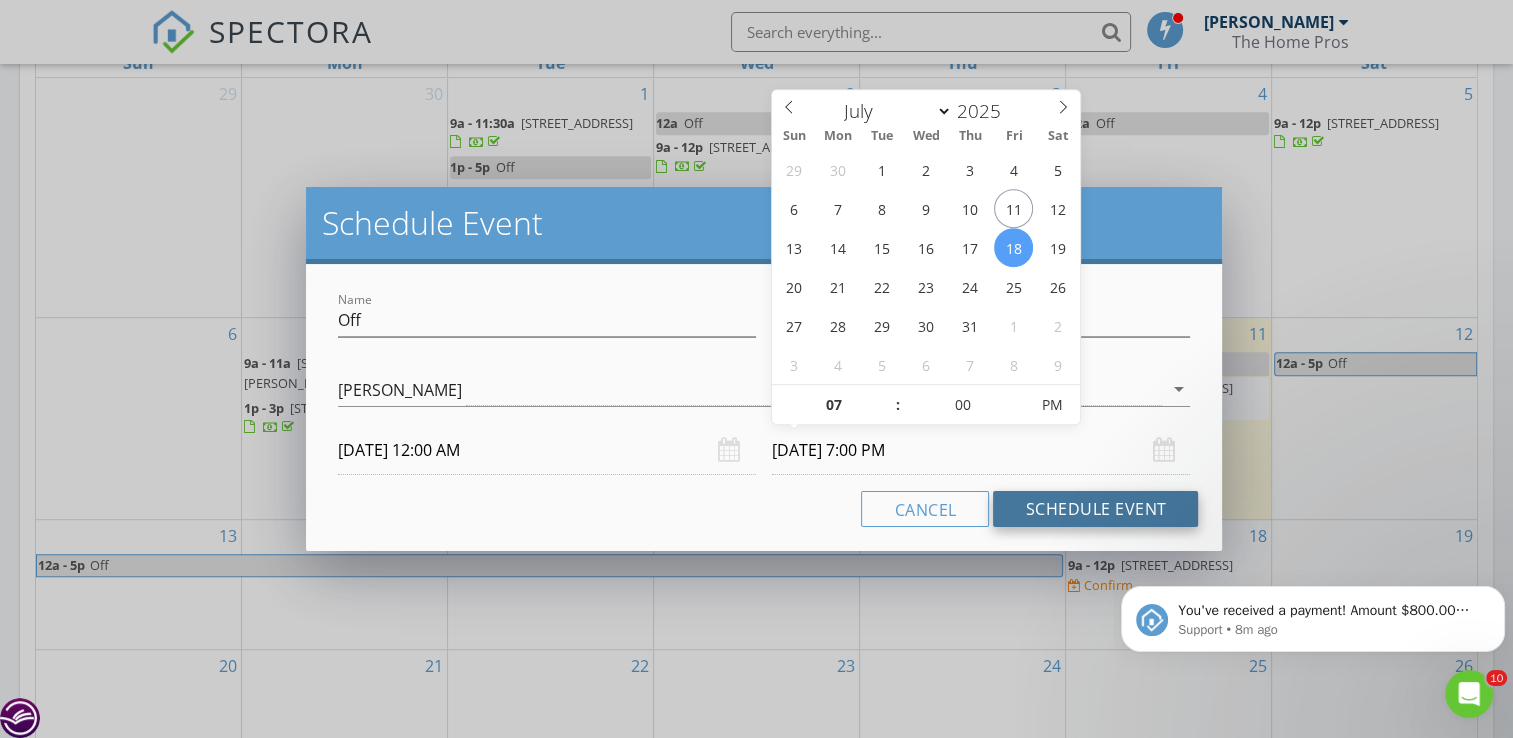 click on "Schedule Event" at bounding box center (1095, 509) 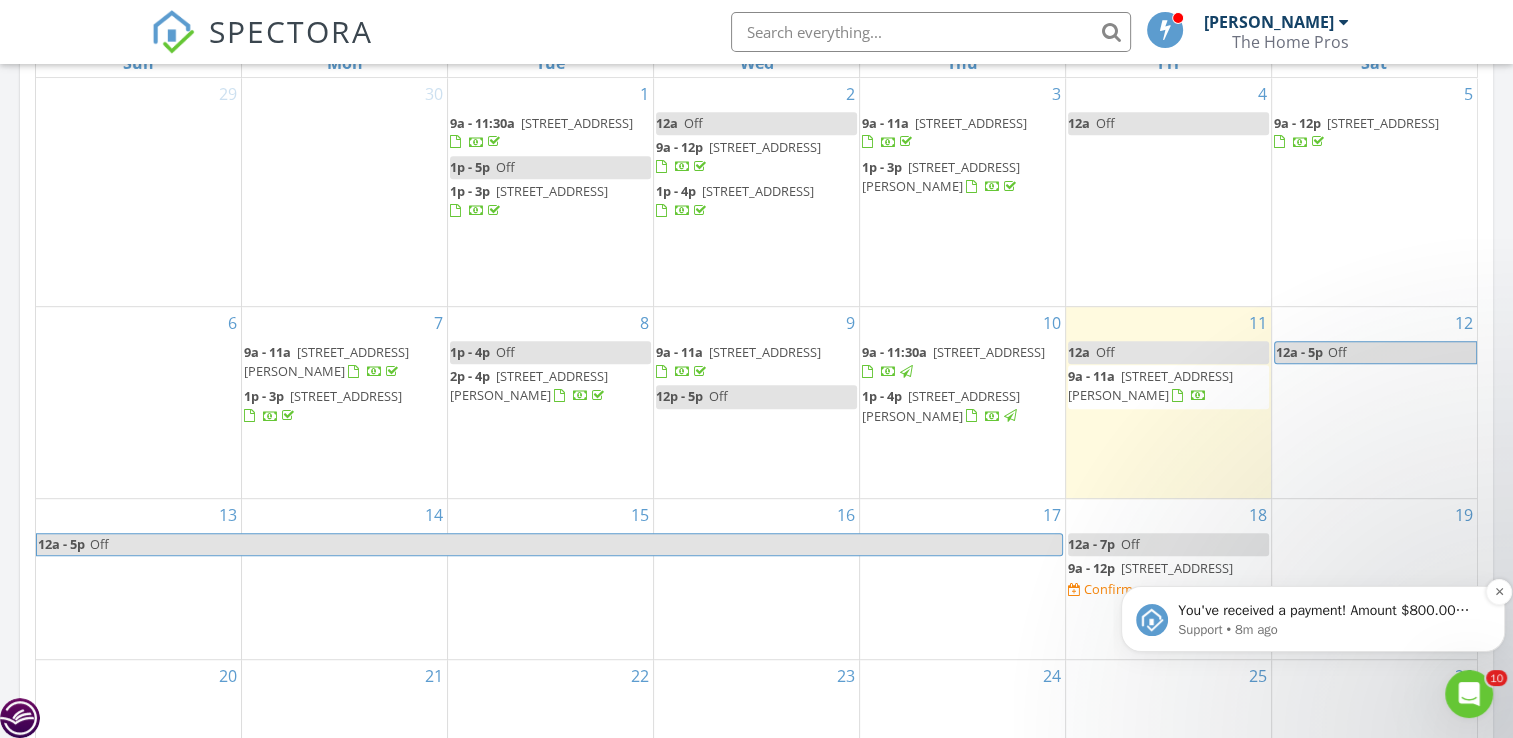 click on "Support • 8m ago" at bounding box center (1329, 630) 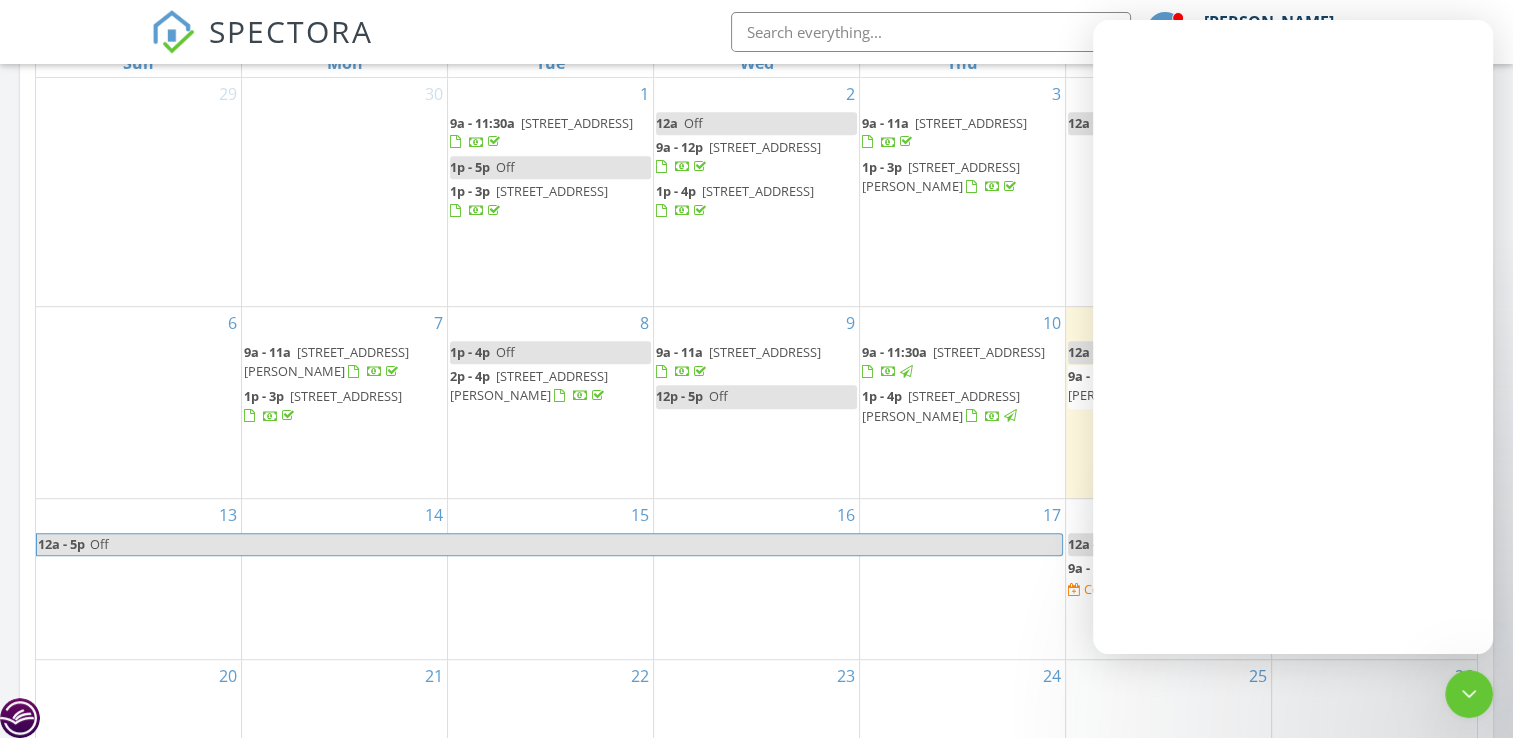 scroll, scrollTop: 0, scrollLeft: 0, axis: both 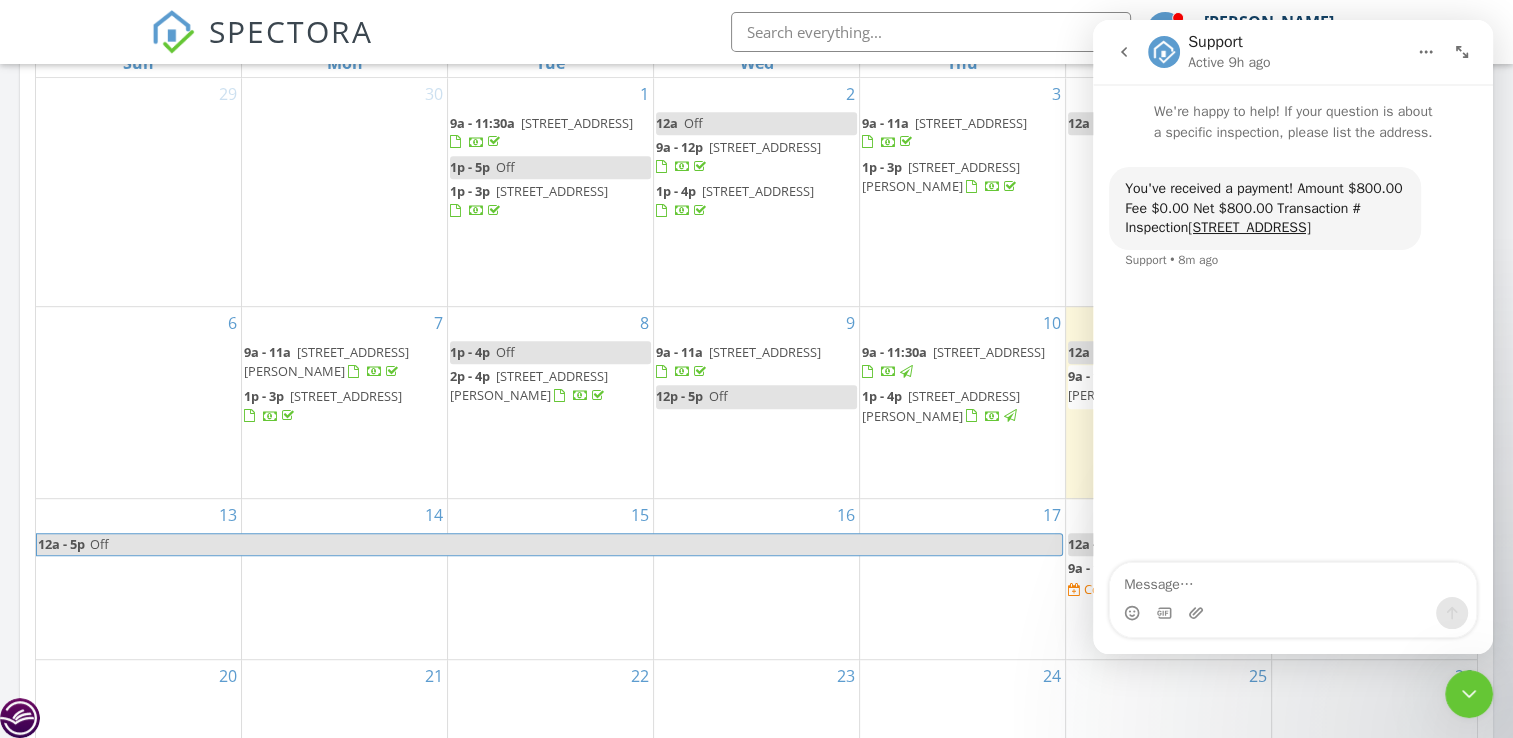 click 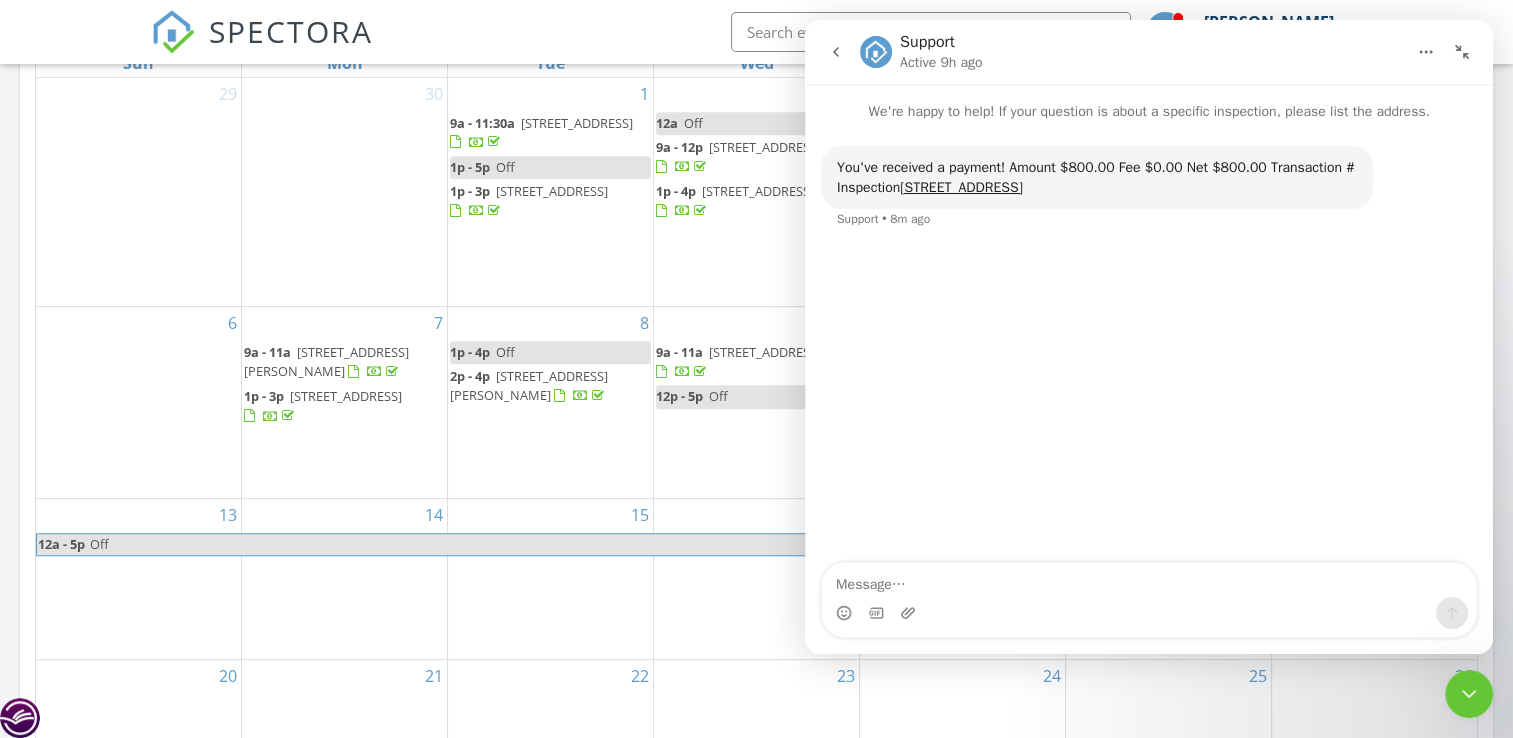 click 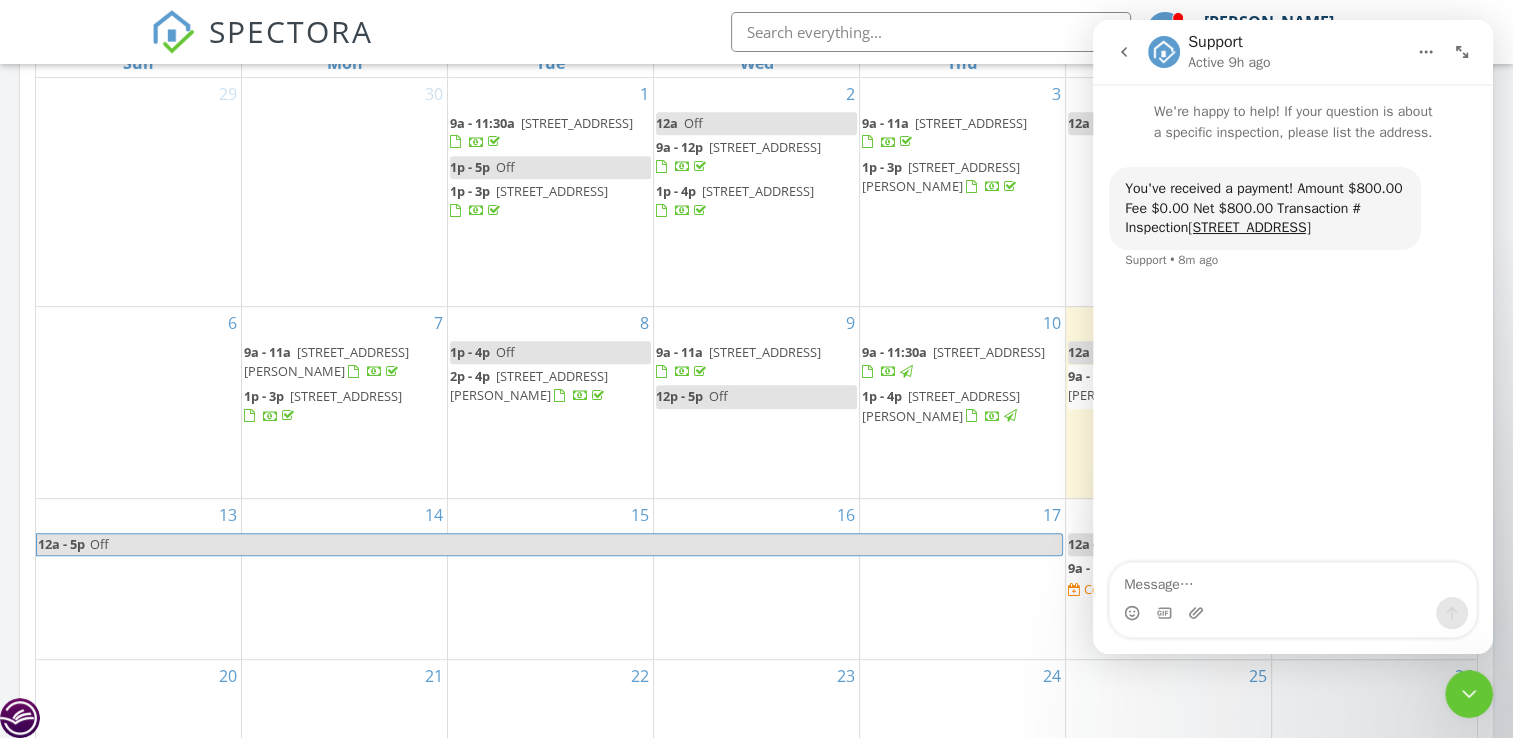 click 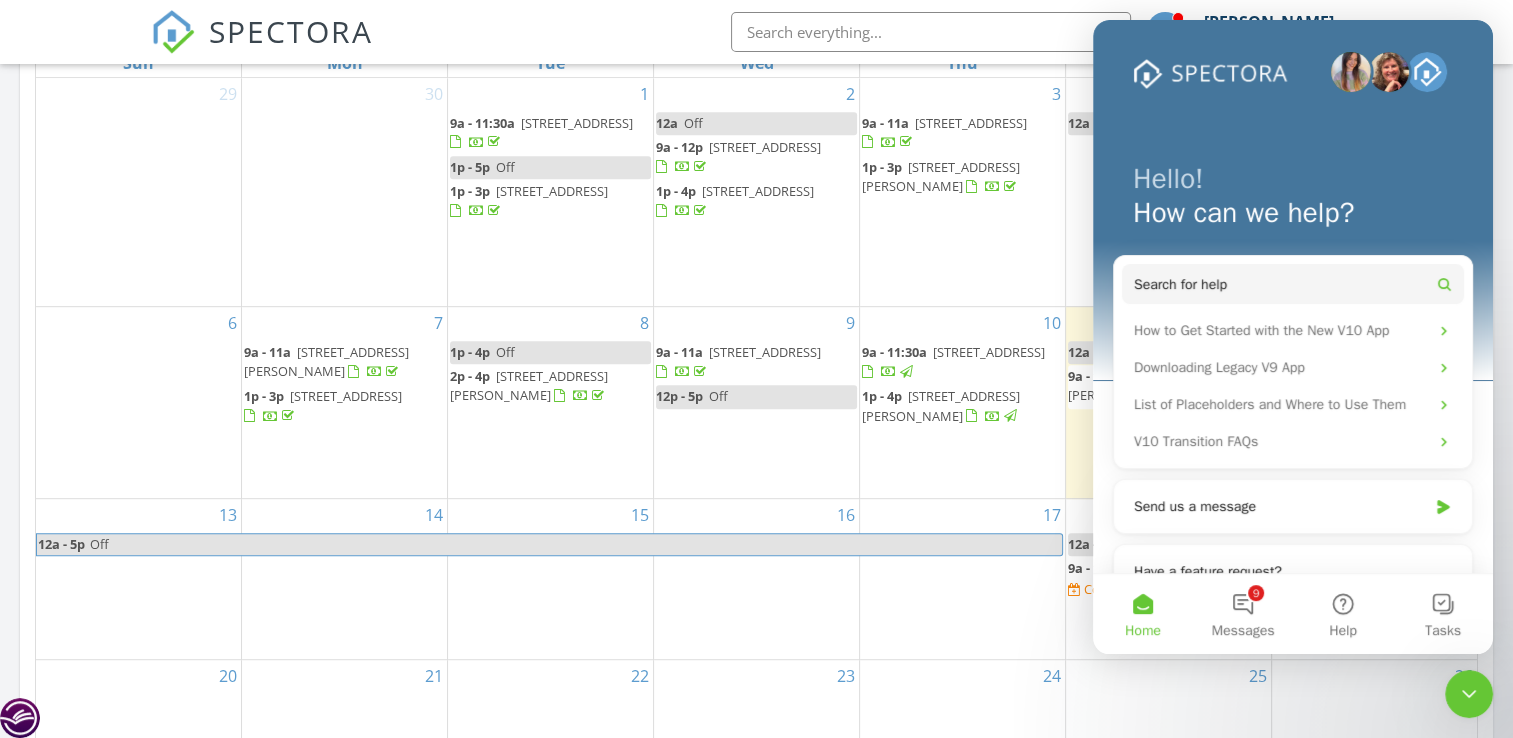 scroll, scrollTop: 0, scrollLeft: 0, axis: both 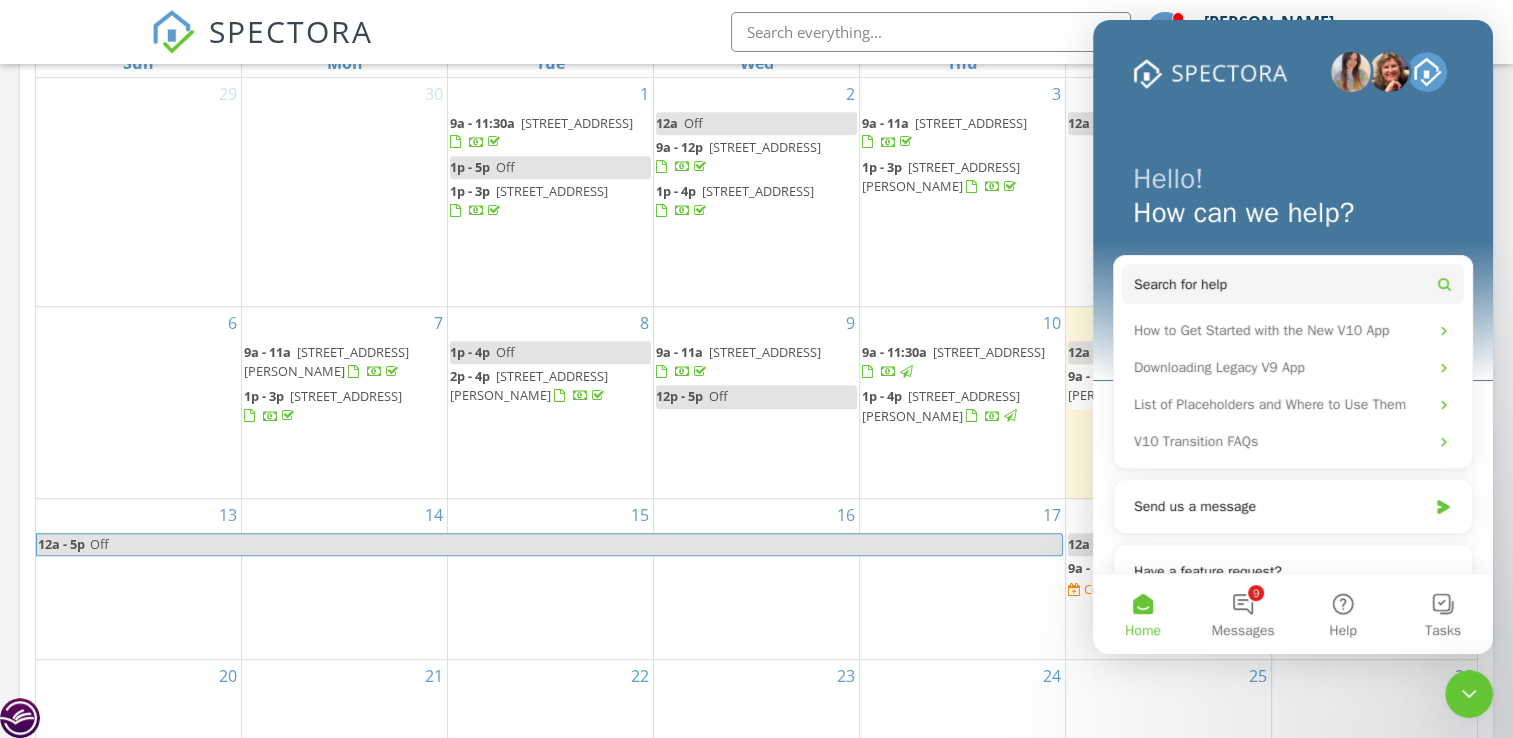 click on "Hello! How can we help? Search for help How to Get Started with the New V10 App Downloading Legacy V9 App List of Placeholders and Where to Use Them V10 Transition FAQs Send us a message Have a feature request? Give feedback Find Tutorials, Demos and More Spectora YouTube Channel Software tutorials, marketing videos and more! Let's get set up, Tony 9 steps • About 35 minutes First step :  Get to know the place" at bounding box center [1293, 494] 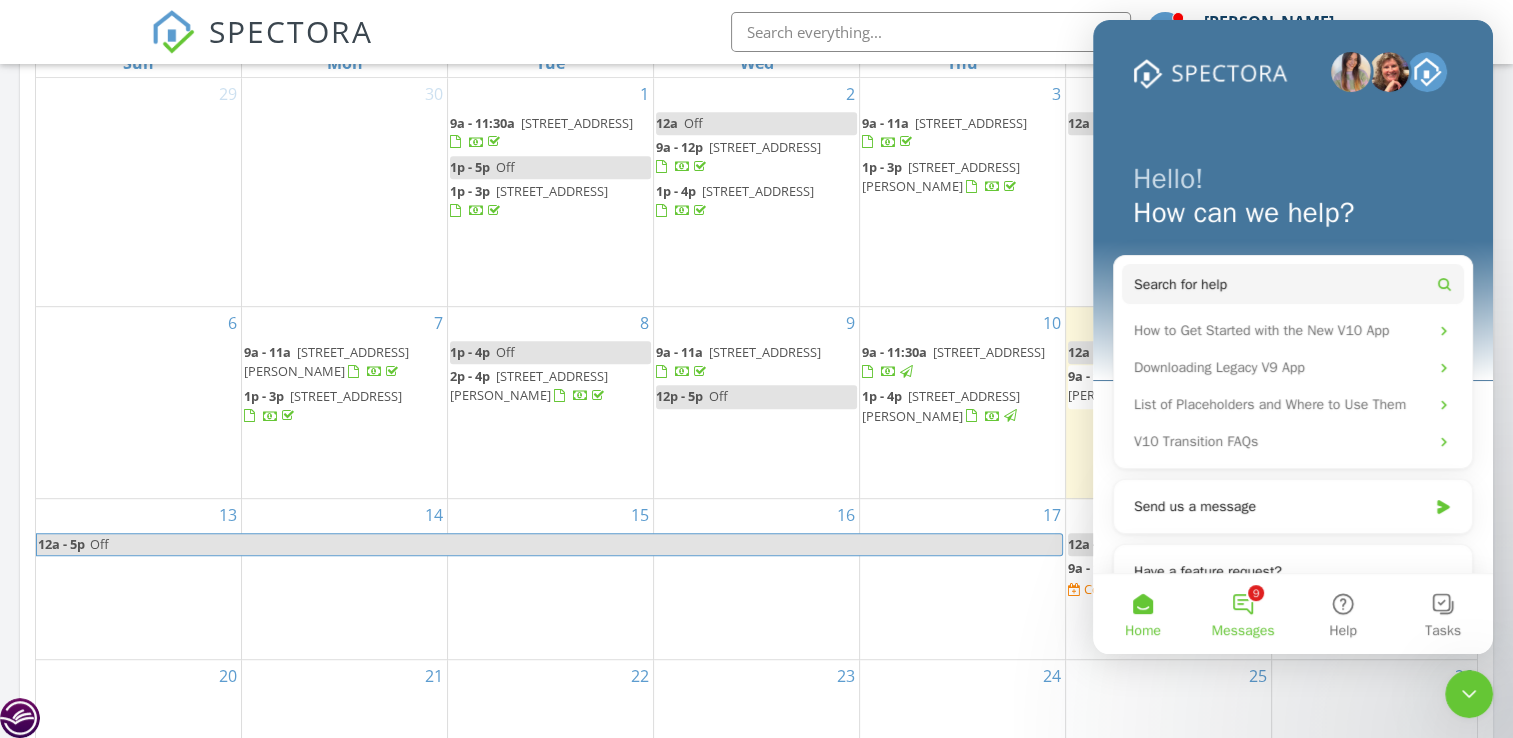 click on "Messages" at bounding box center (1243, 631) 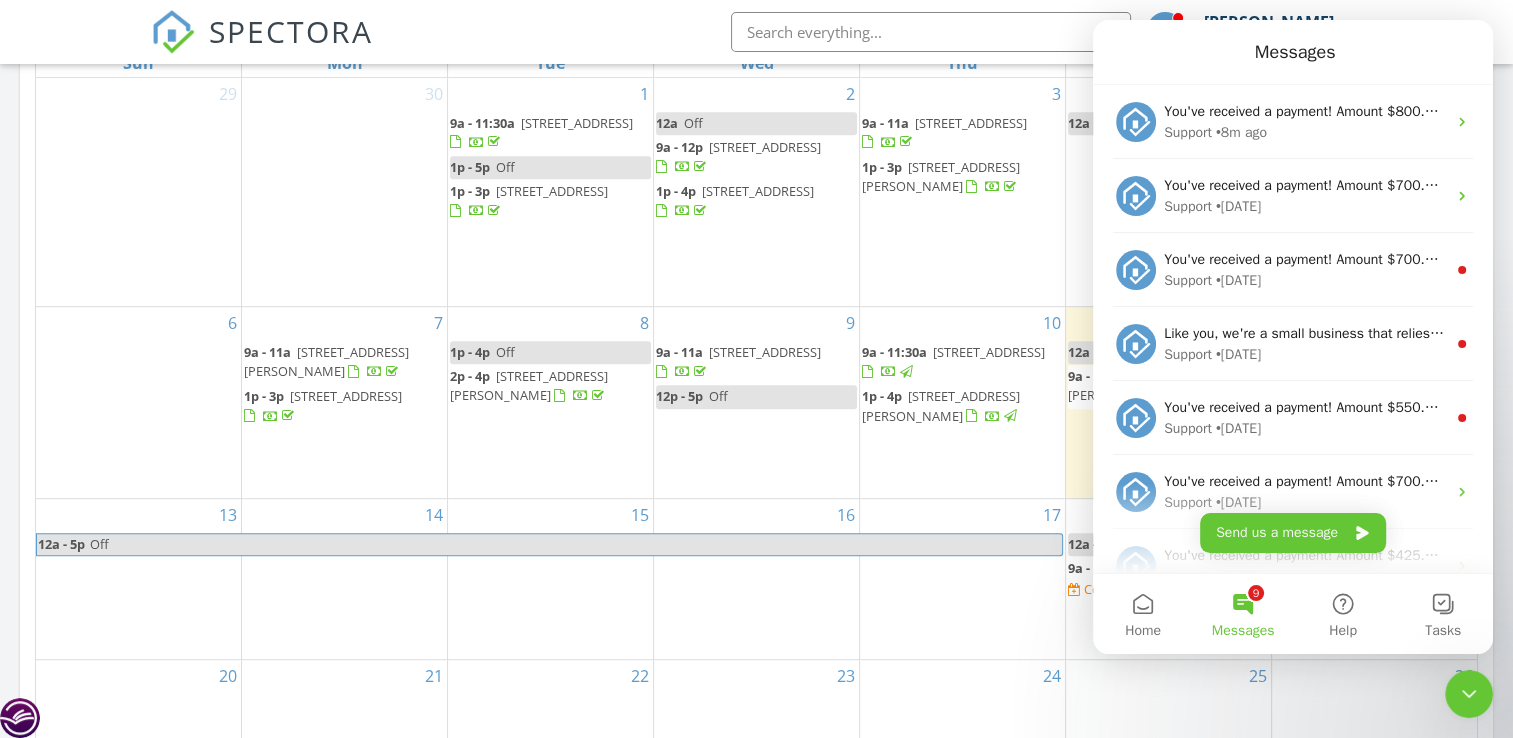 click on "Messages" at bounding box center (1243, 631) 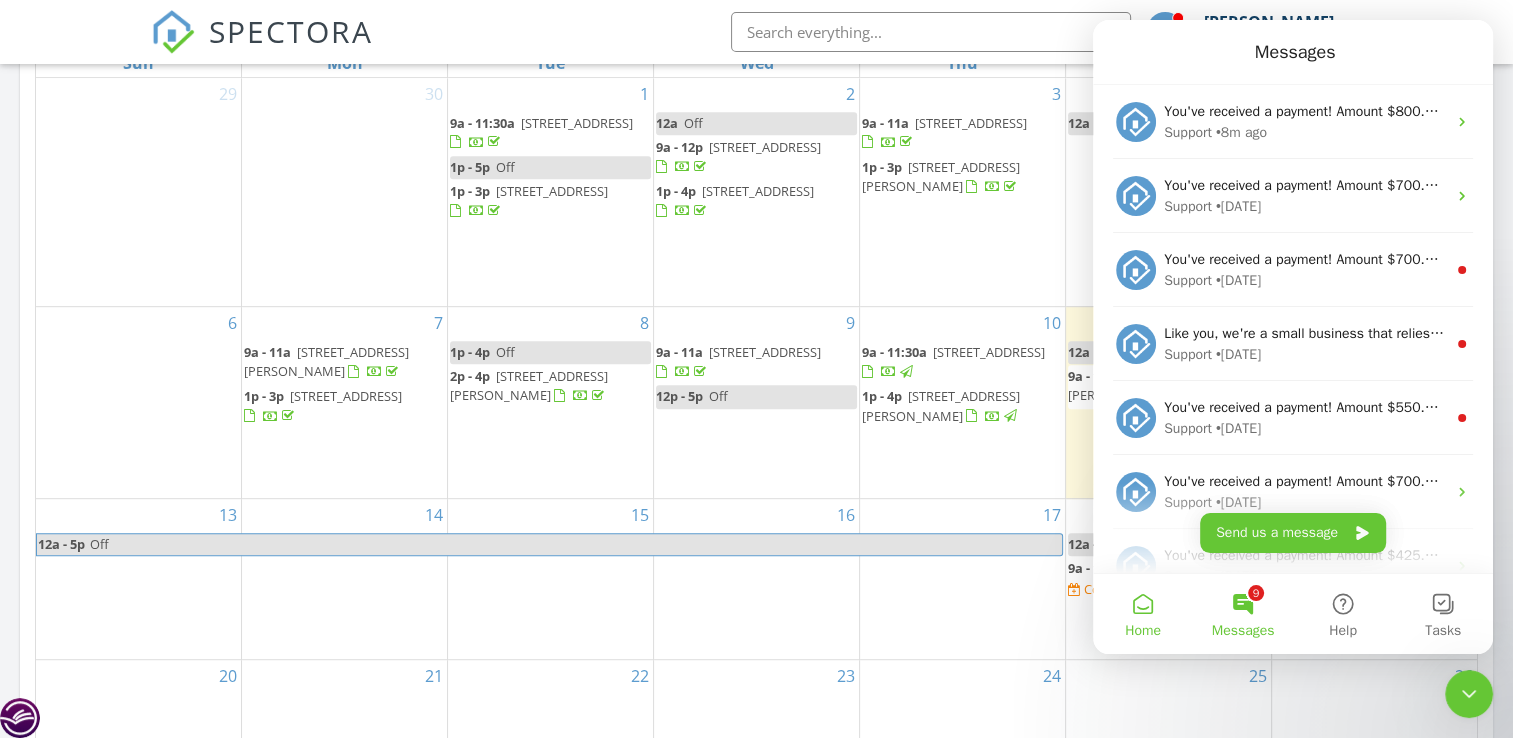 click on "Home" at bounding box center [1143, 614] 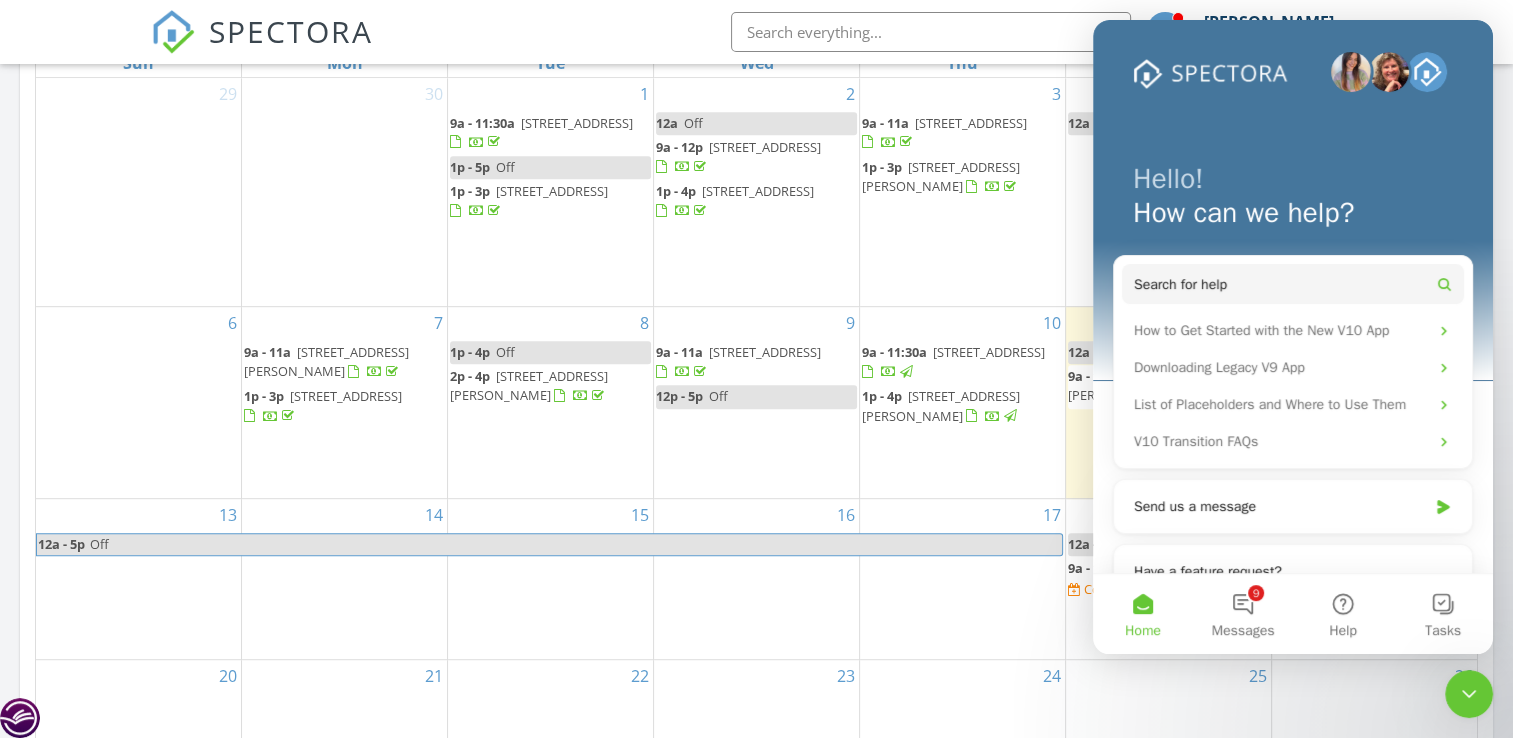 click 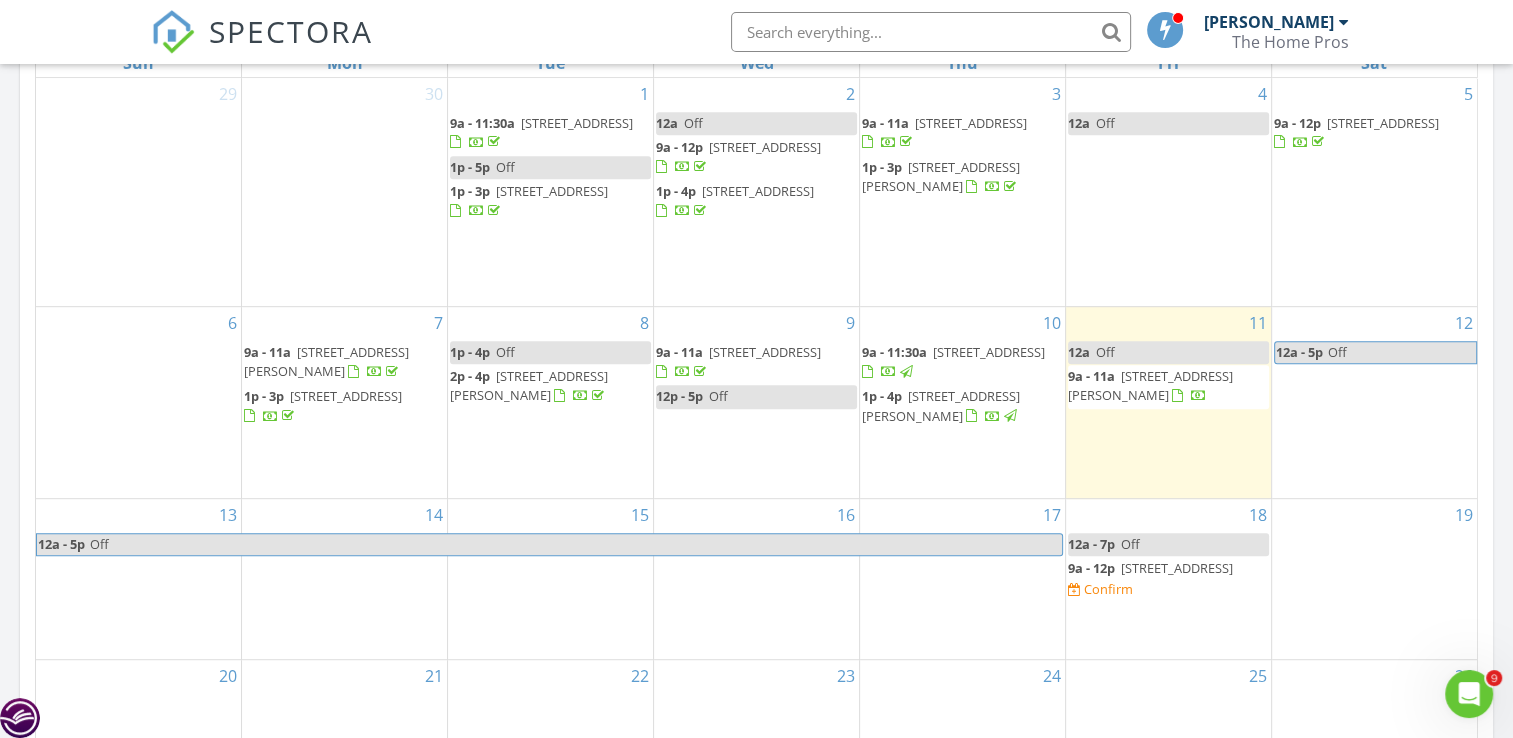 scroll, scrollTop: 0, scrollLeft: 0, axis: both 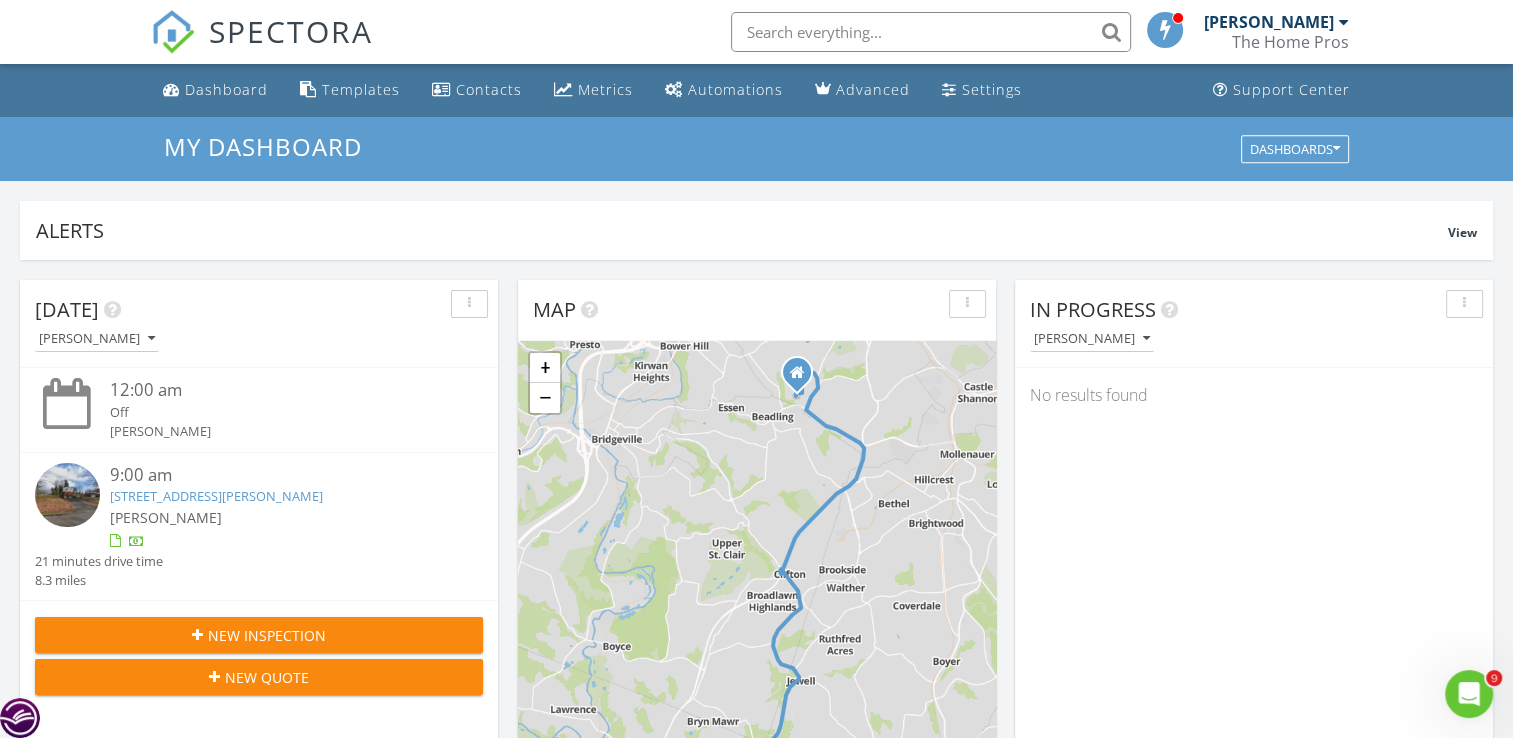 click on "[STREET_ADDRESS][PERSON_NAME]" at bounding box center (216, 496) 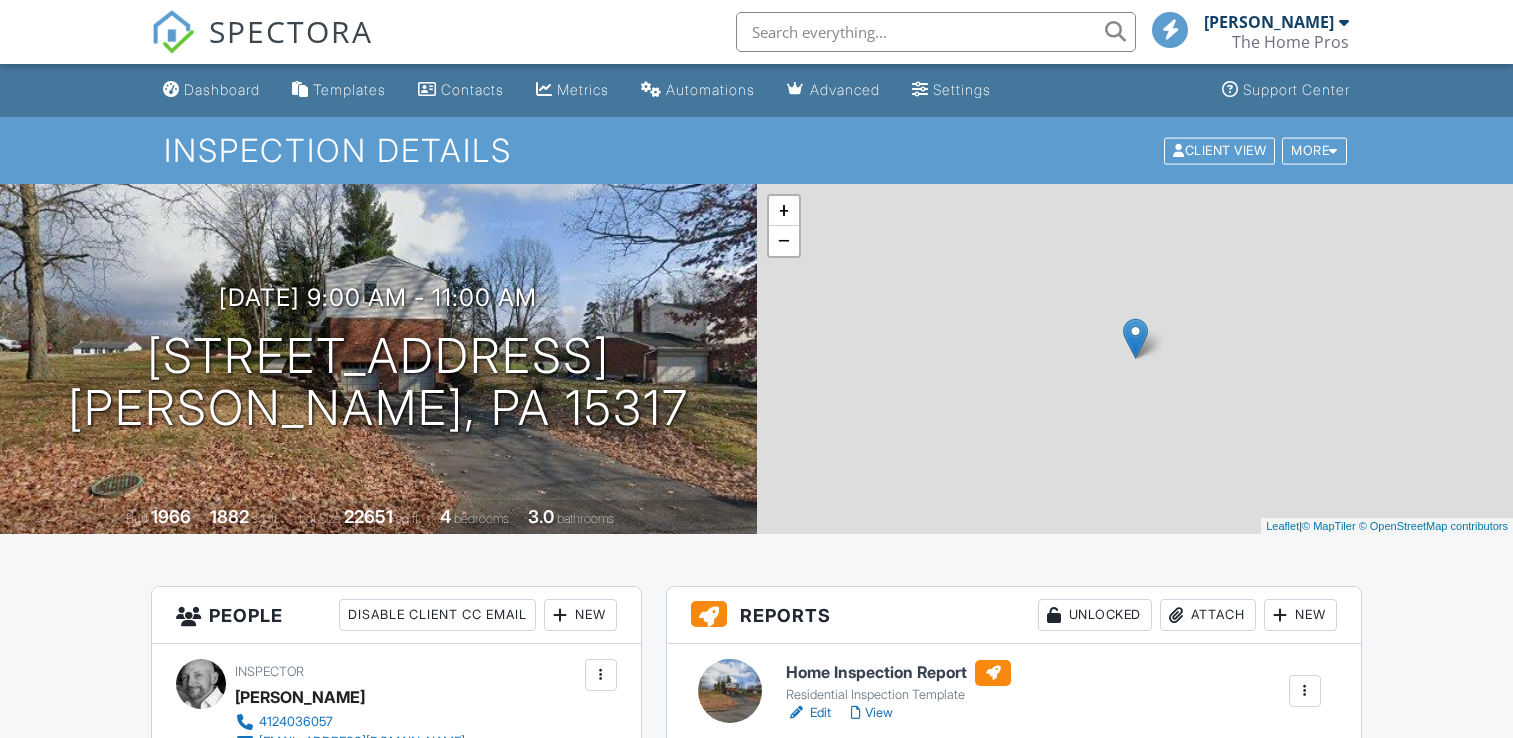 scroll, scrollTop: 0, scrollLeft: 0, axis: both 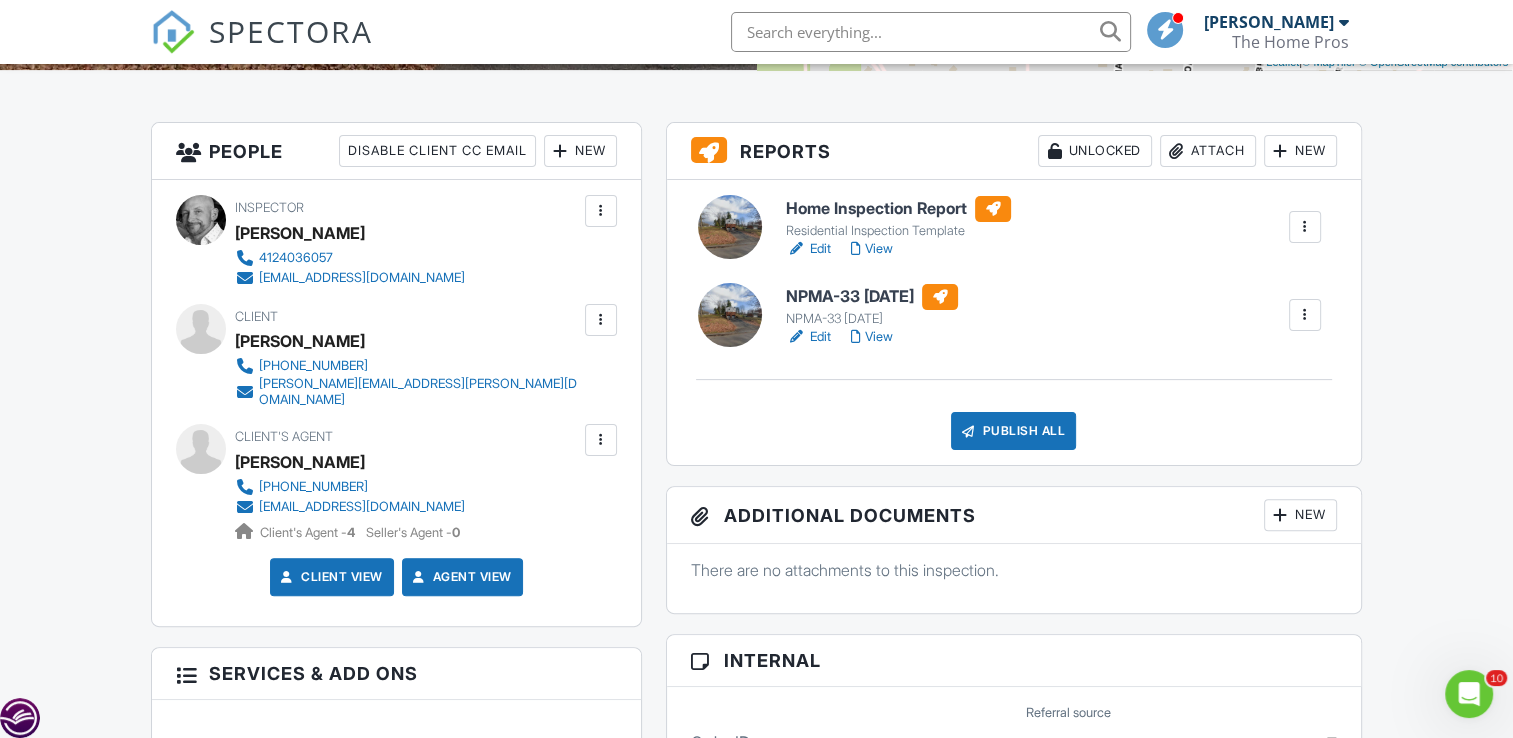 click at bounding box center [1305, 315] 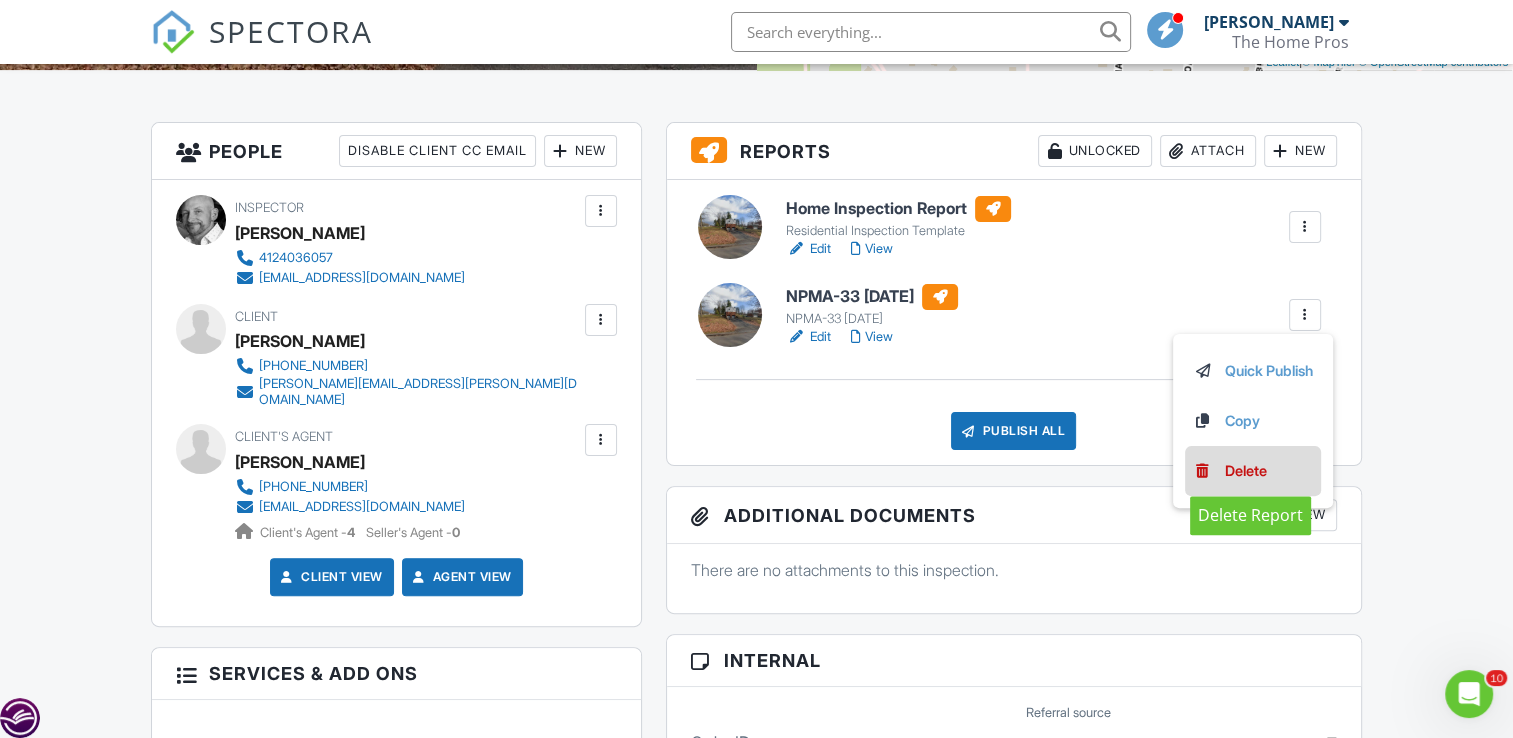 click on "Delete" at bounding box center [1246, 471] 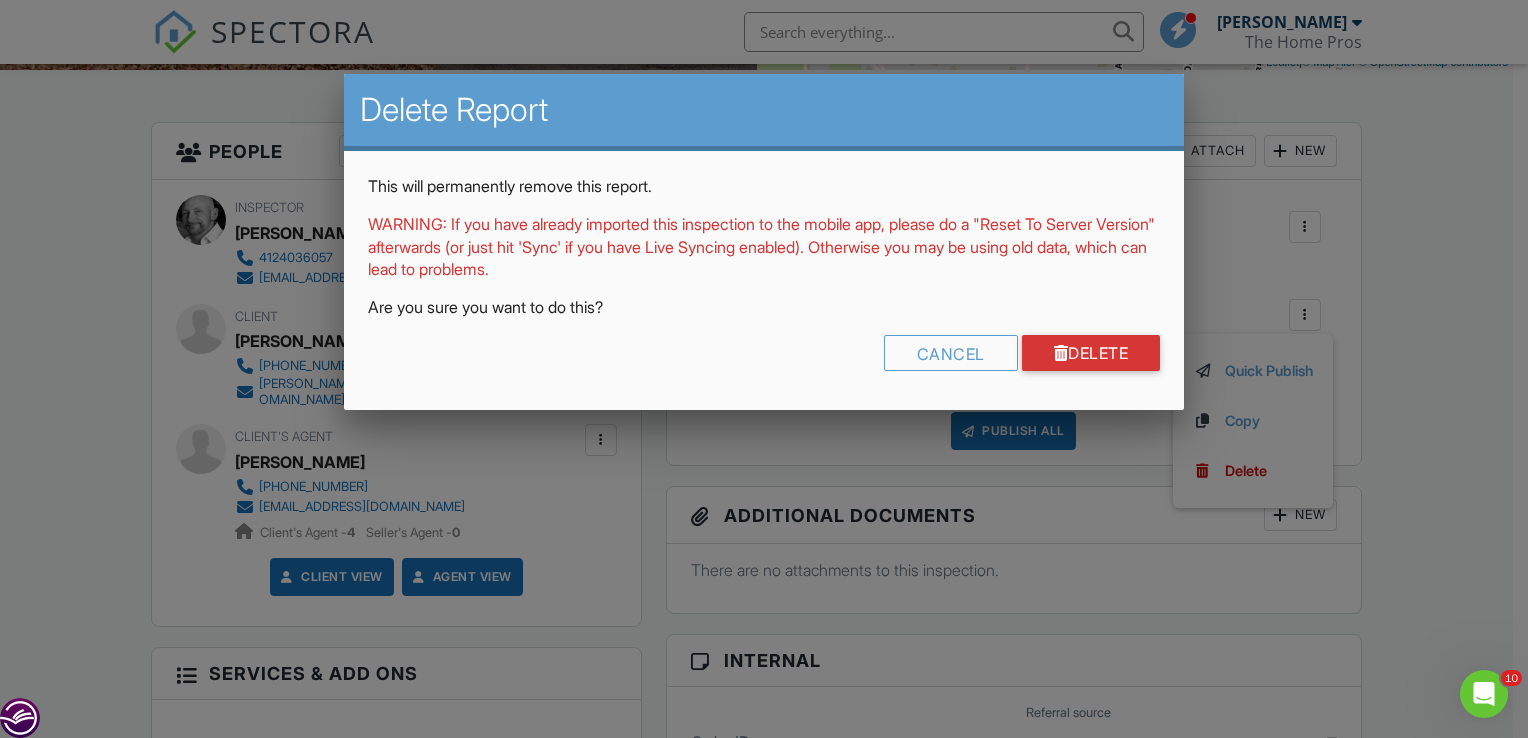 click on "This will permanently remove this report.
WARNING: If you have already imported this inspection to the mobile app, please do a "Reset To Server Version" afterwards (or just hit 'Sync' if you have Live Syncing enabled). Otherwise you may be using old data, which can lead to problems.
Are you sure you want to do this?
Cancel
Delete" at bounding box center (764, 280) 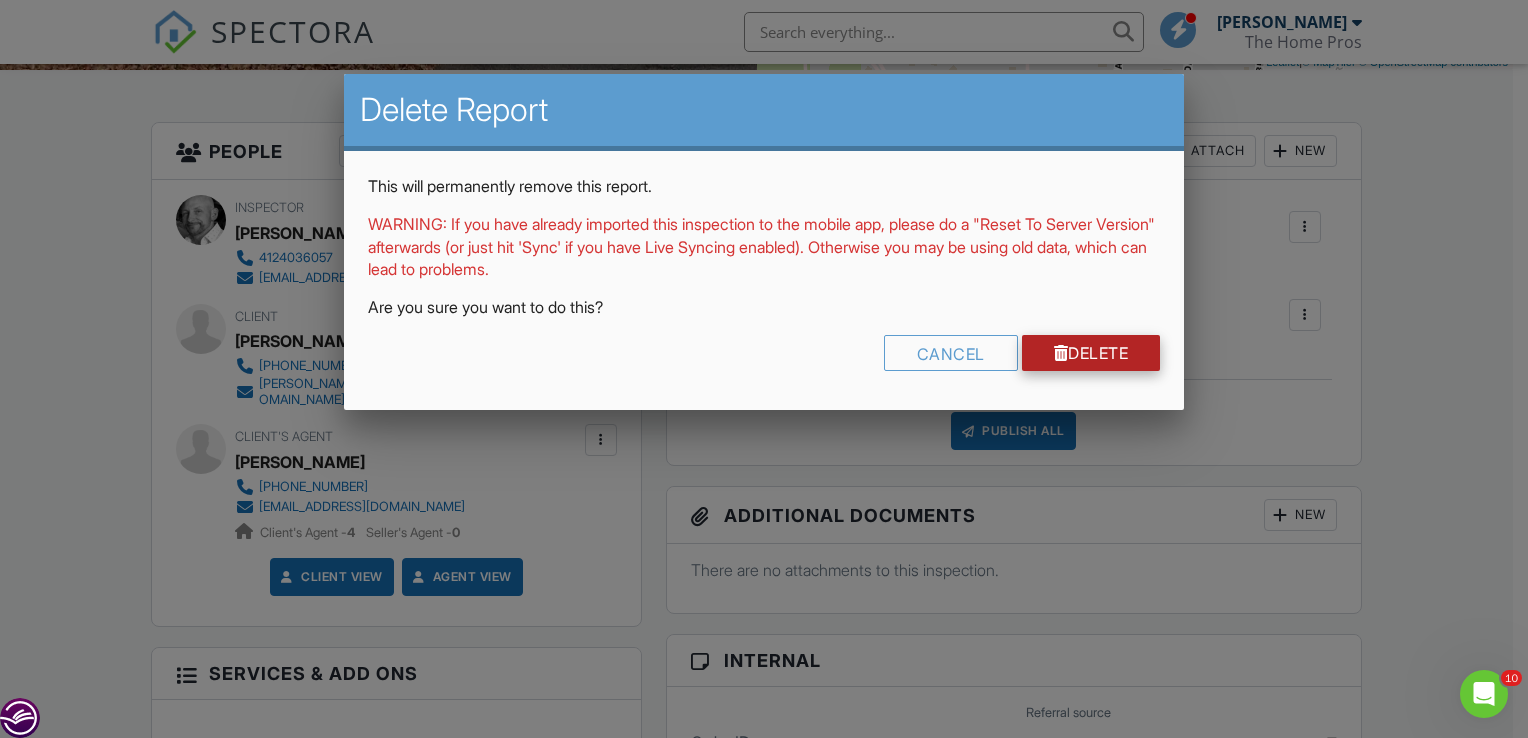 click on "Delete" at bounding box center (1091, 353) 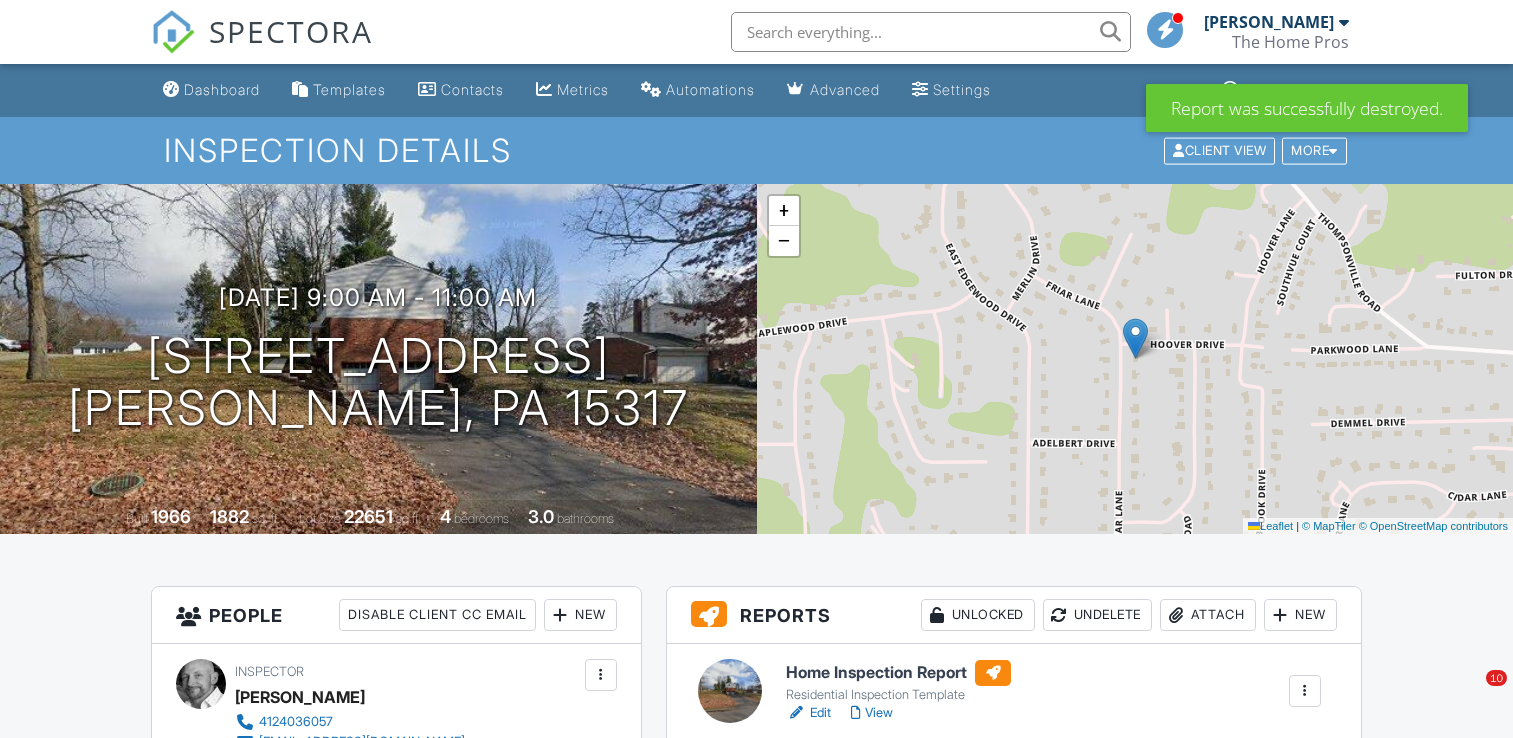 scroll, scrollTop: 0, scrollLeft: 0, axis: both 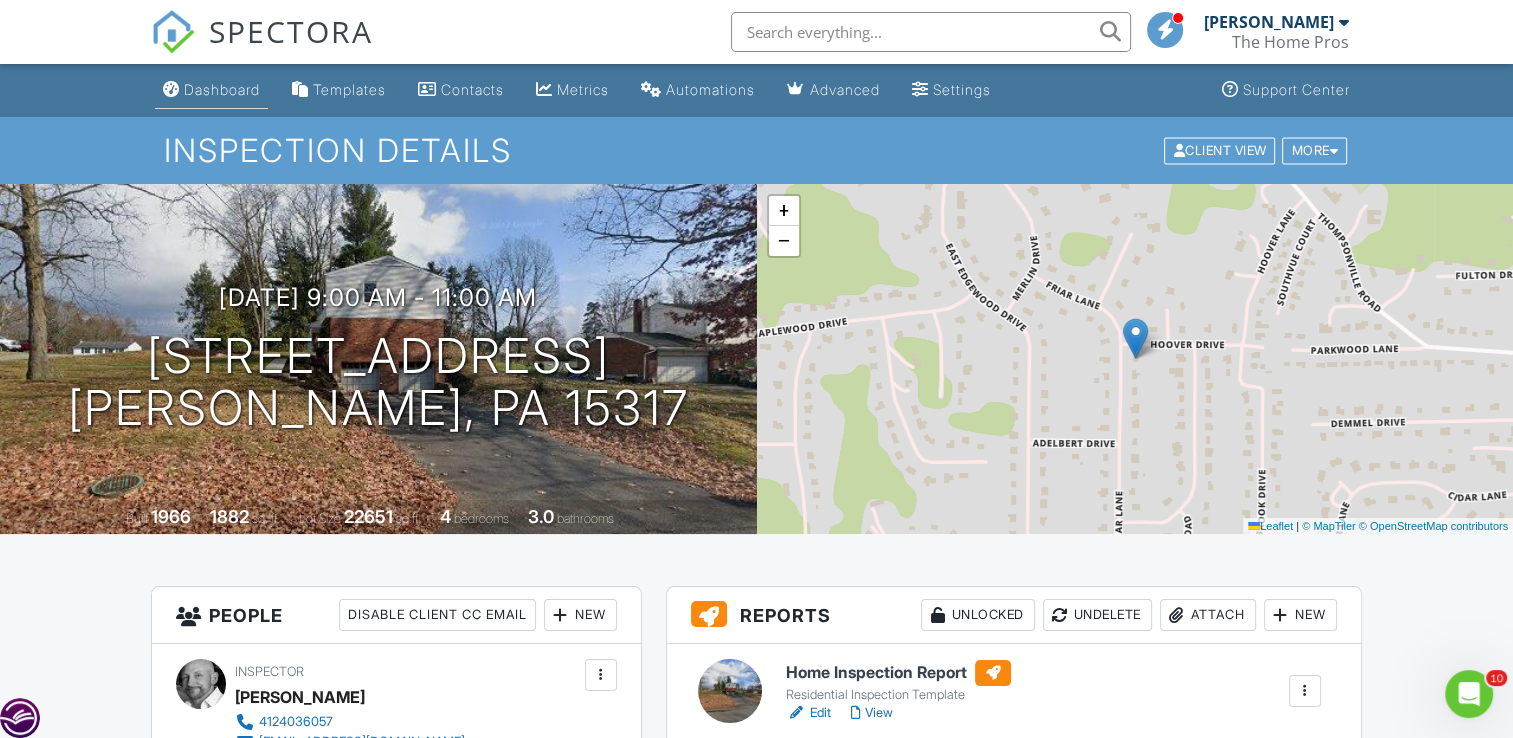 click on "Dashboard" at bounding box center [222, 89] 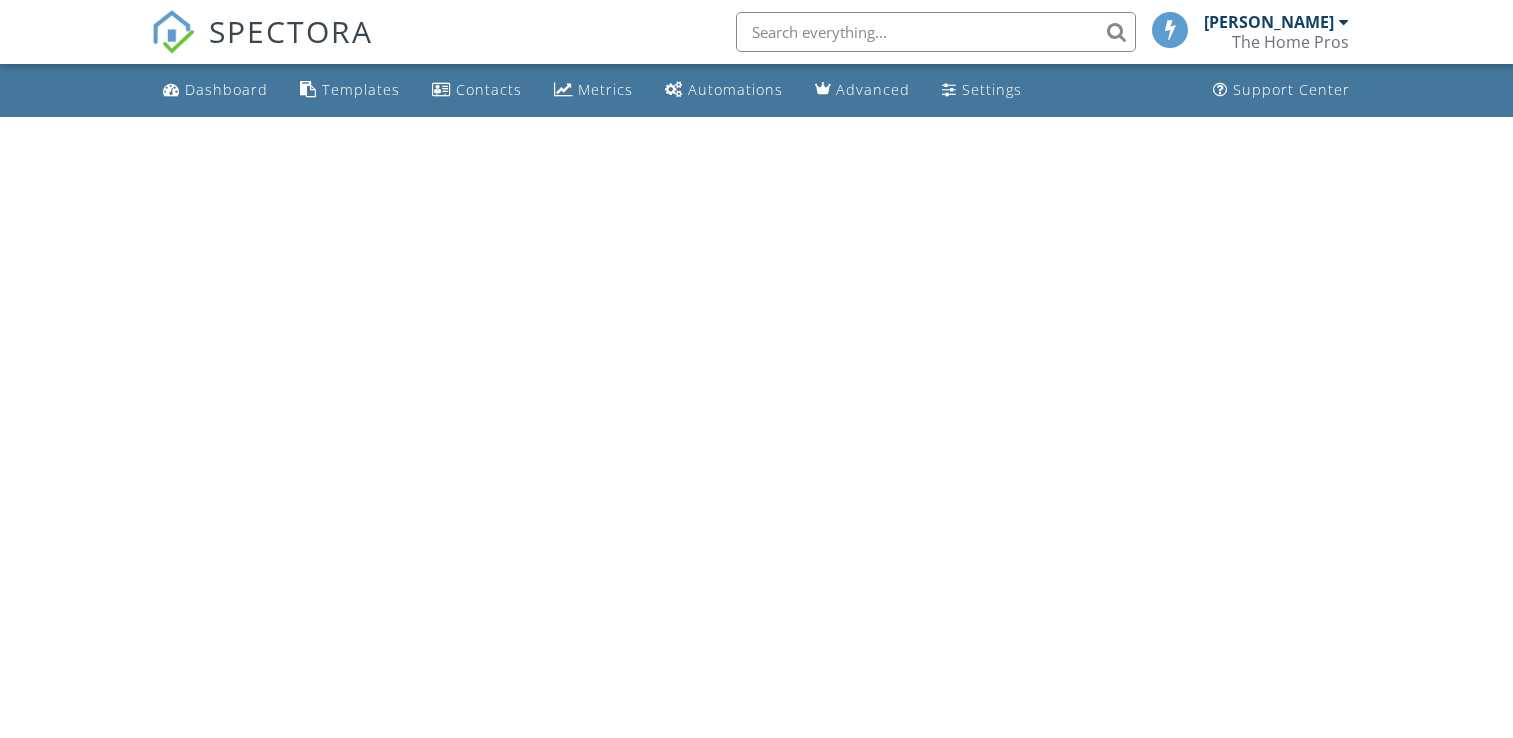 scroll, scrollTop: 0, scrollLeft: 0, axis: both 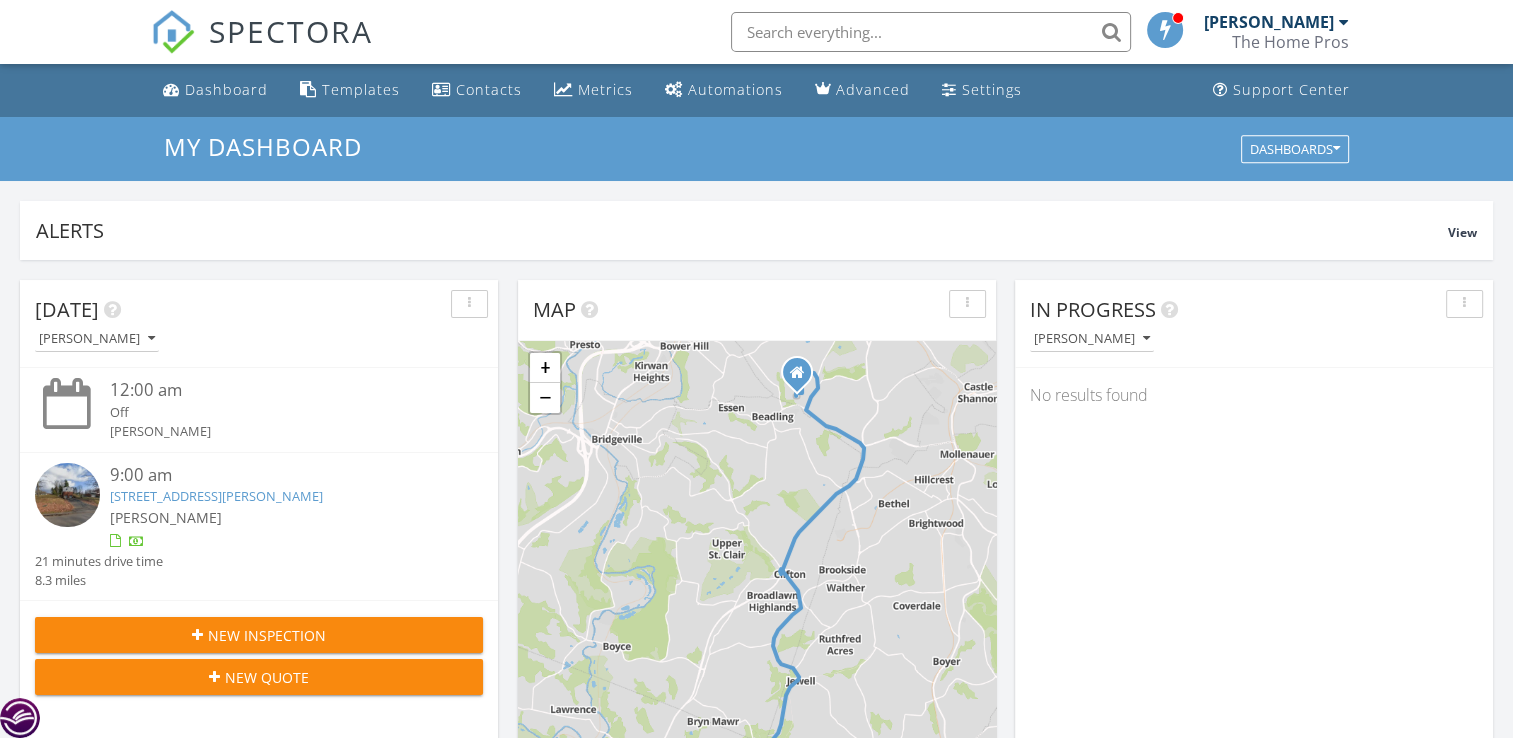 click at bounding box center [931, 32] 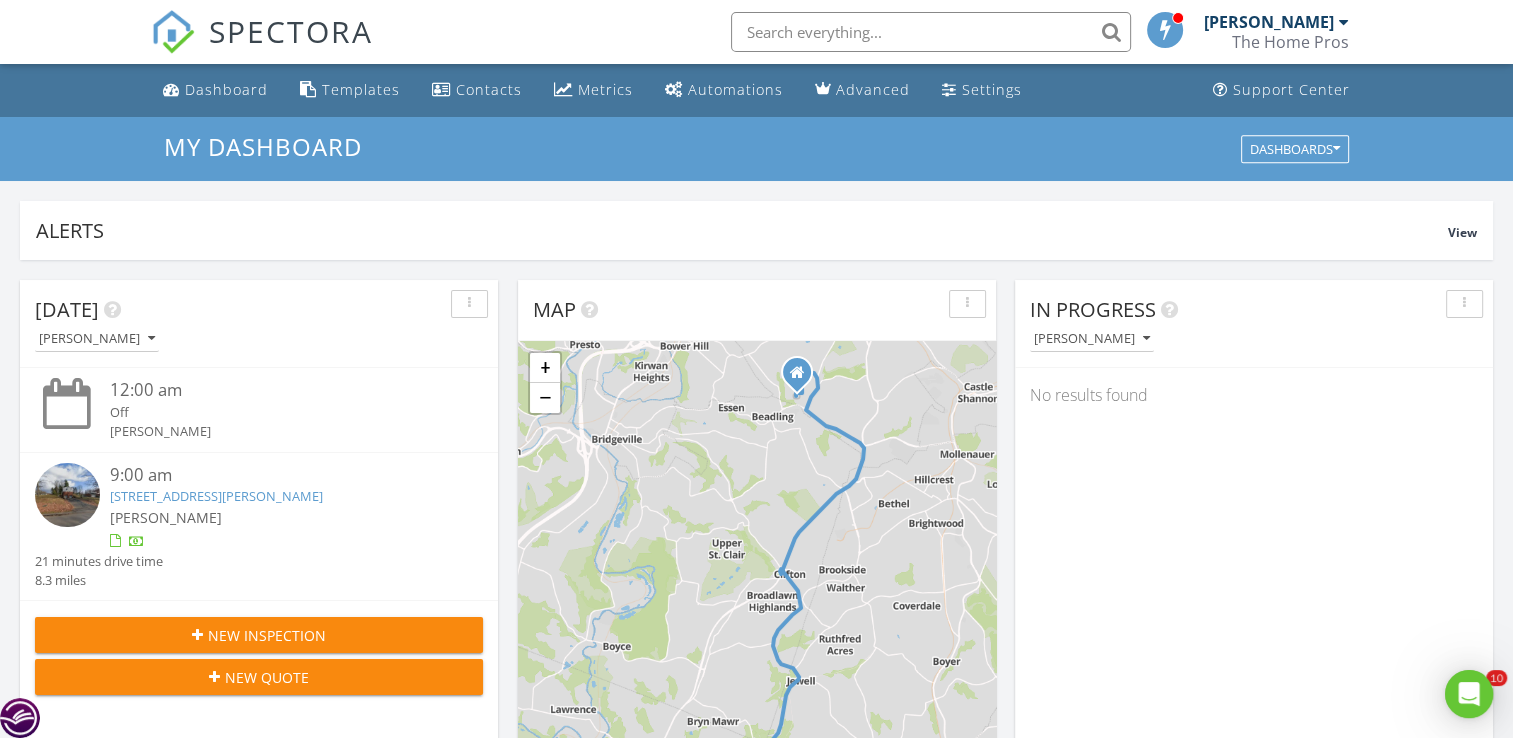 scroll, scrollTop: 0, scrollLeft: 0, axis: both 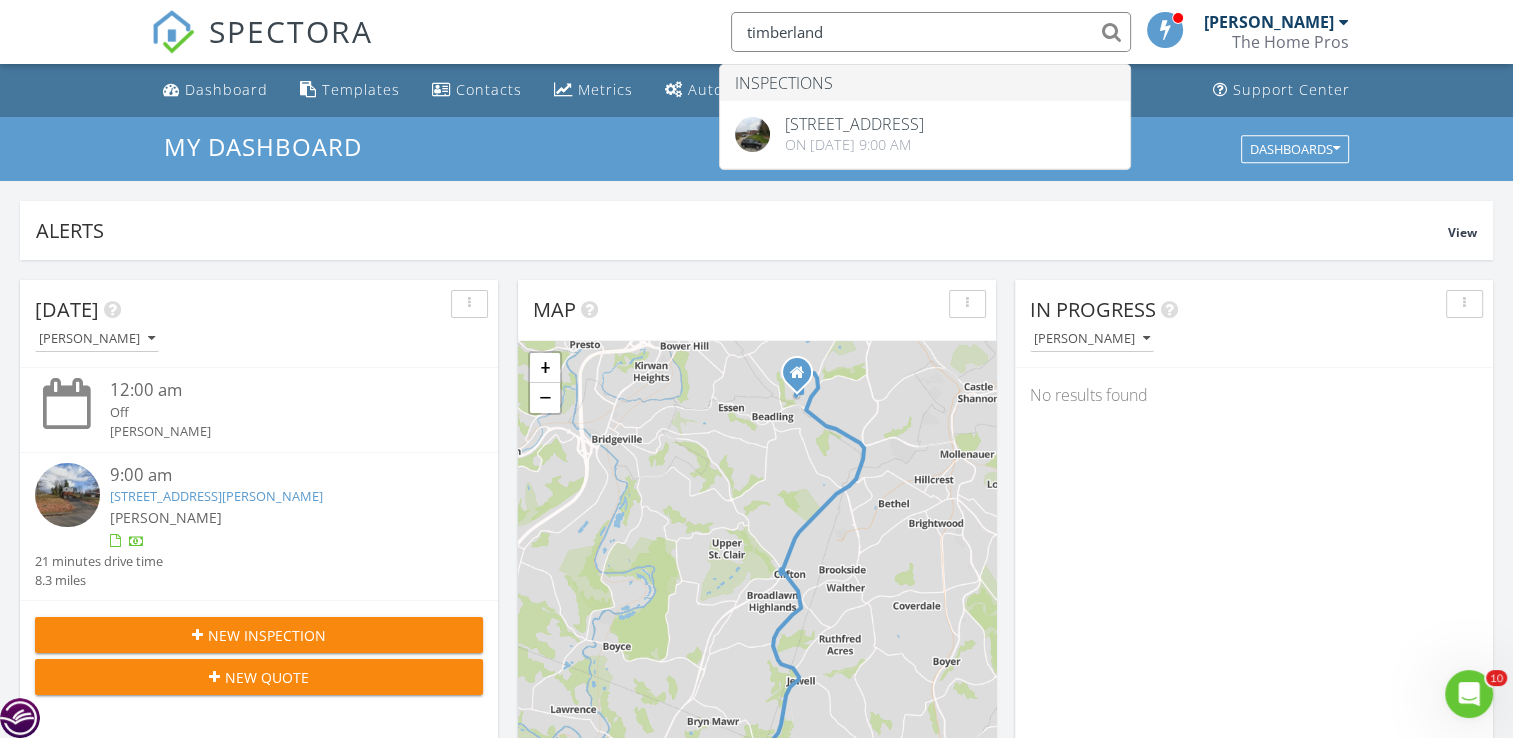 type on "timberland" 